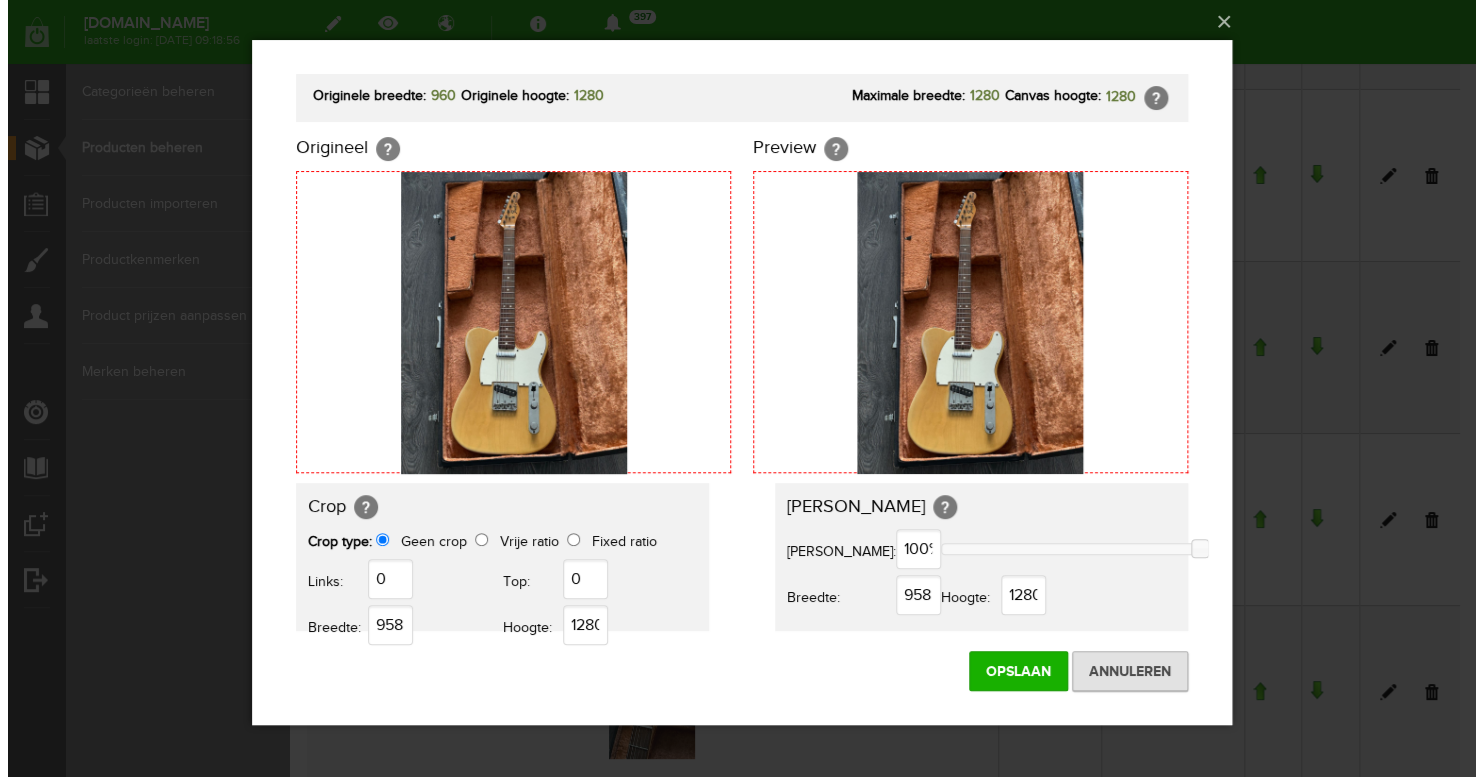 scroll, scrollTop: 0, scrollLeft: 0, axis: both 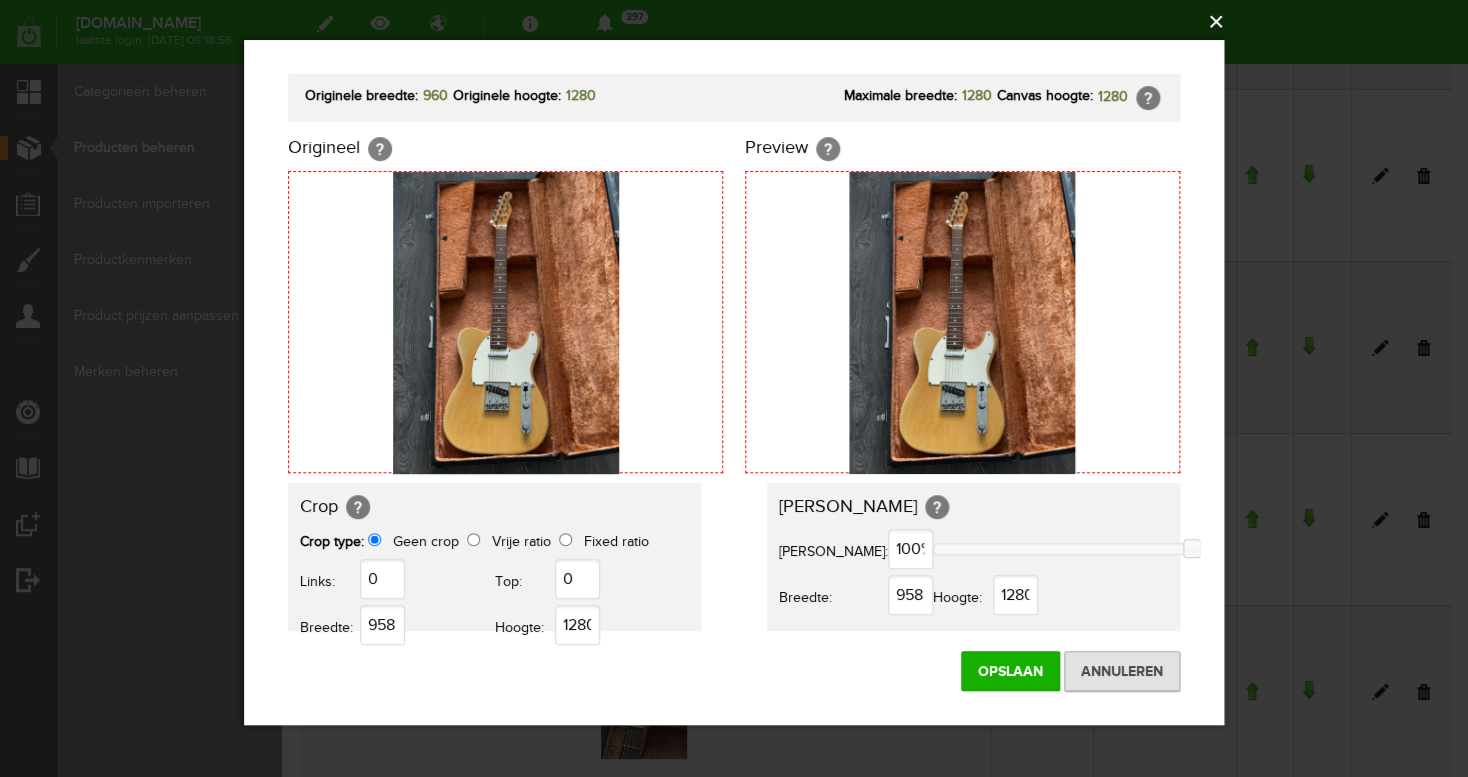 click on "×" at bounding box center [740, 22] 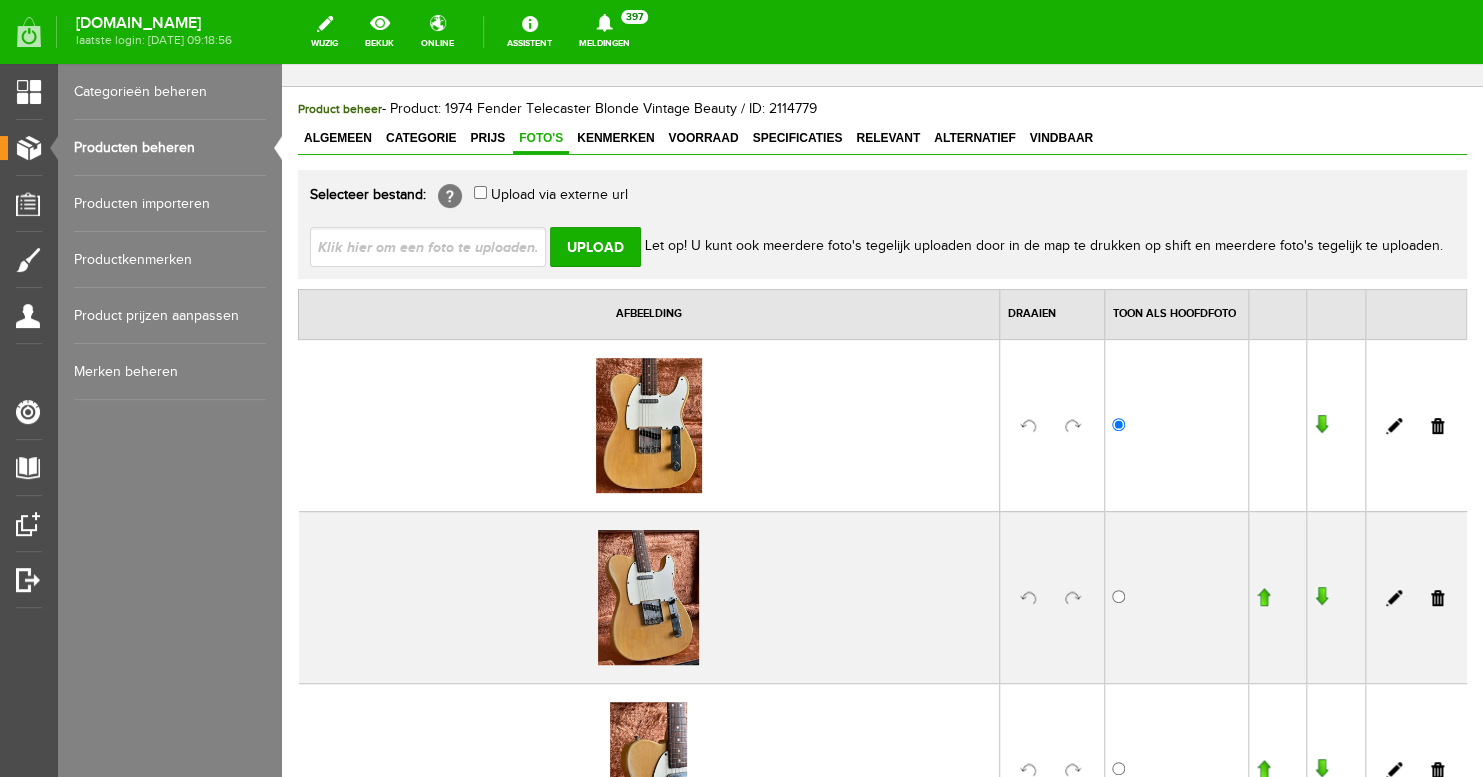 scroll, scrollTop: 0, scrollLeft: 0, axis: both 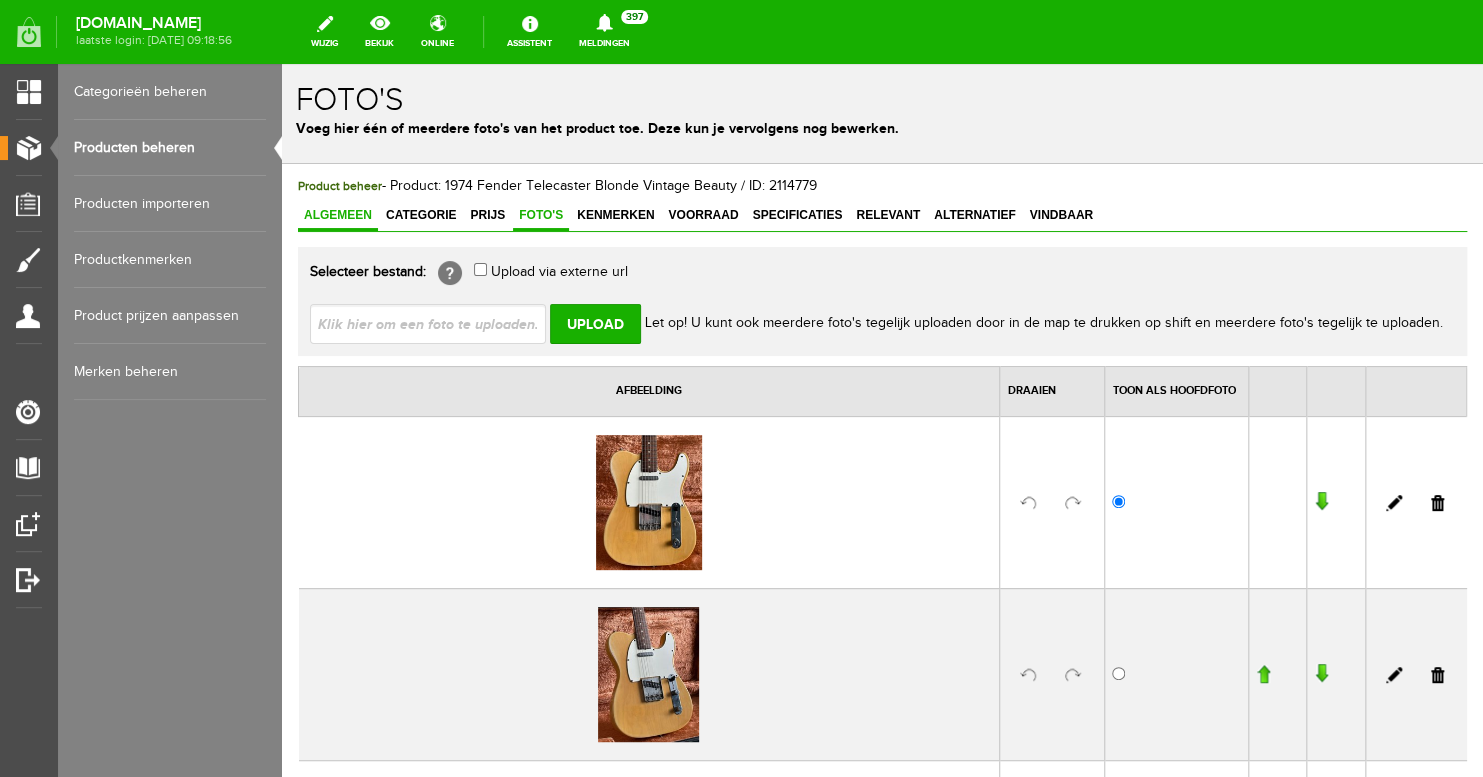 click on "Algemeen" at bounding box center (338, 215) 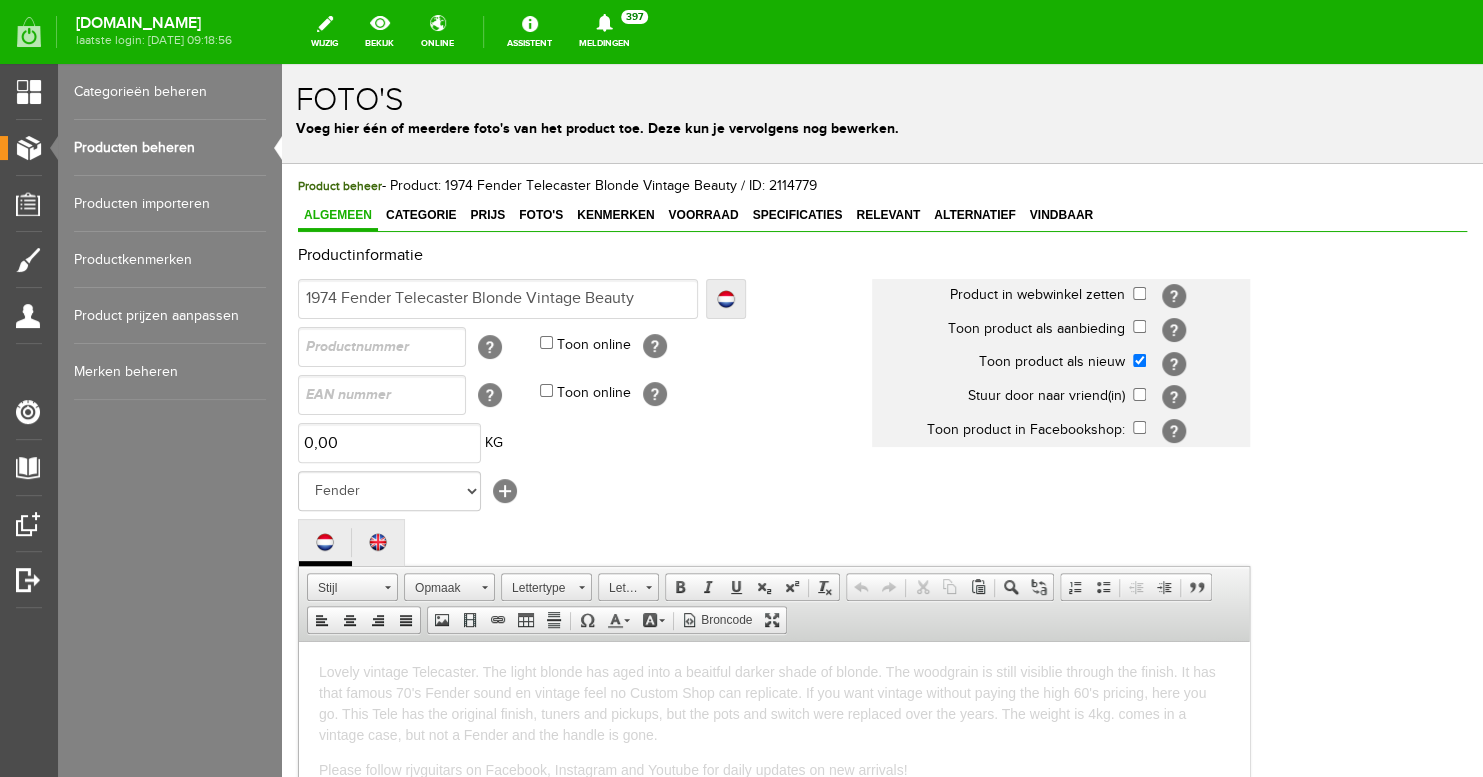 scroll, scrollTop: 0, scrollLeft: 0, axis: both 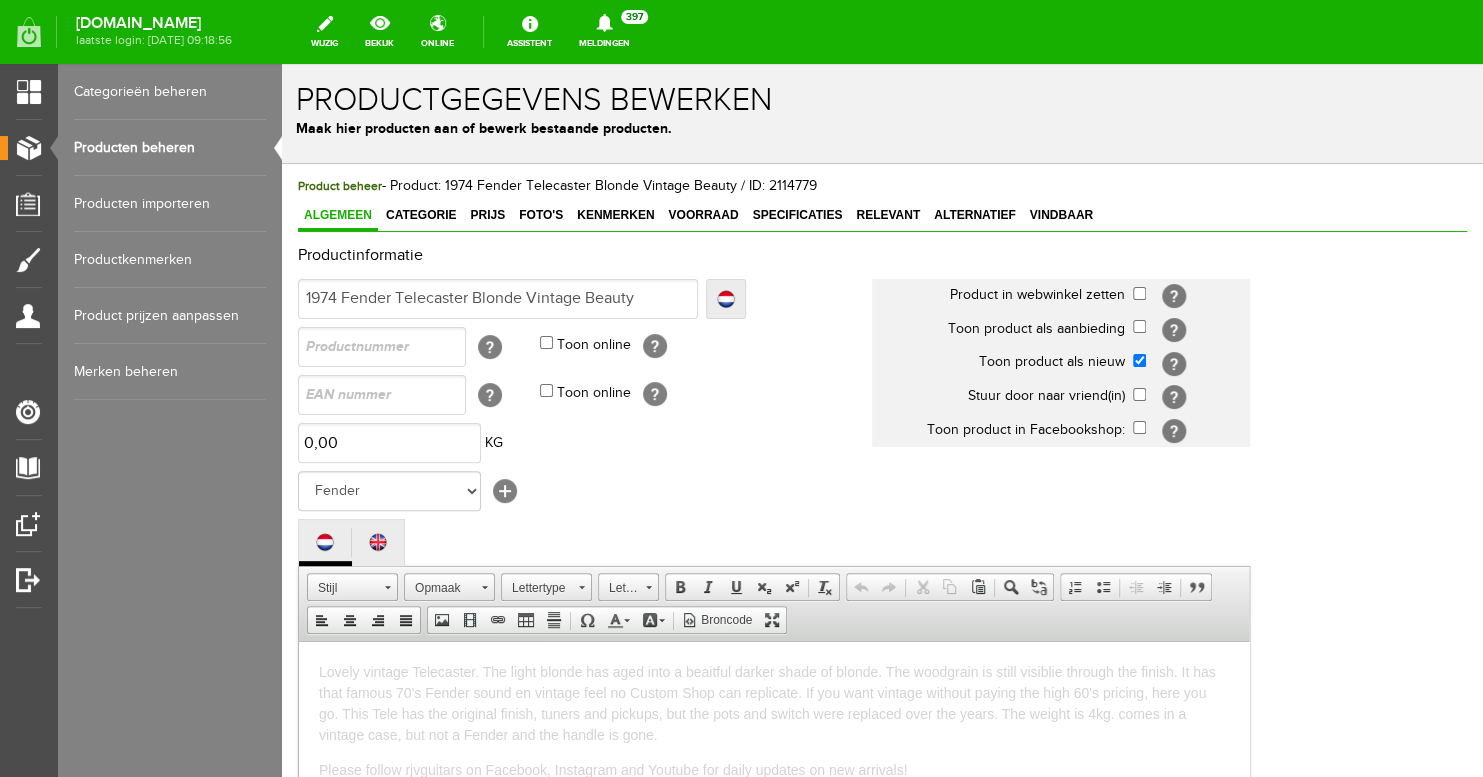 click on "Producten beheren" at bounding box center (170, 148) 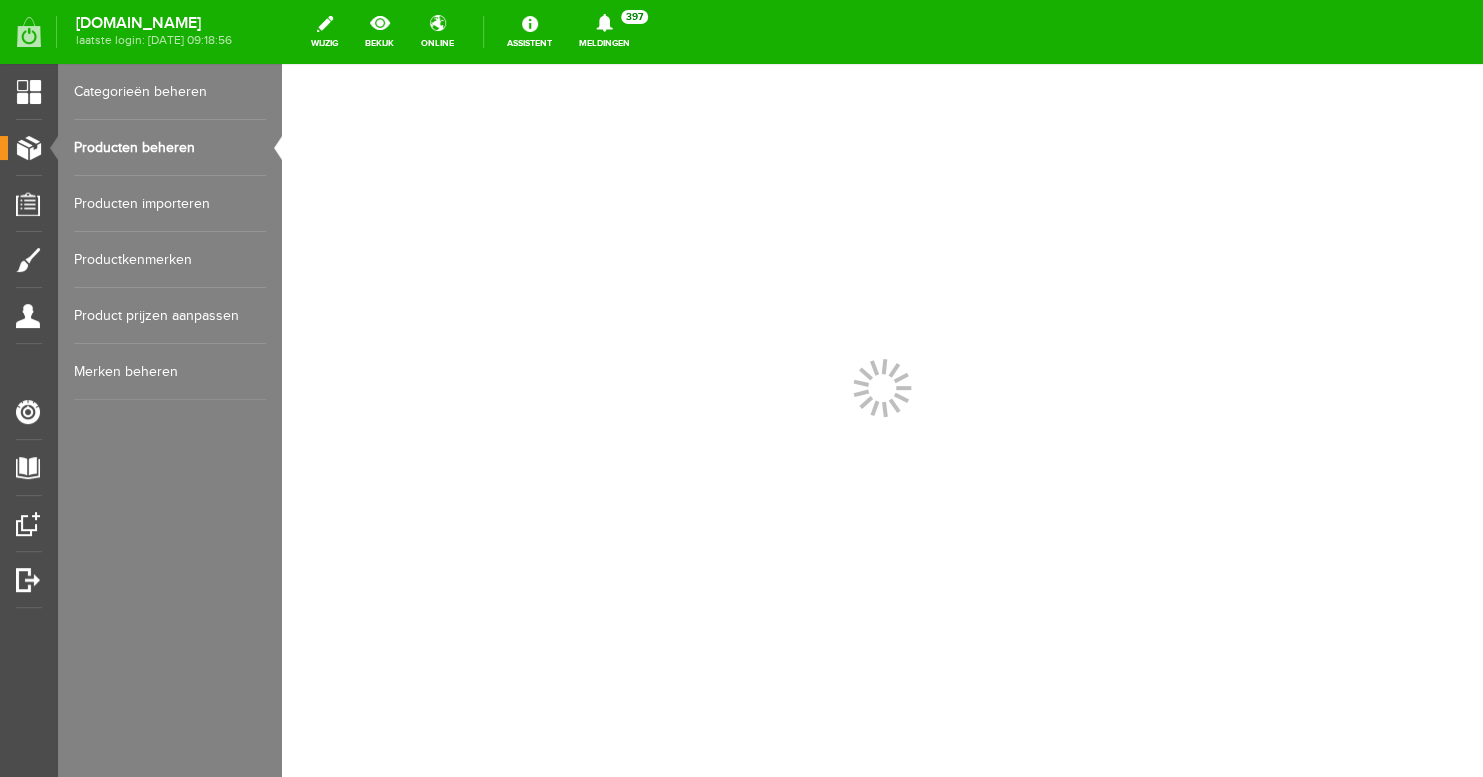 scroll, scrollTop: 0, scrollLeft: 0, axis: both 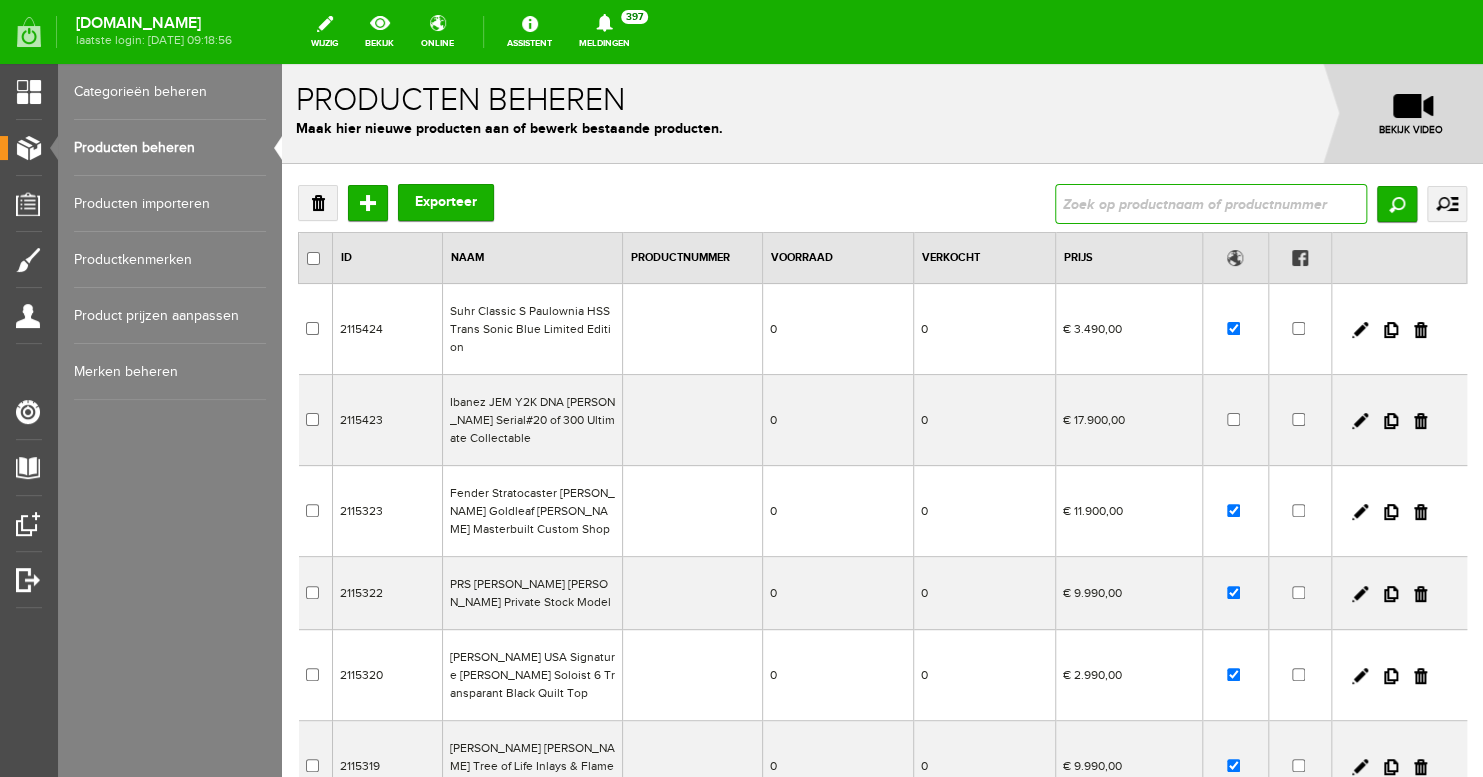 click at bounding box center [1211, 204] 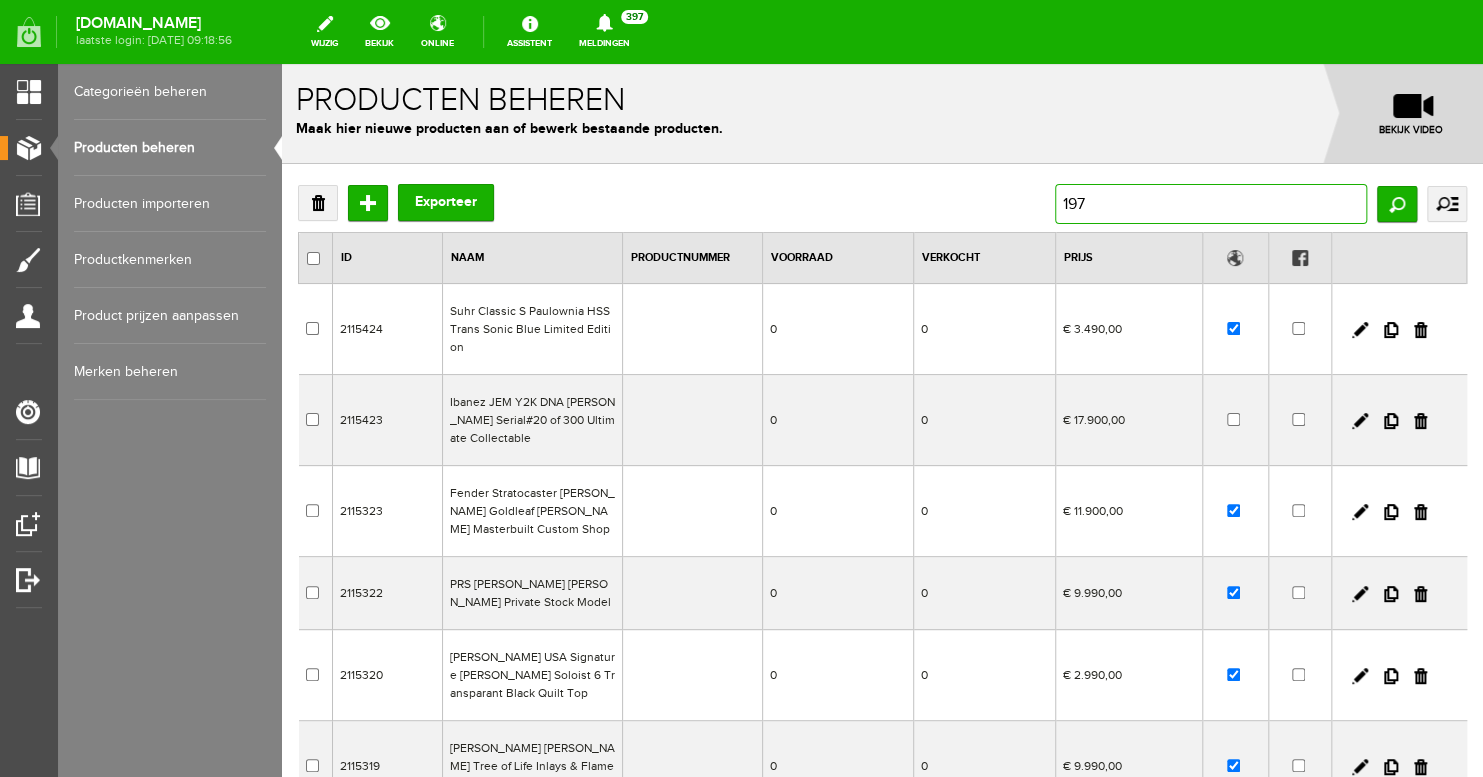 type on "1979" 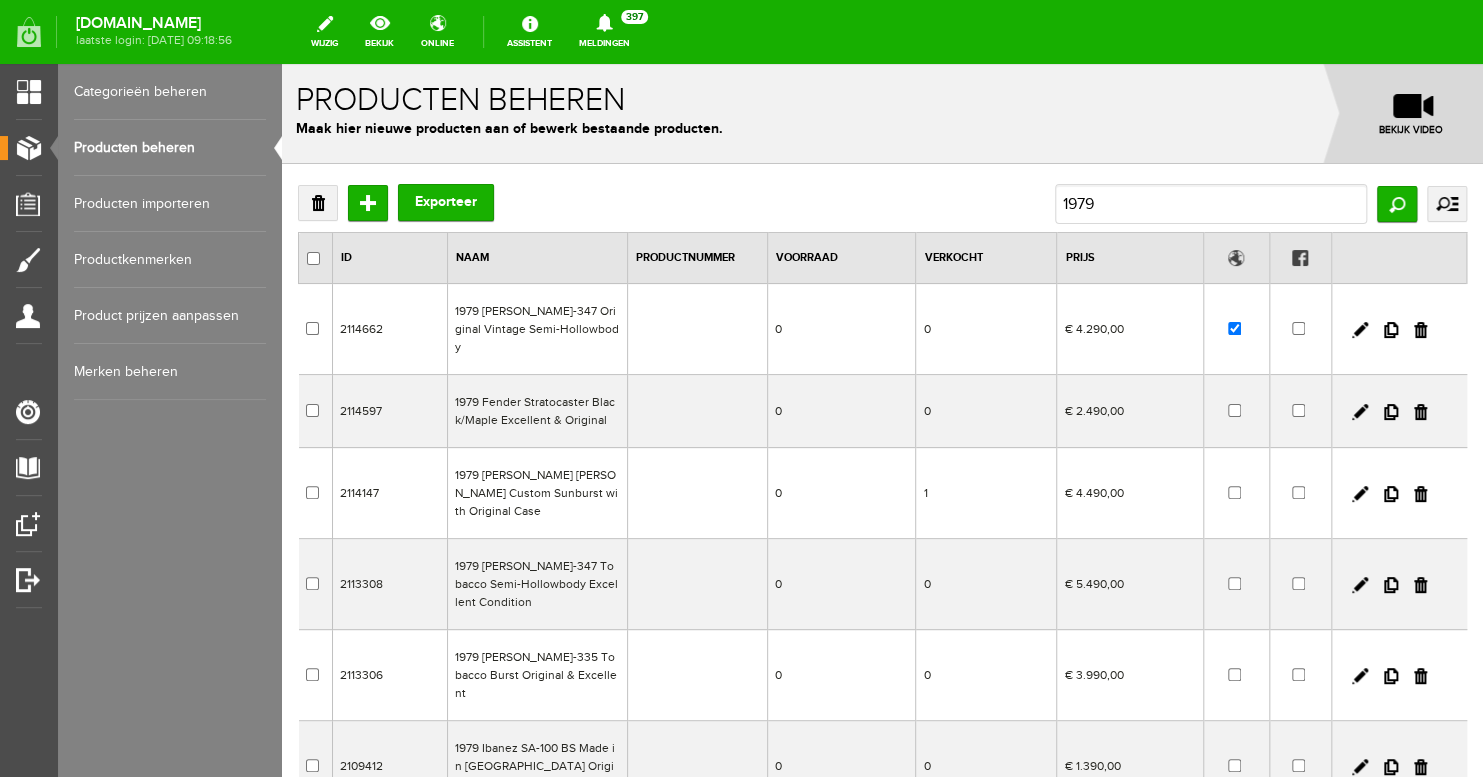 click on "1979 Fender Stratocaster Black/Maple Excellent & Original" at bounding box center [537, 411] 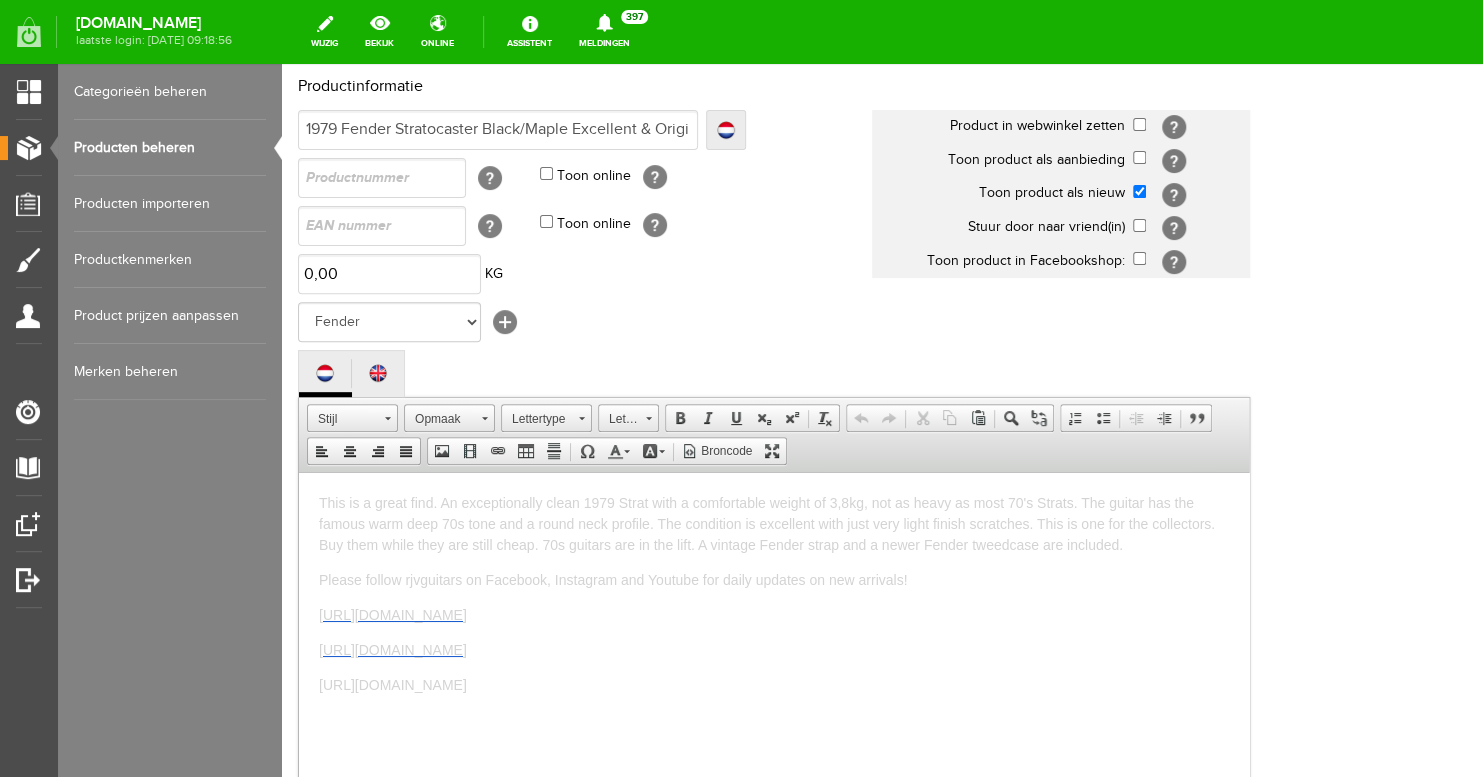 scroll, scrollTop: 176, scrollLeft: 0, axis: vertical 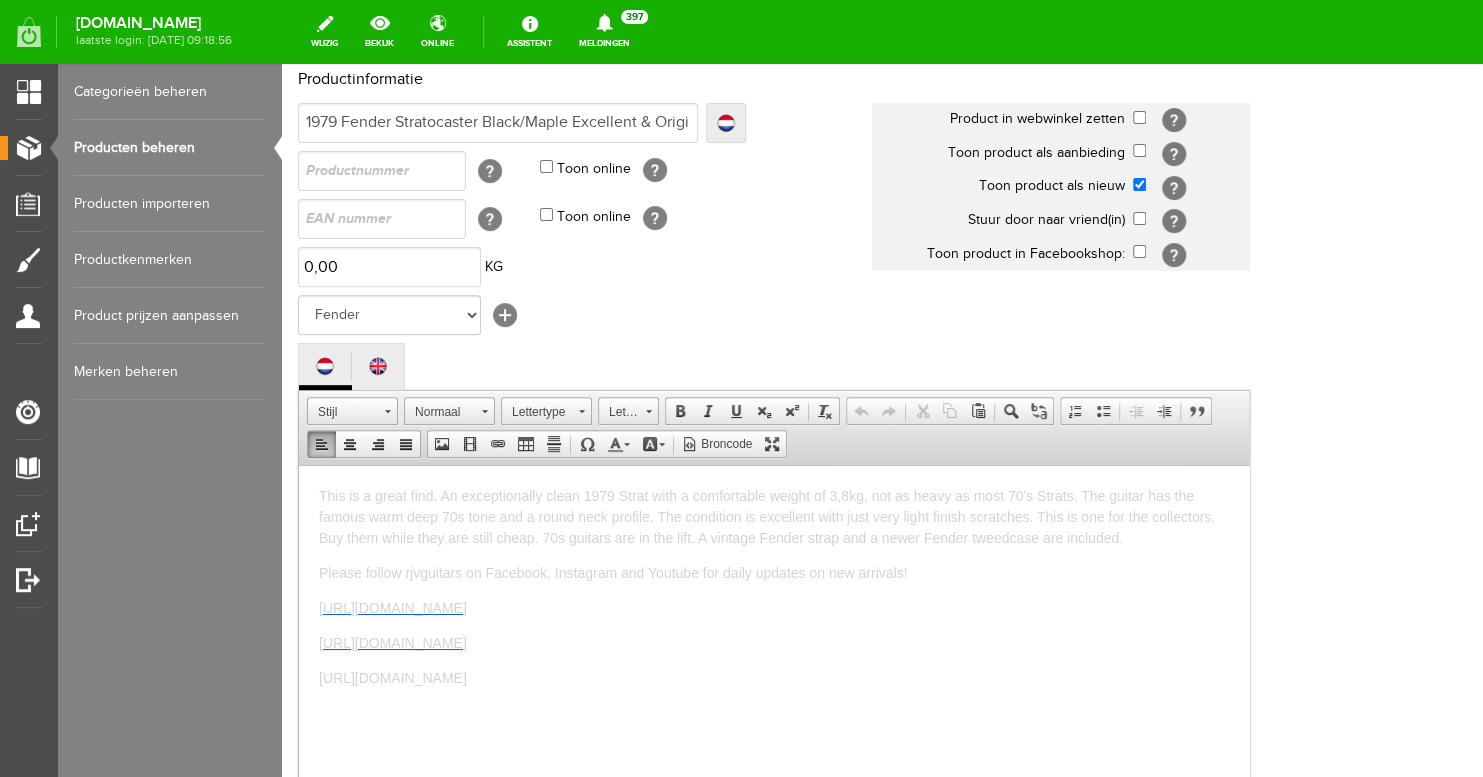 drag, startPoint x: 811, startPoint y: 677, endPoint x: 330, endPoint y: 457, distance: 528.9244 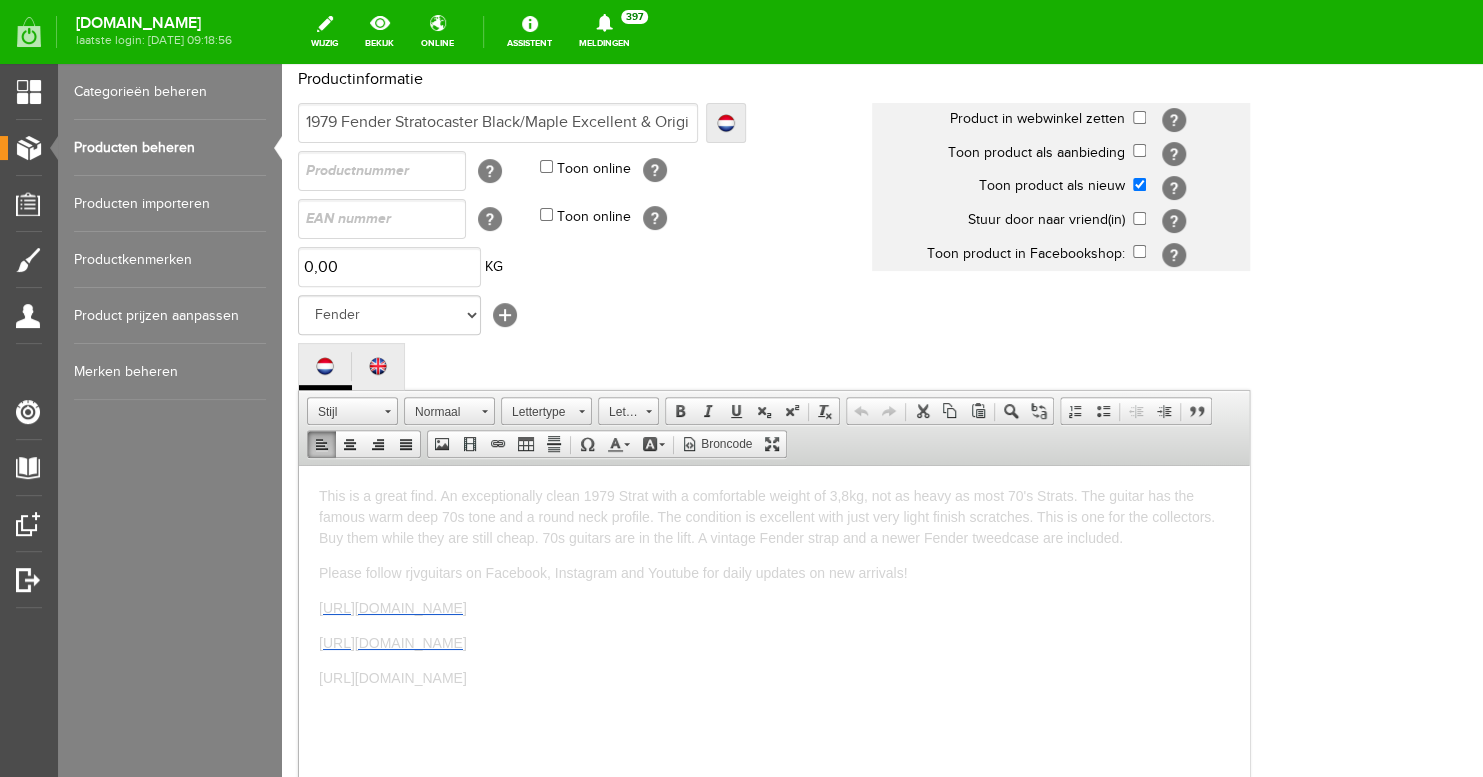copy on "This is a great find. An exceptionally clean 1979 Strat with a comfortable weight of 3,8kg, not as heavy as most 70's Strats. The guitar has the famous warm deep 70s tone and a round neck profile. The condition is excellent with just very light finish scratches. This is one for the collectors. Buy them while they are still cheap. 70s guitars are in the lift. A vintage Fender strap and a newer Fender tweedcase are included. Please follow rjvguitars on Facebook, Instagram and Youtube for daily updates on new arrivals! [URL][DOMAIN_NAME] [URL][DOMAIN_NAME] [URL][DOMAIN_NAME]" 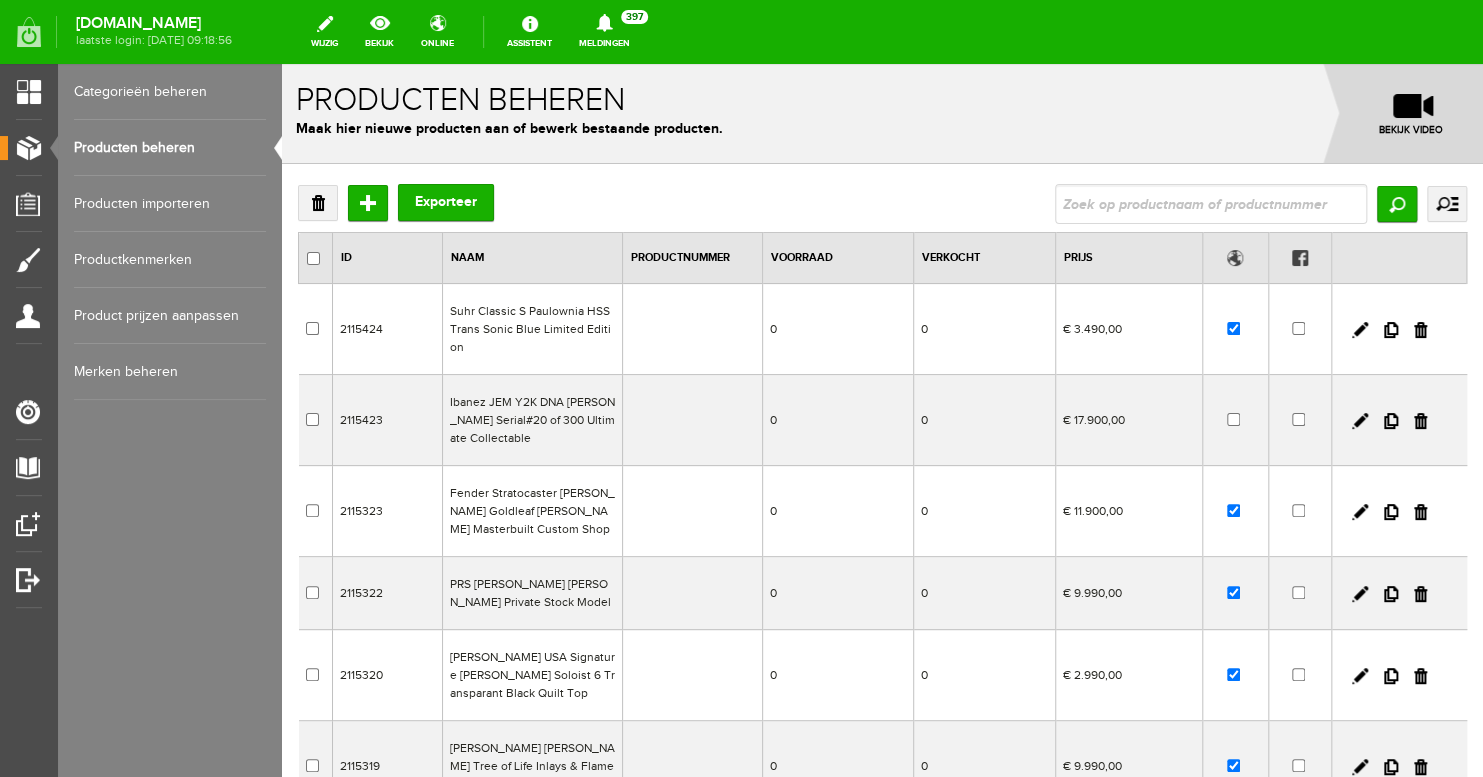 scroll, scrollTop: 0, scrollLeft: 0, axis: both 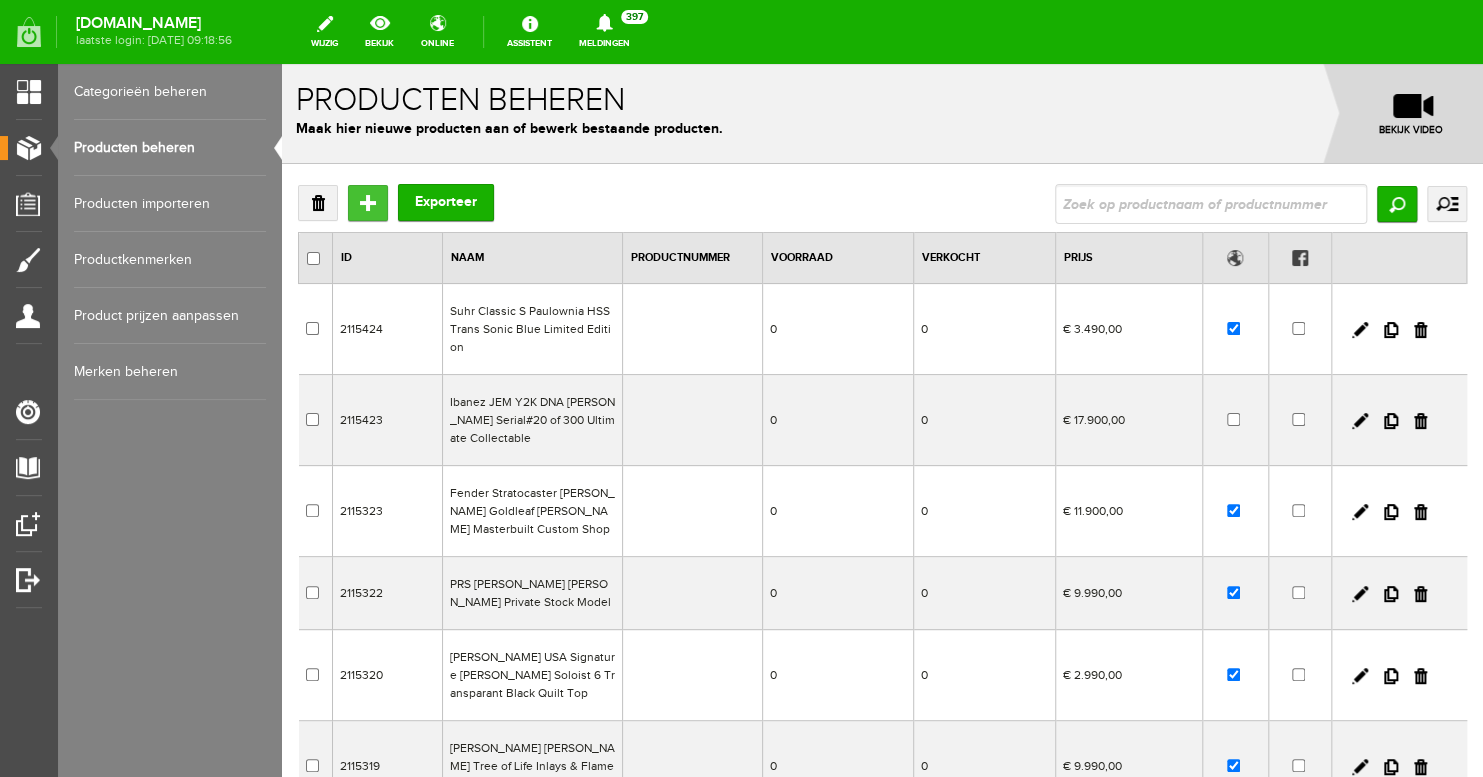 click on "Toevoegen" at bounding box center [368, 203] 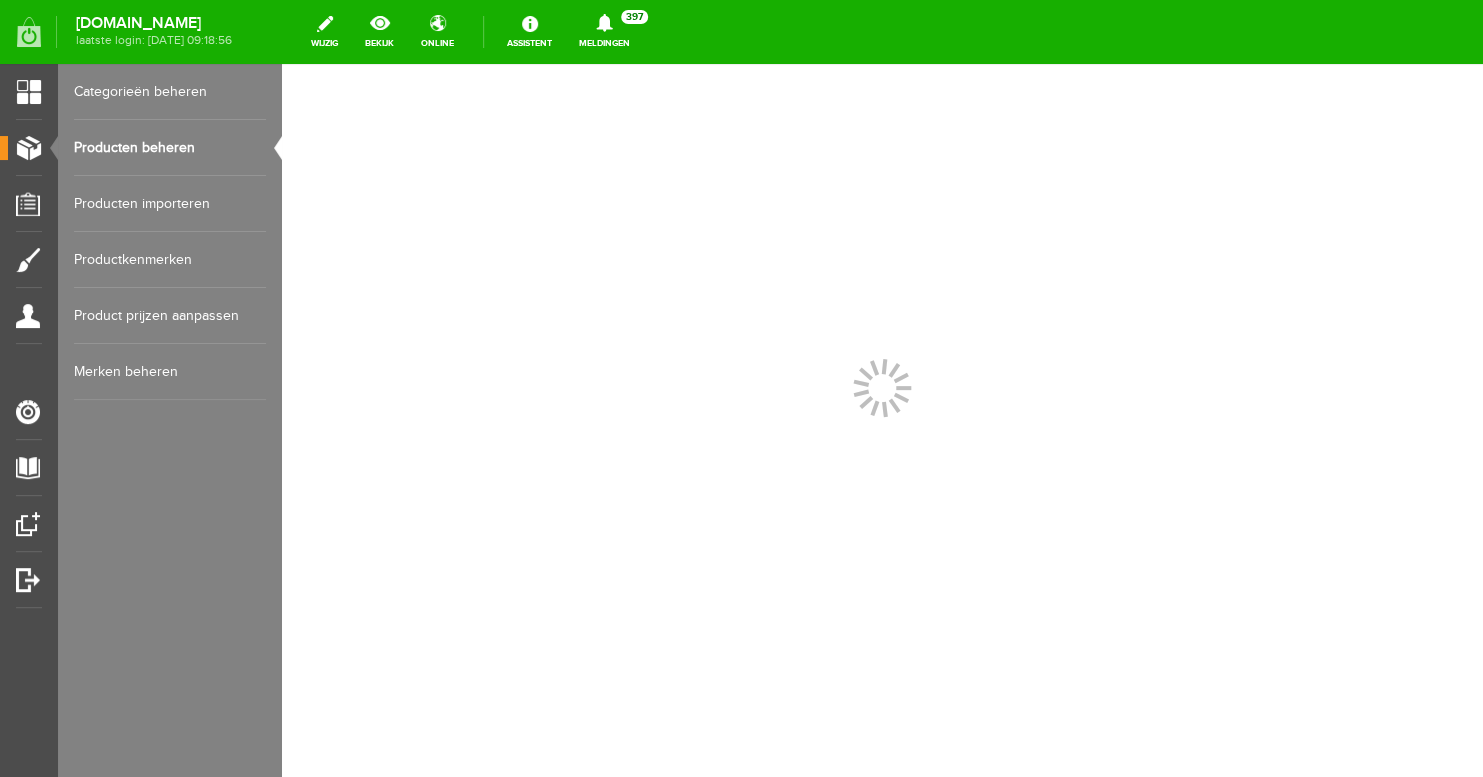 scroll, scrollTop: 0, scrollLeft: 0, axis: both 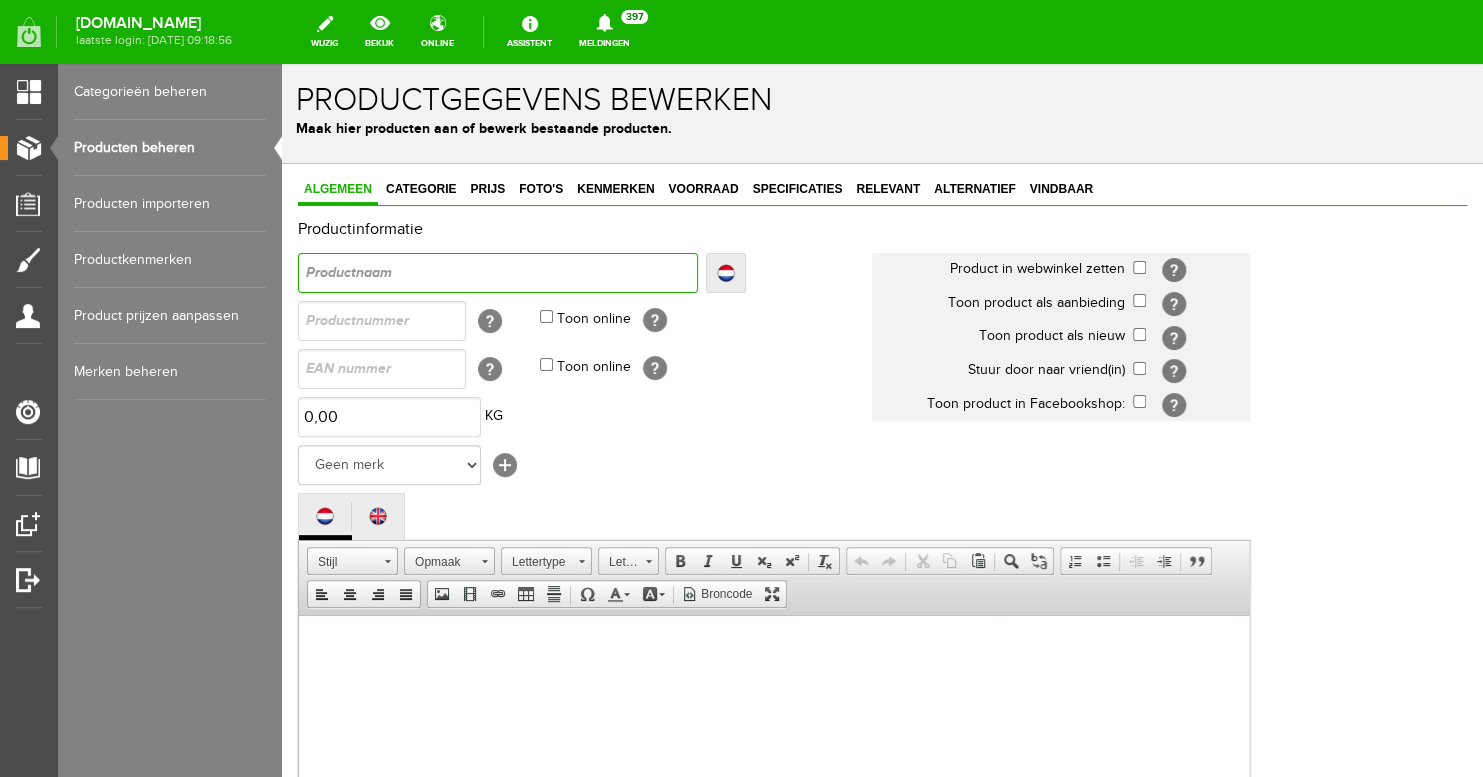 click at bounding box center (498, 273) 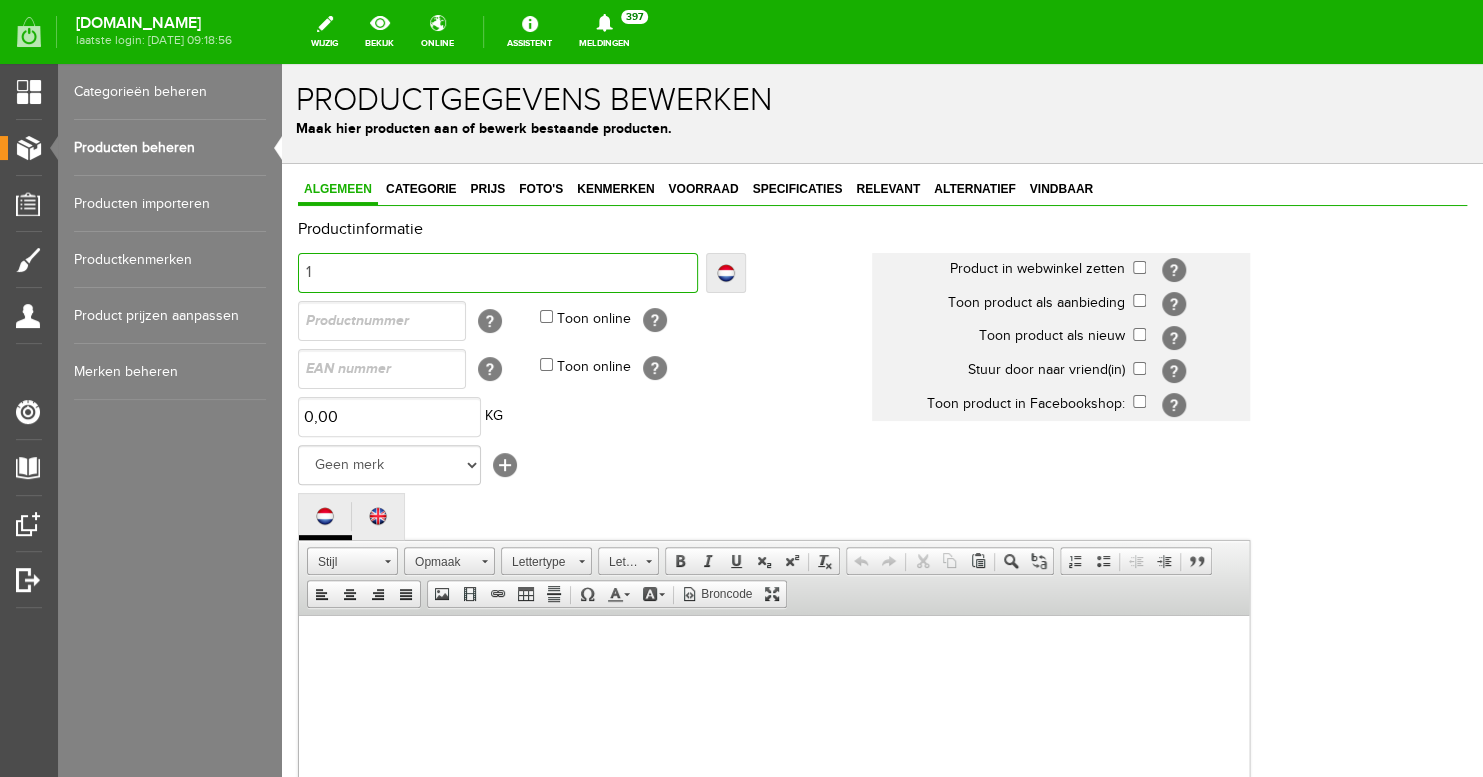 type on "1" 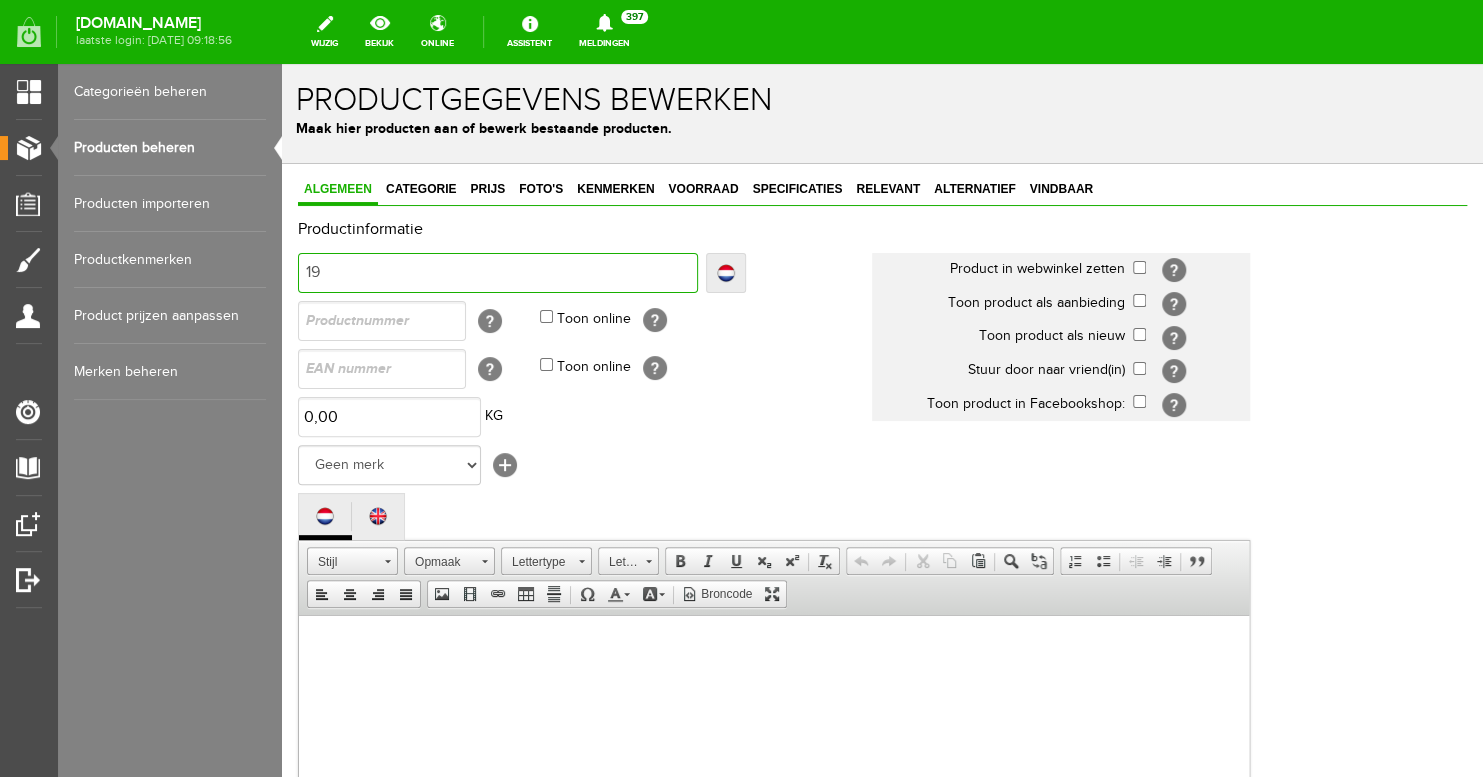 type on "19" 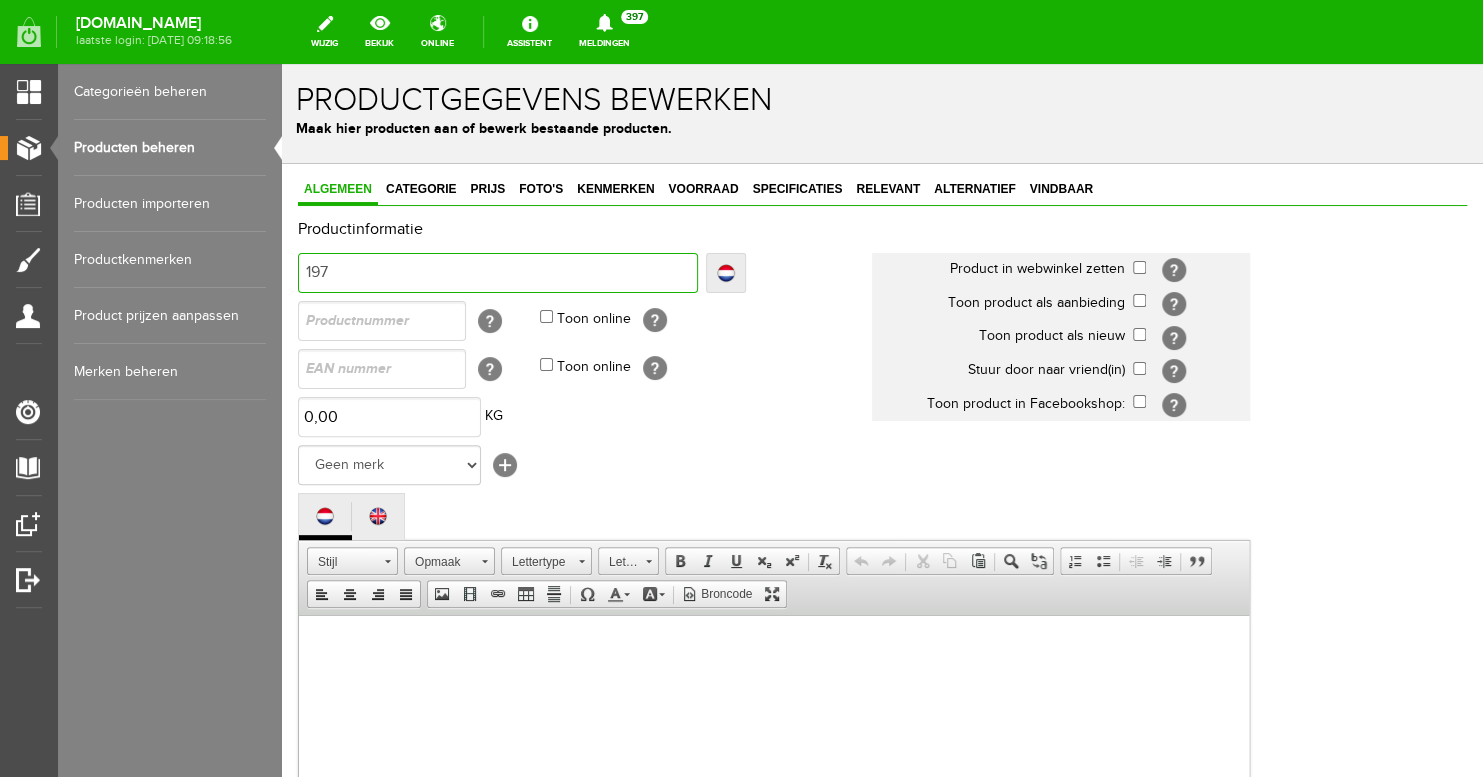 type on "197" 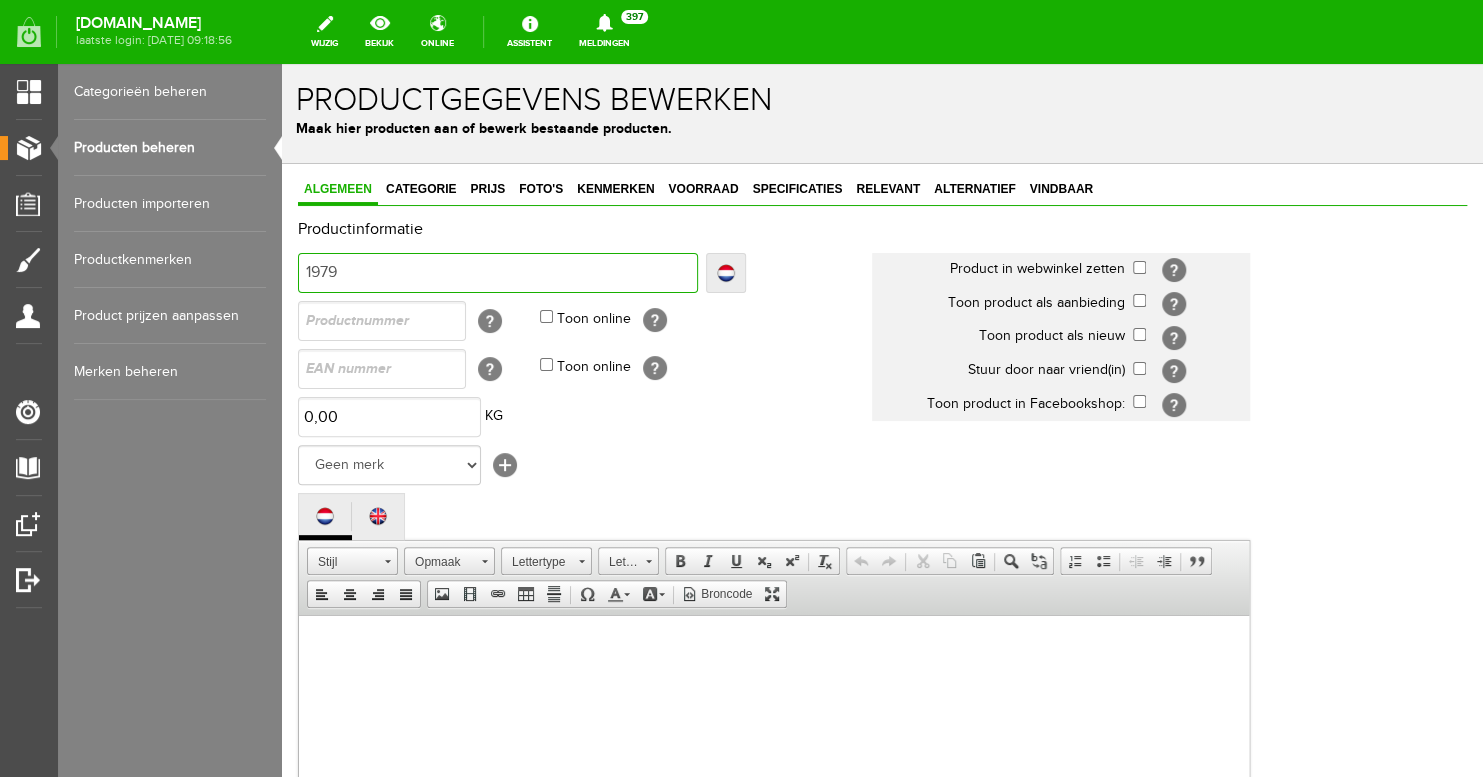 type on "1979" 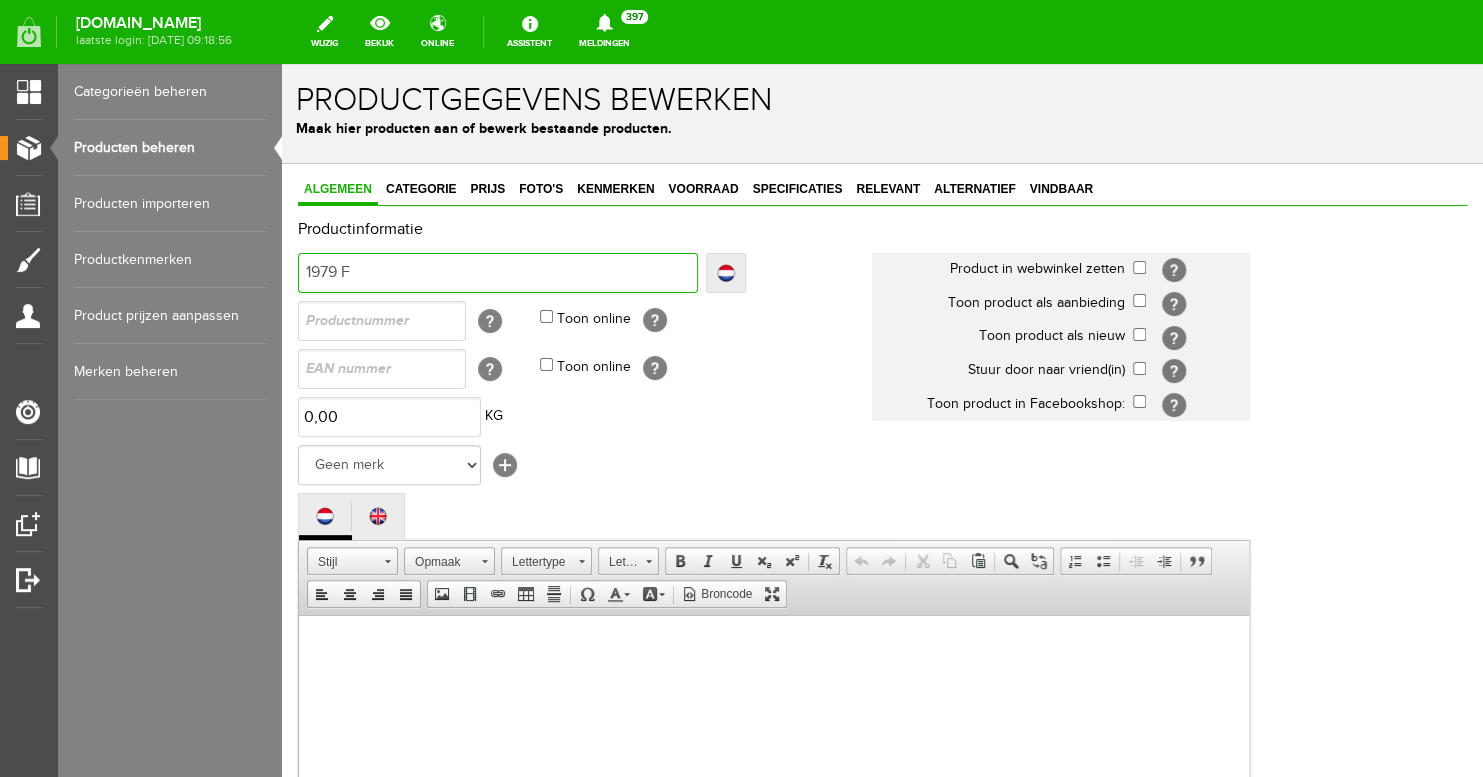 type on "1979 F" 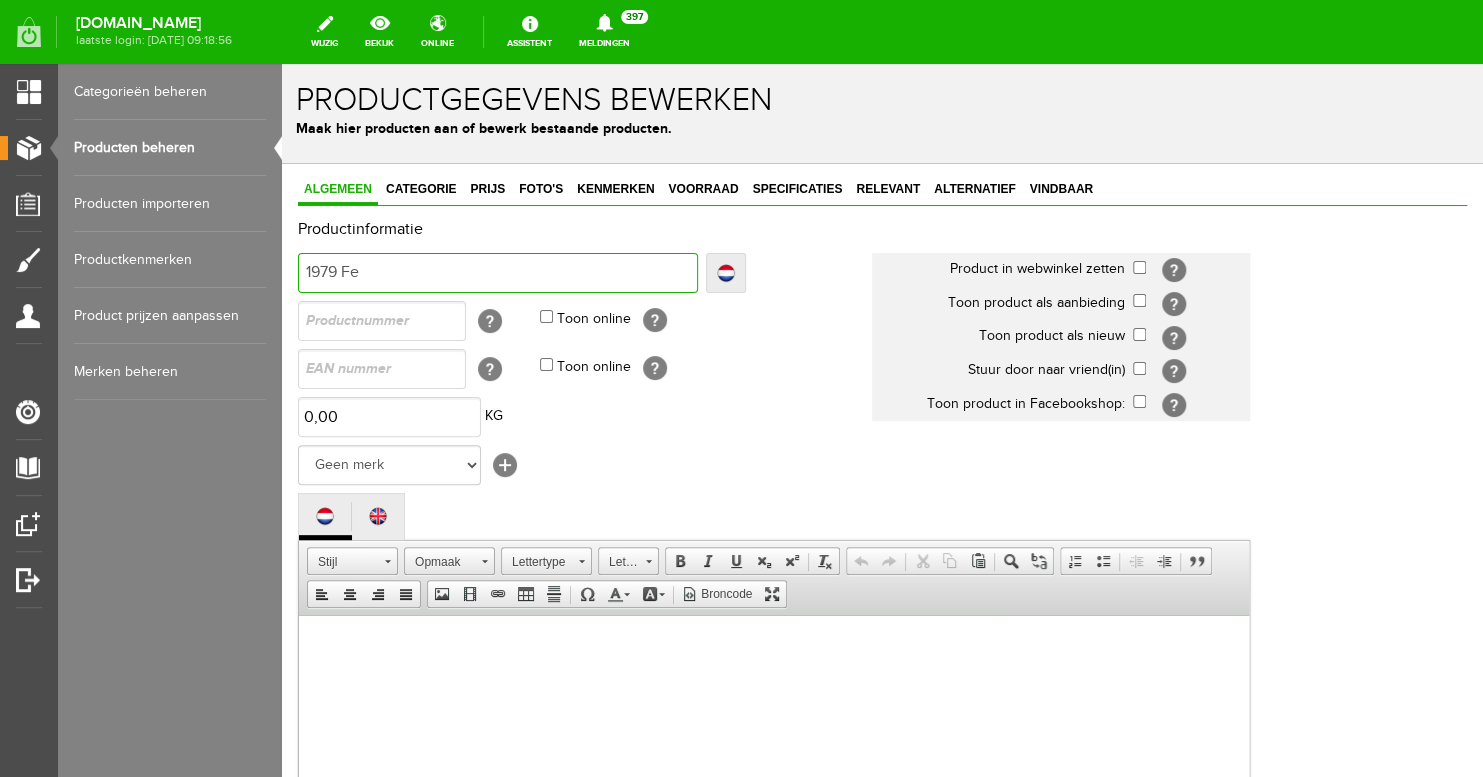 type on "1979 Fe" 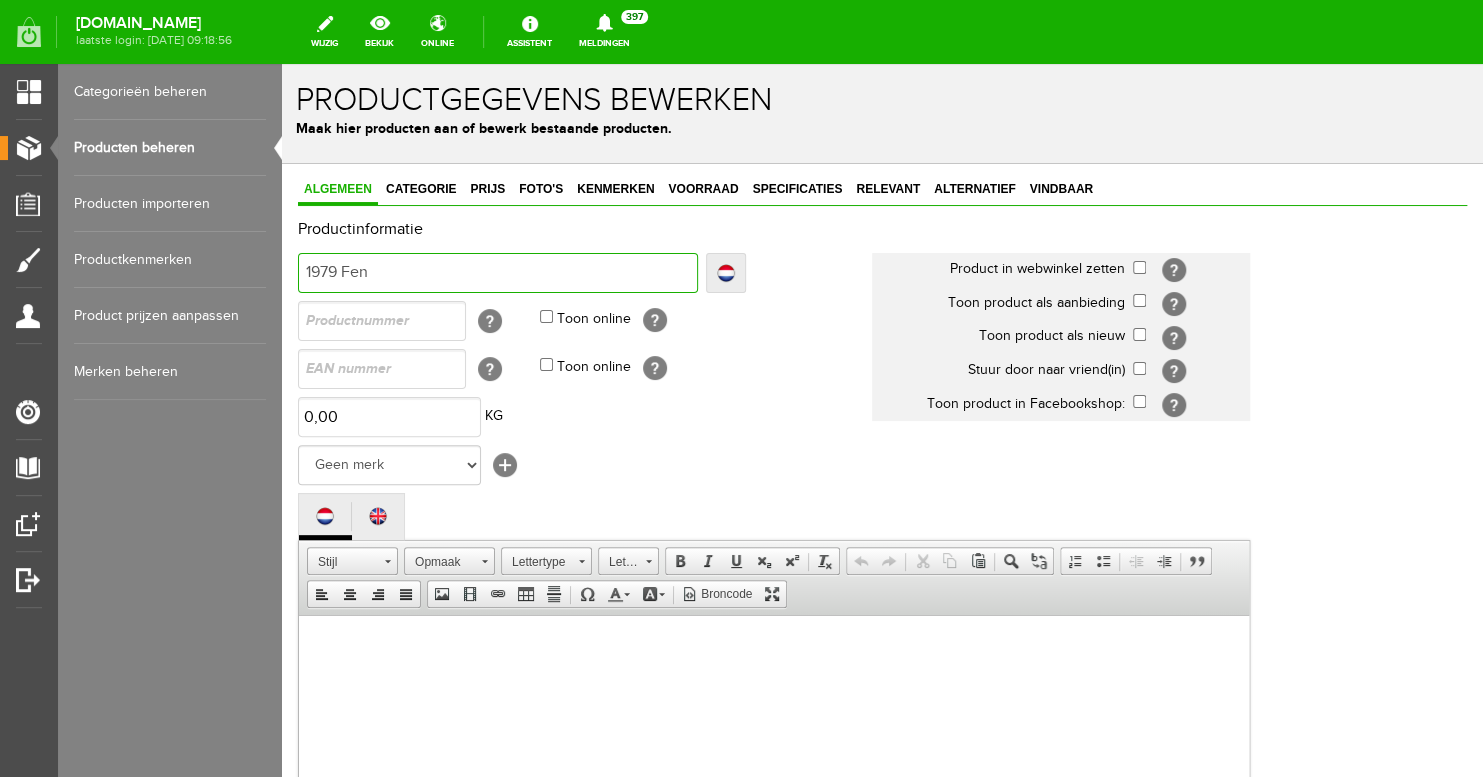 type on "1979 Fend" 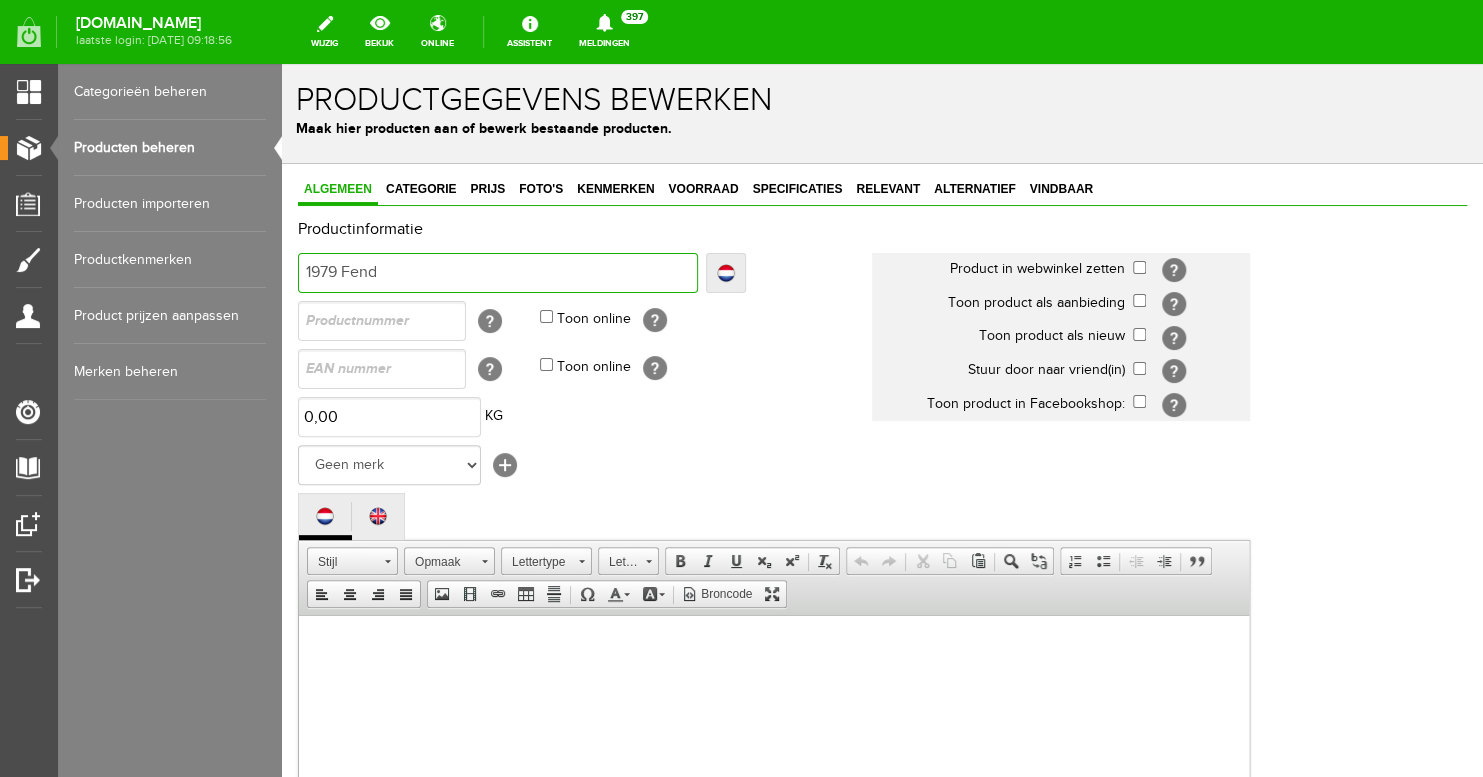 type on "1979 Fend" 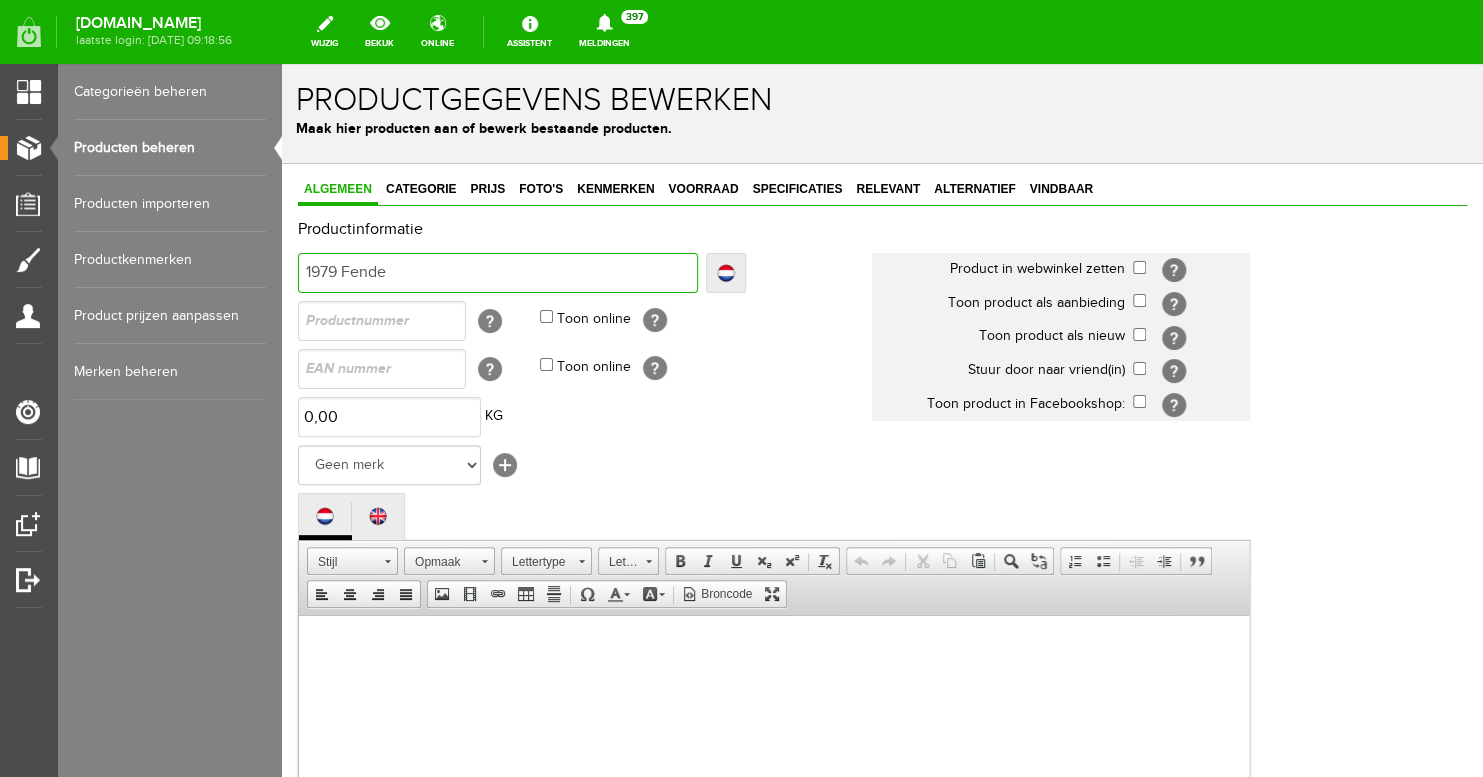type on "1979 Fende" 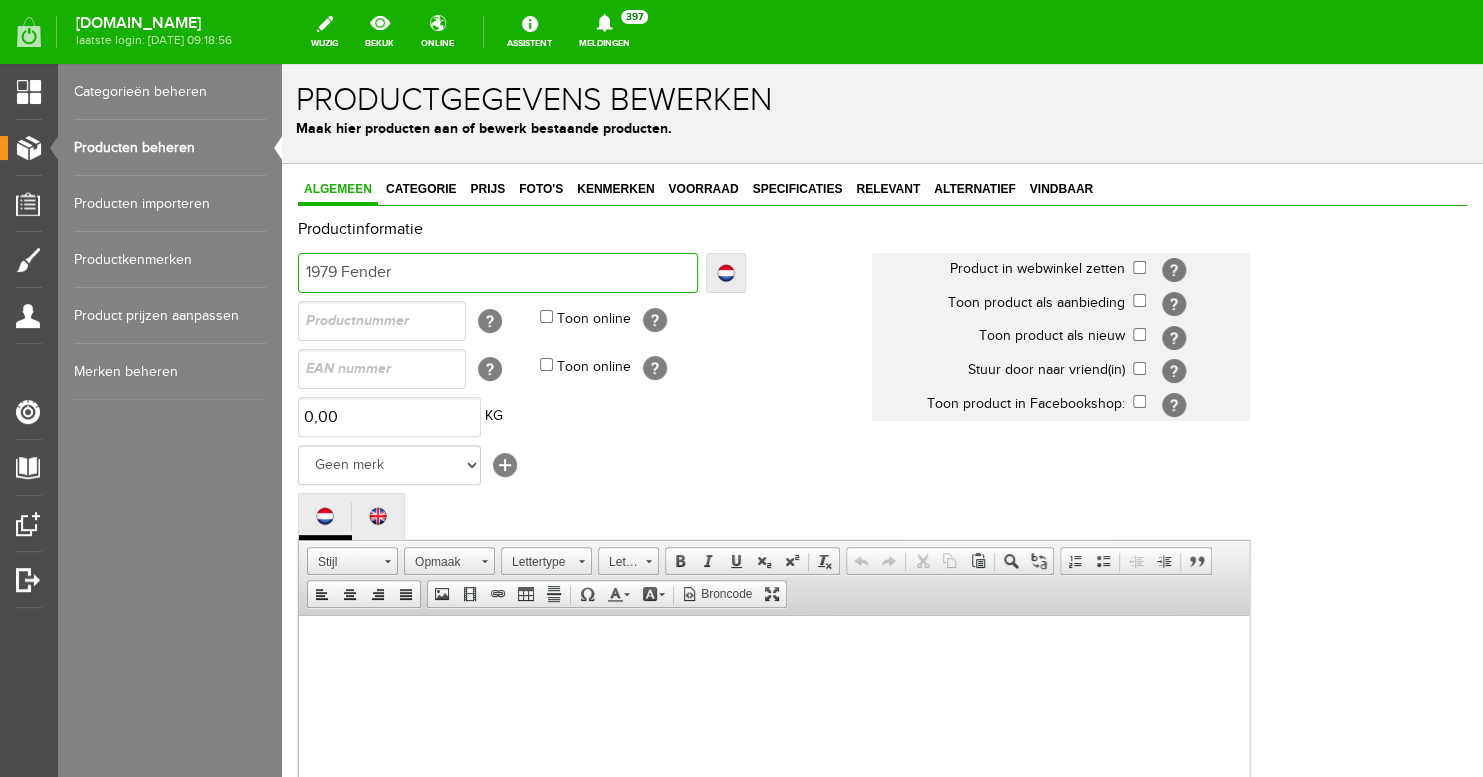 type on "1979 Fender" 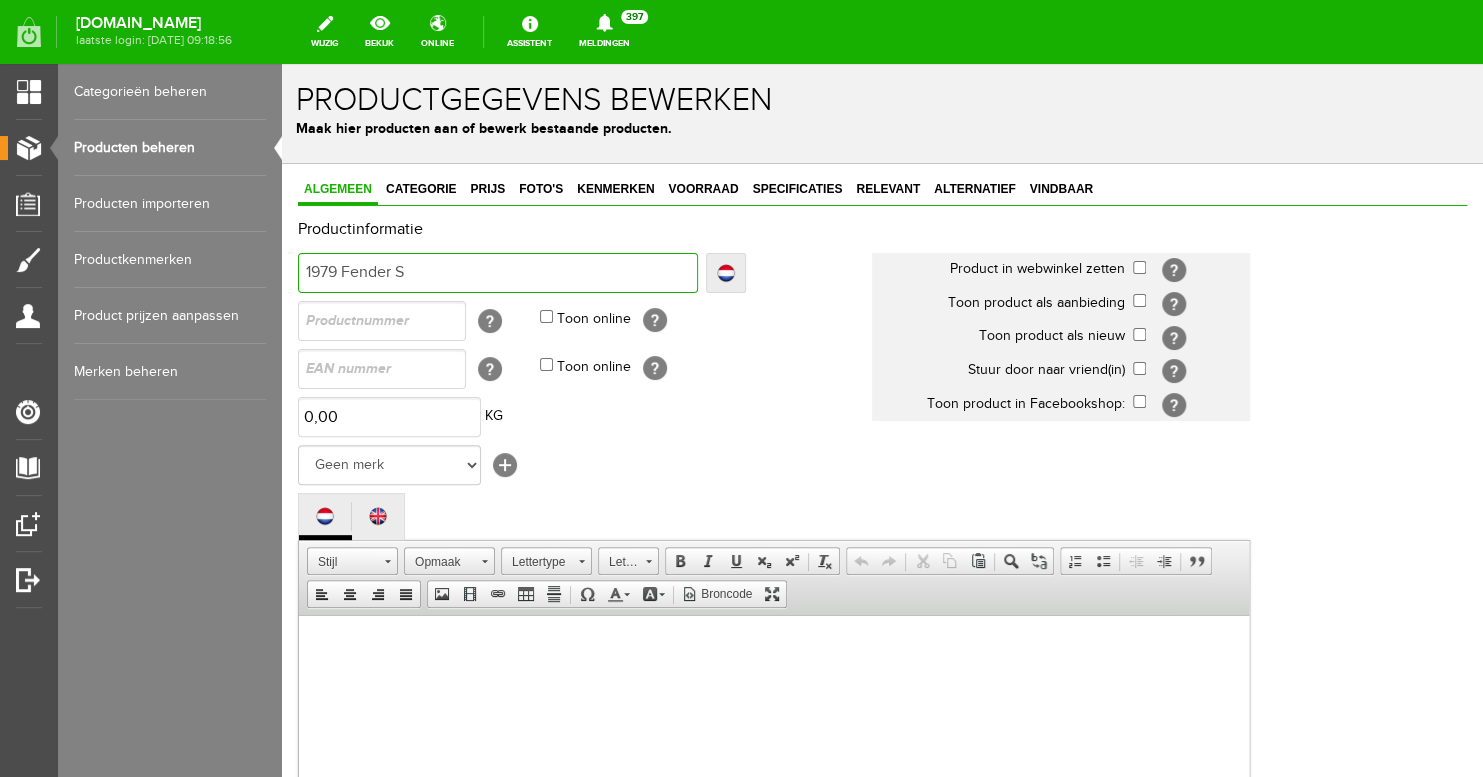 type on "1979 Fender ST" 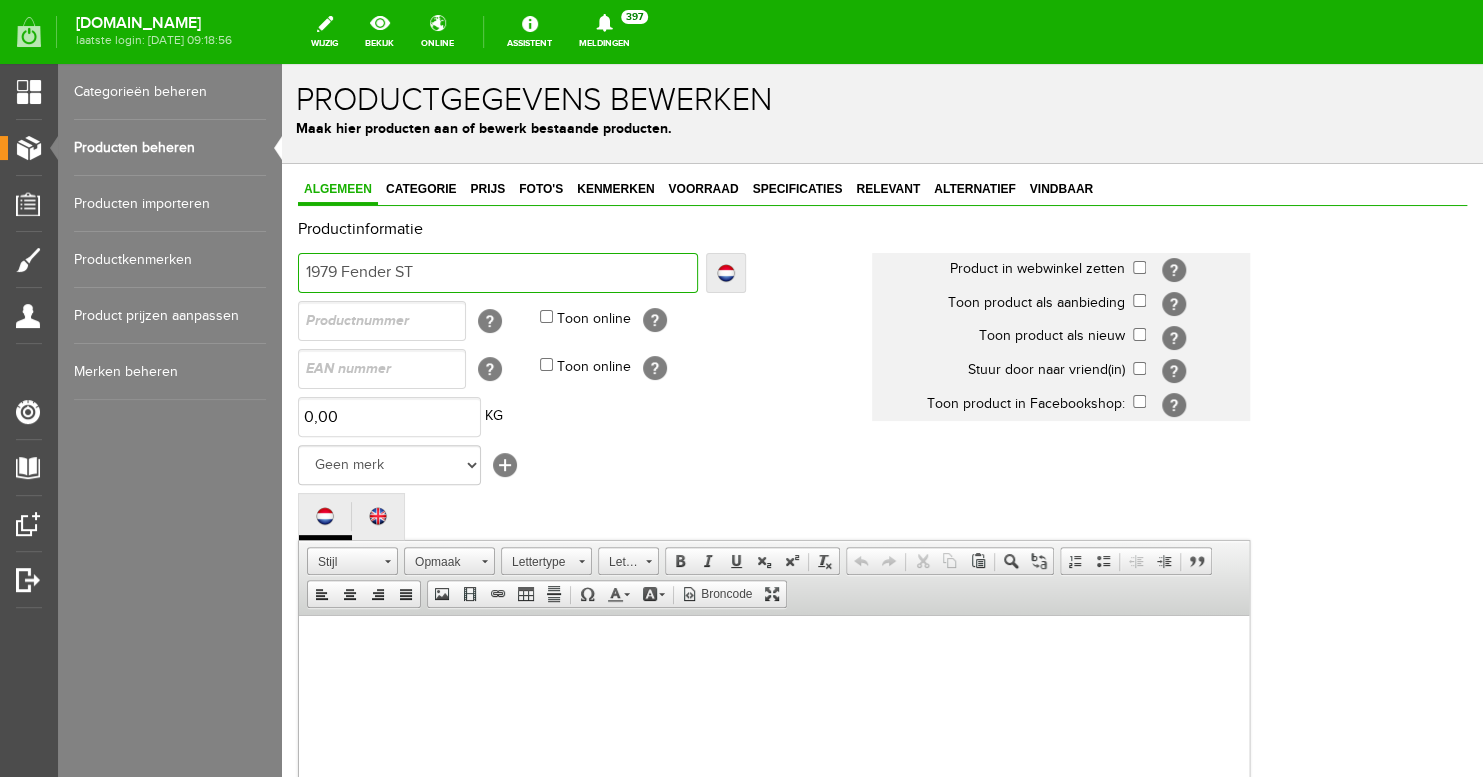 type on "1979 Fender ST" 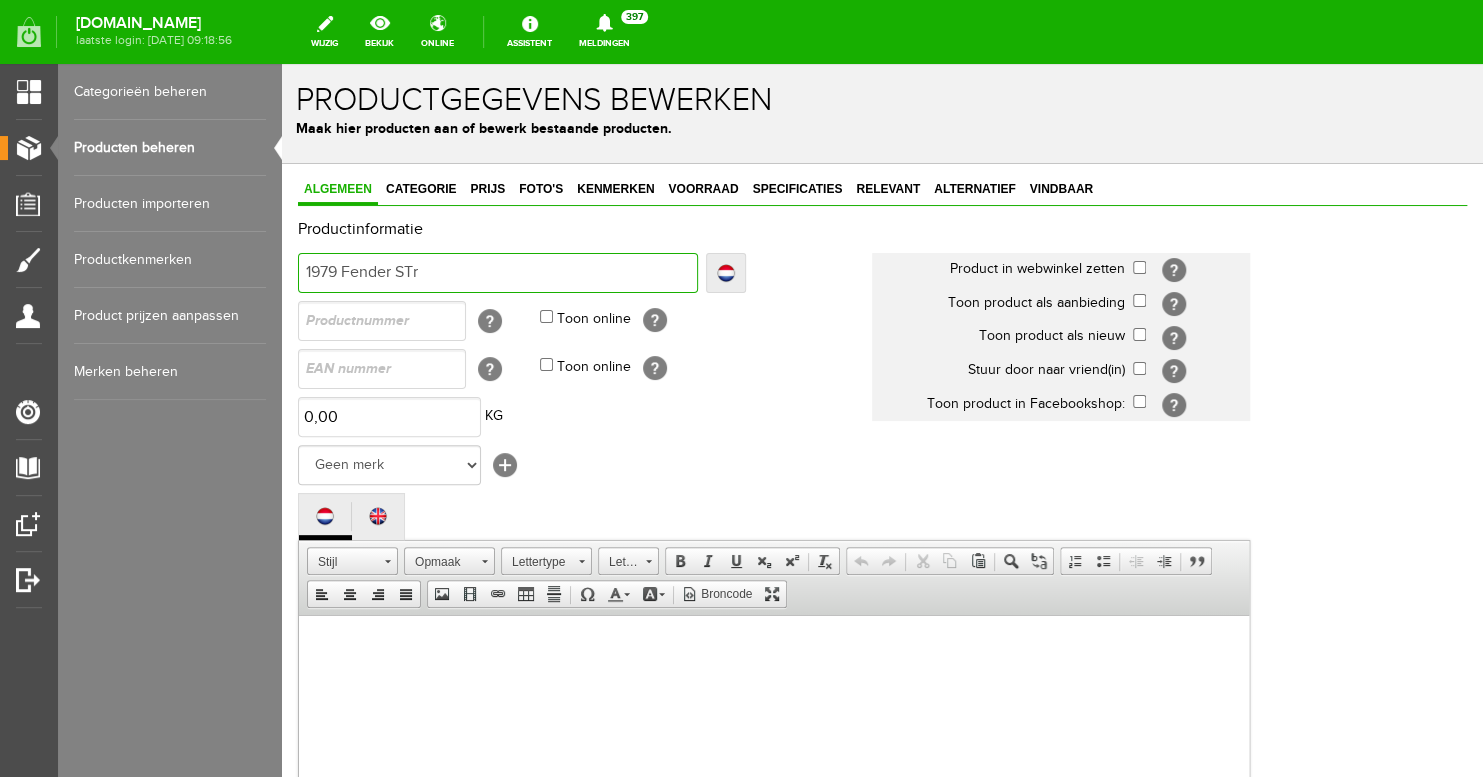 type on "1979 Fender STr" 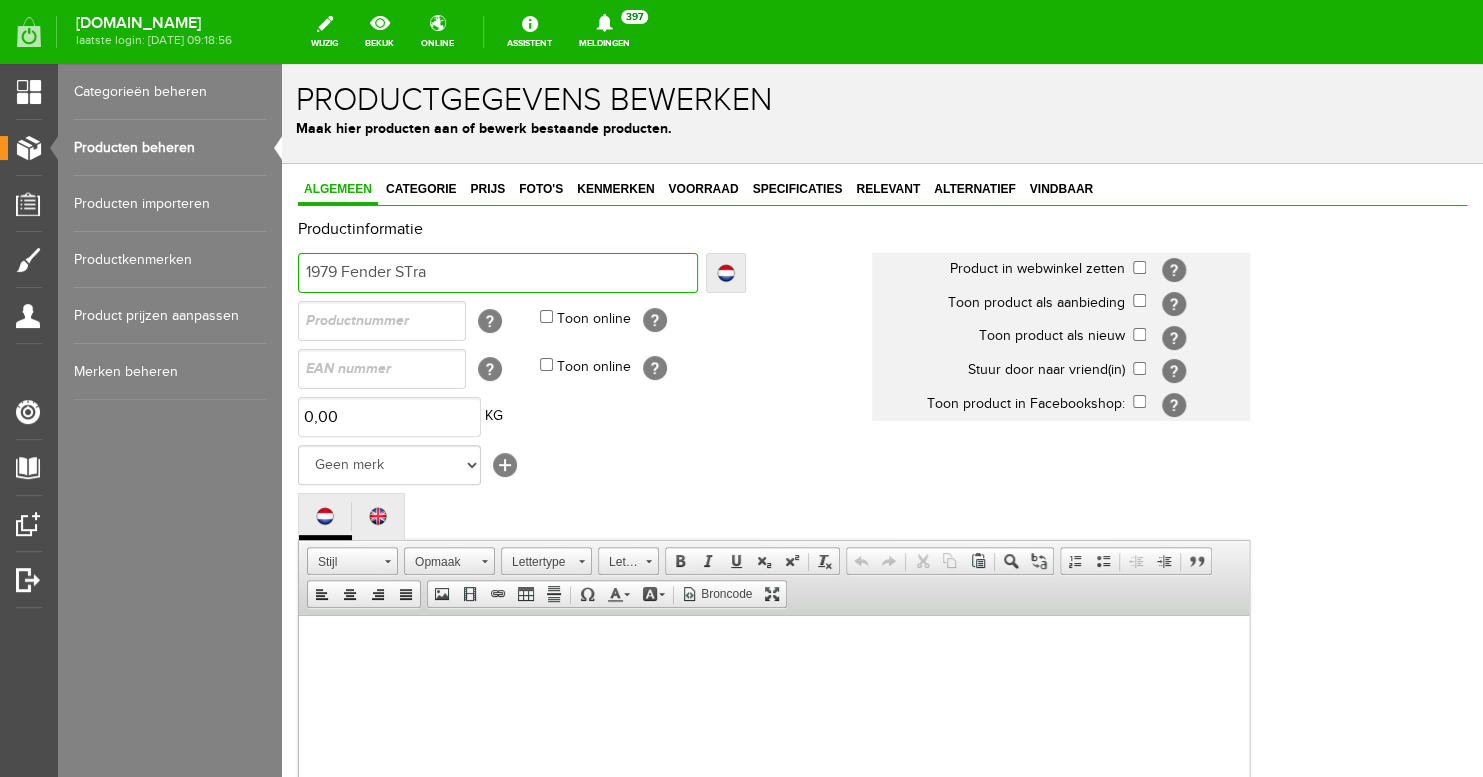 type on "1979 Fender STra" 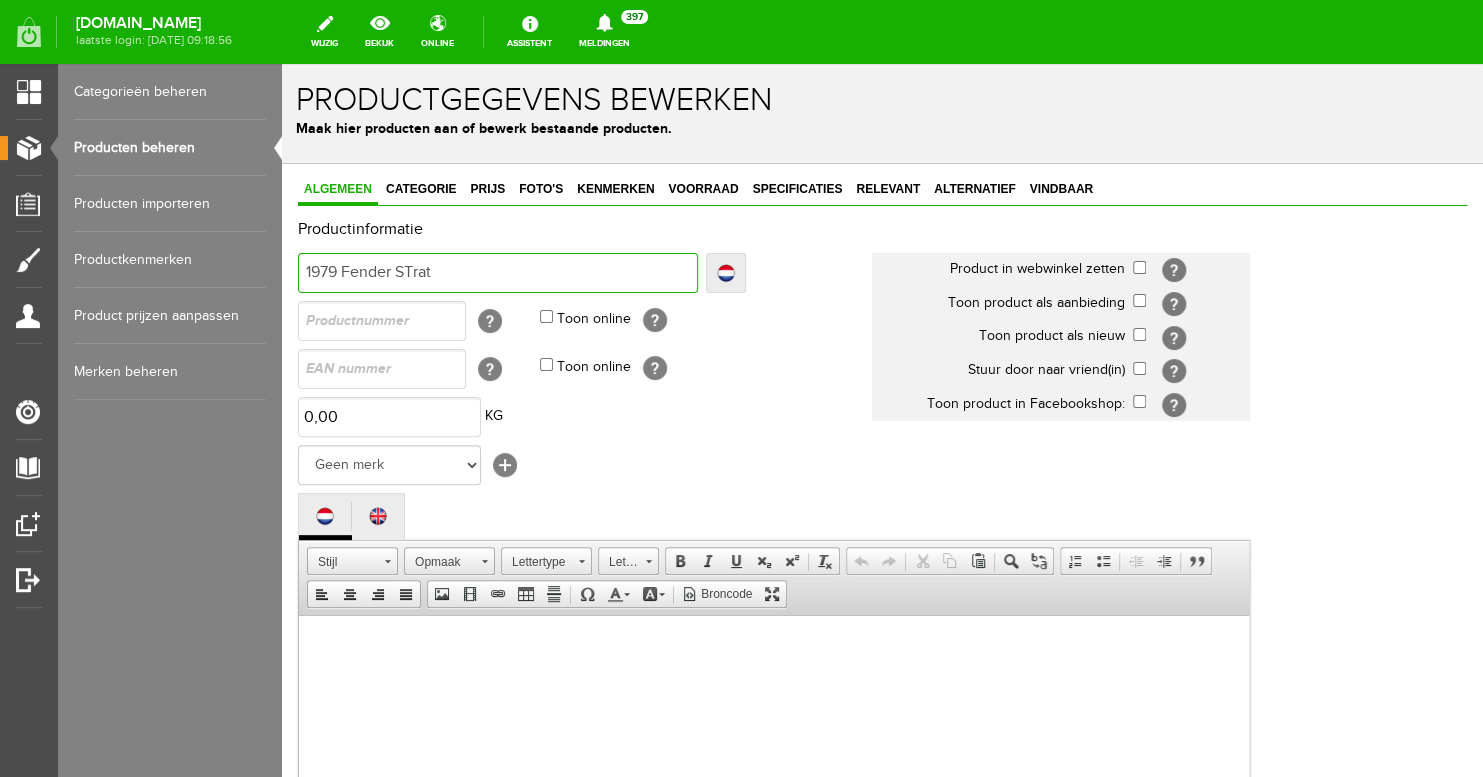 type on "1979 Fender STrat" 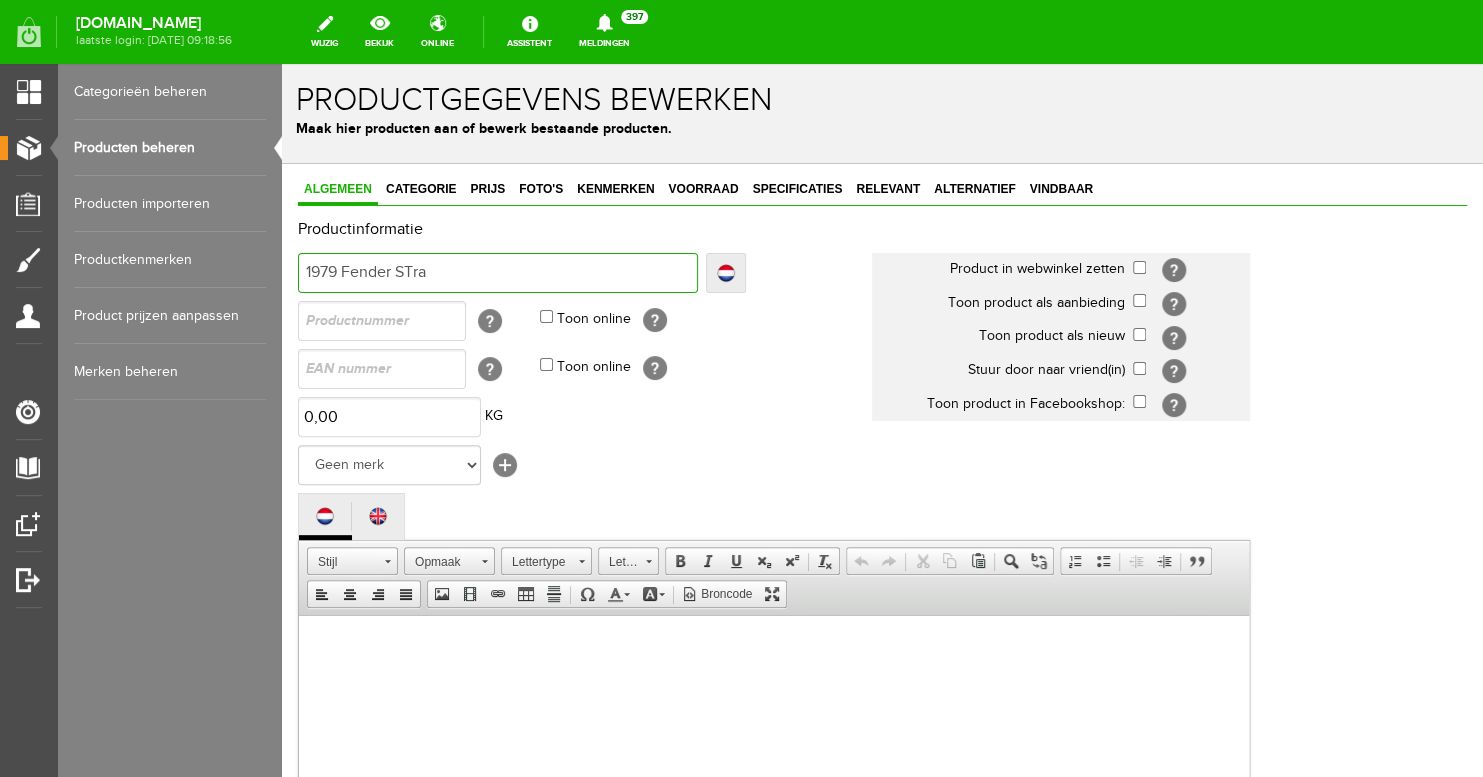 type on "1979 Fender STra" 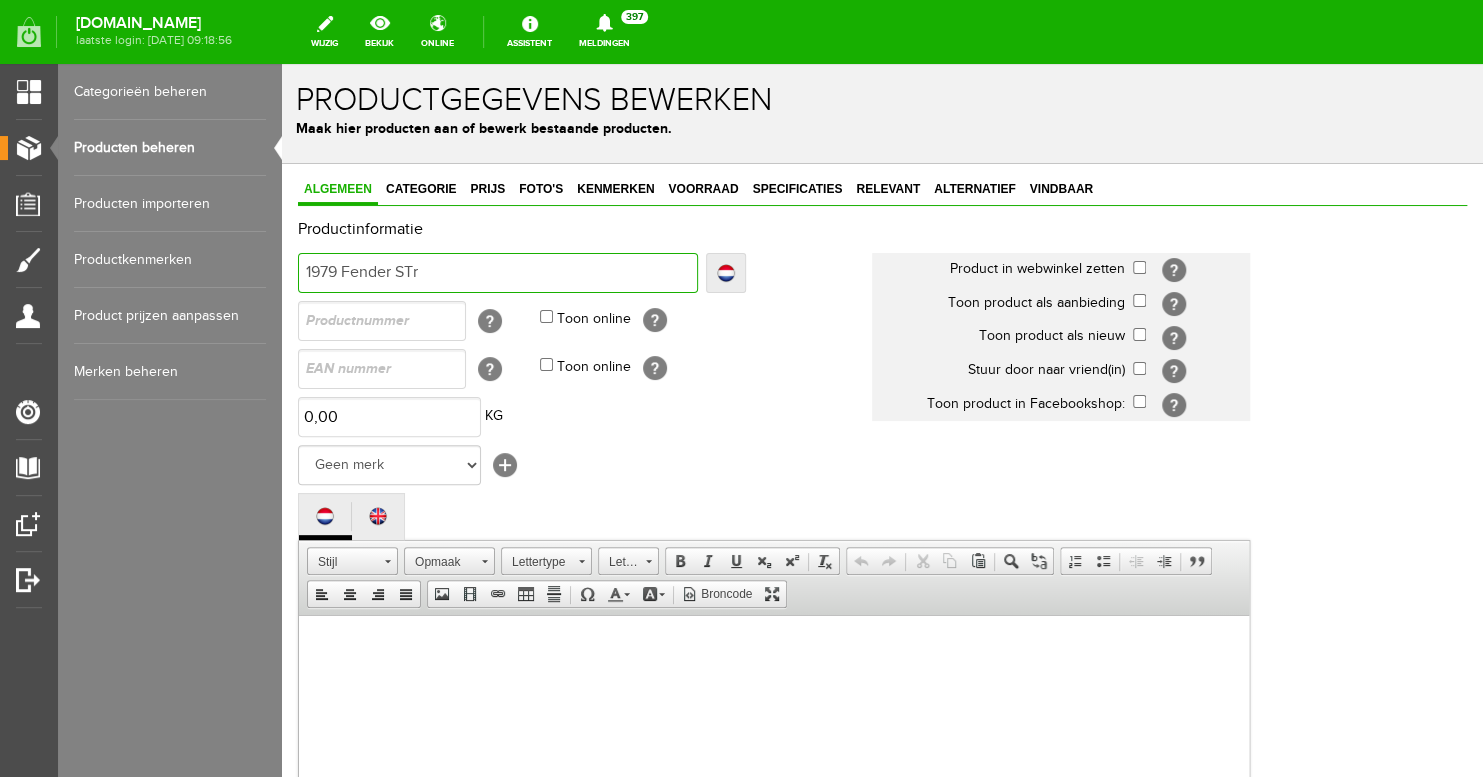 type on "1979 Fender STr" 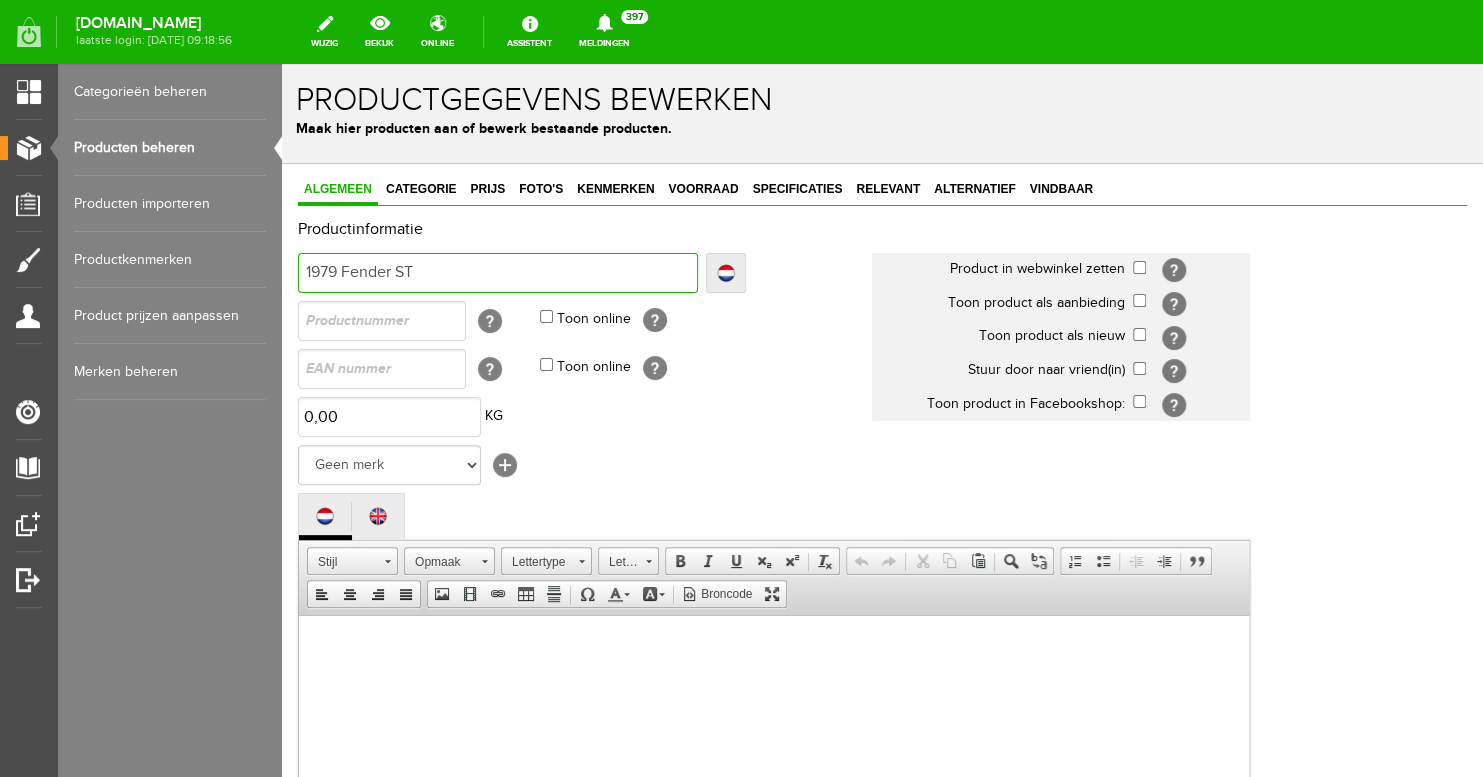 type on "1979 Fender ST" 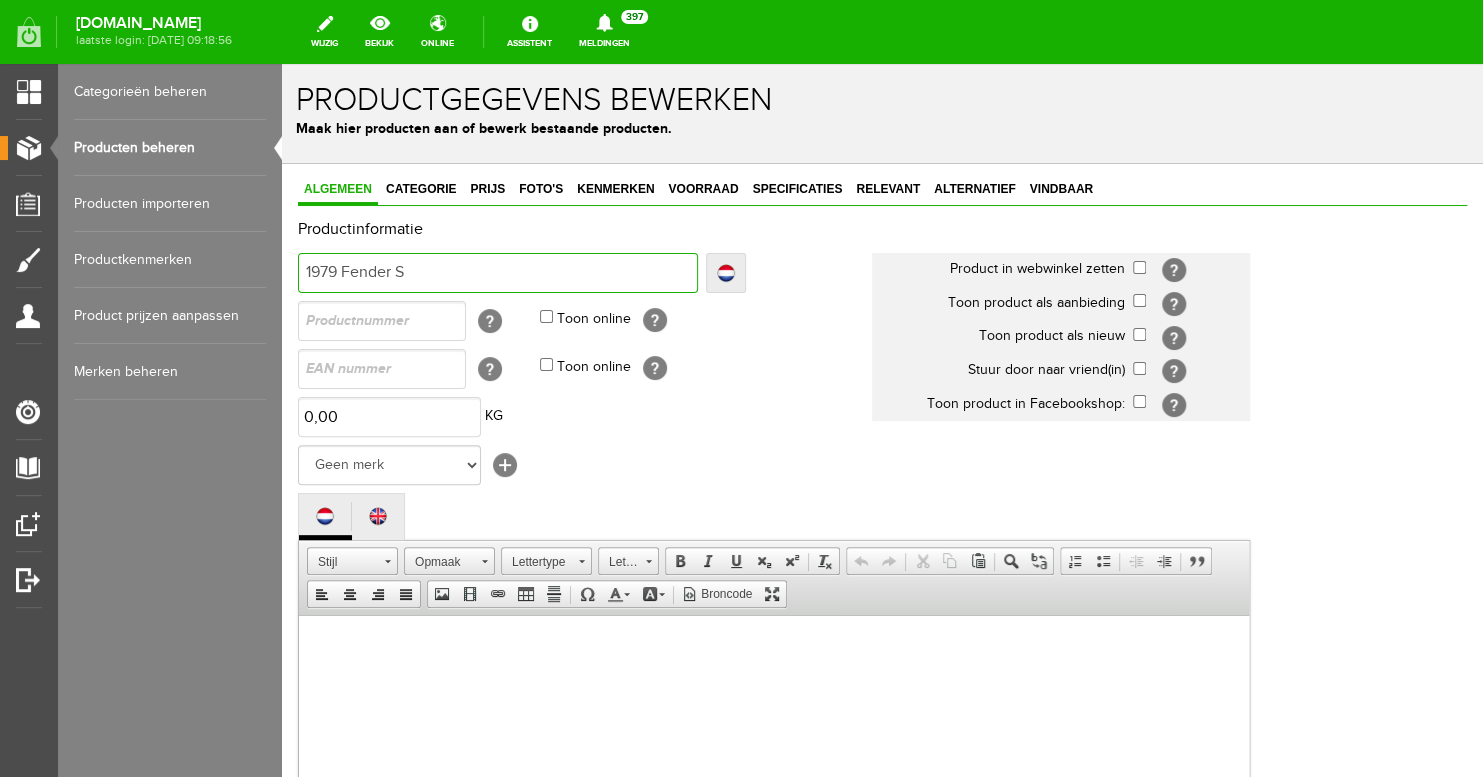 type on "1979 Fender S" 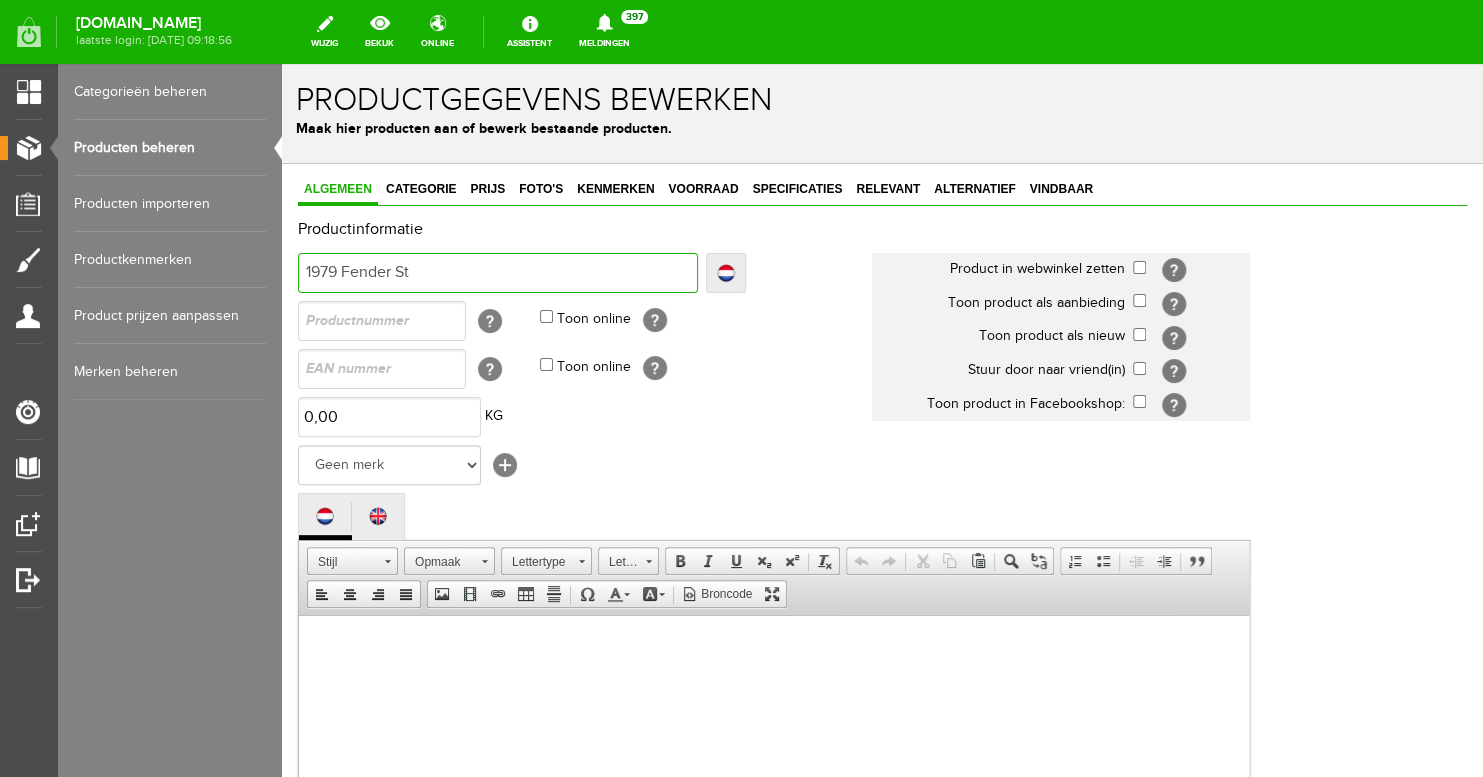 type on "1979 Fender St" 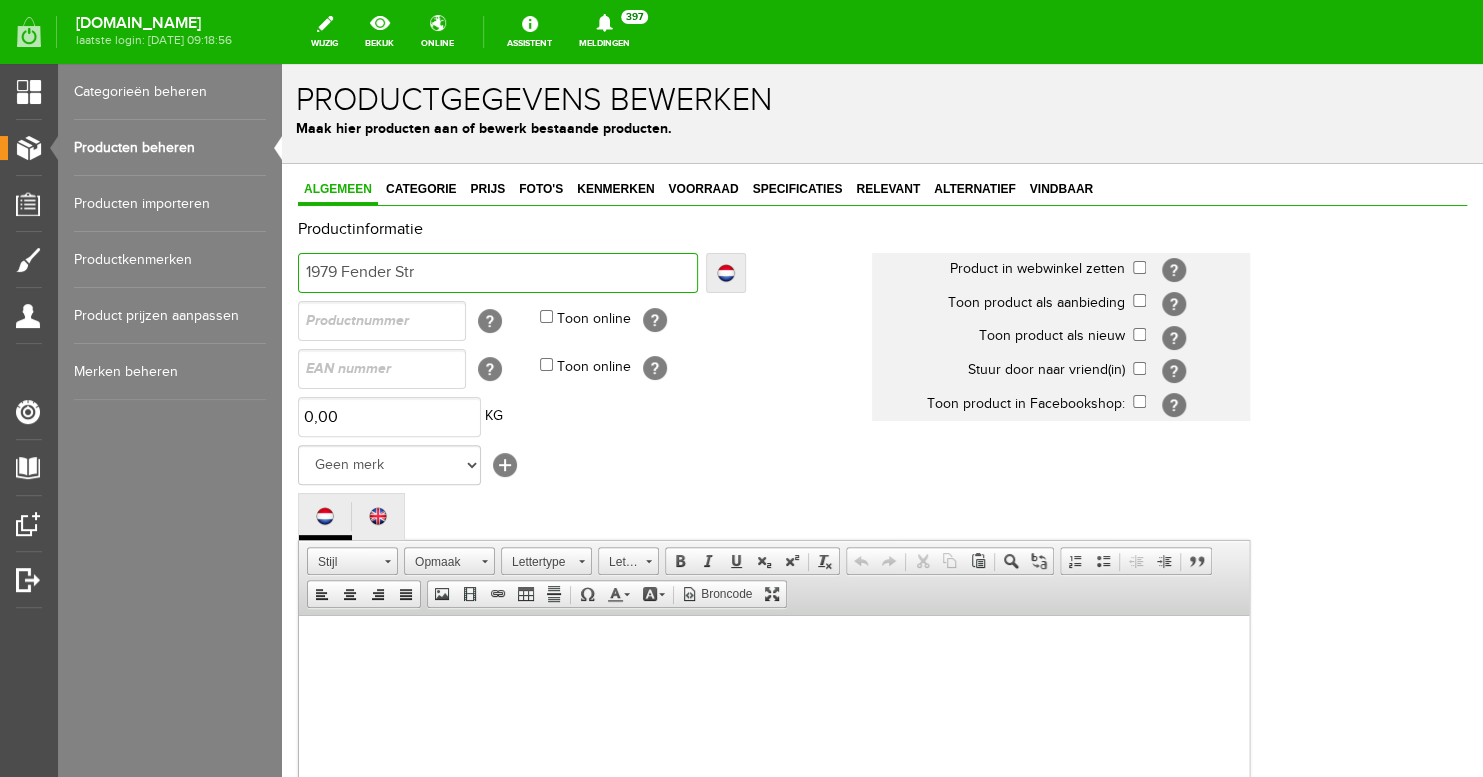 type on "1979 Fender Str" 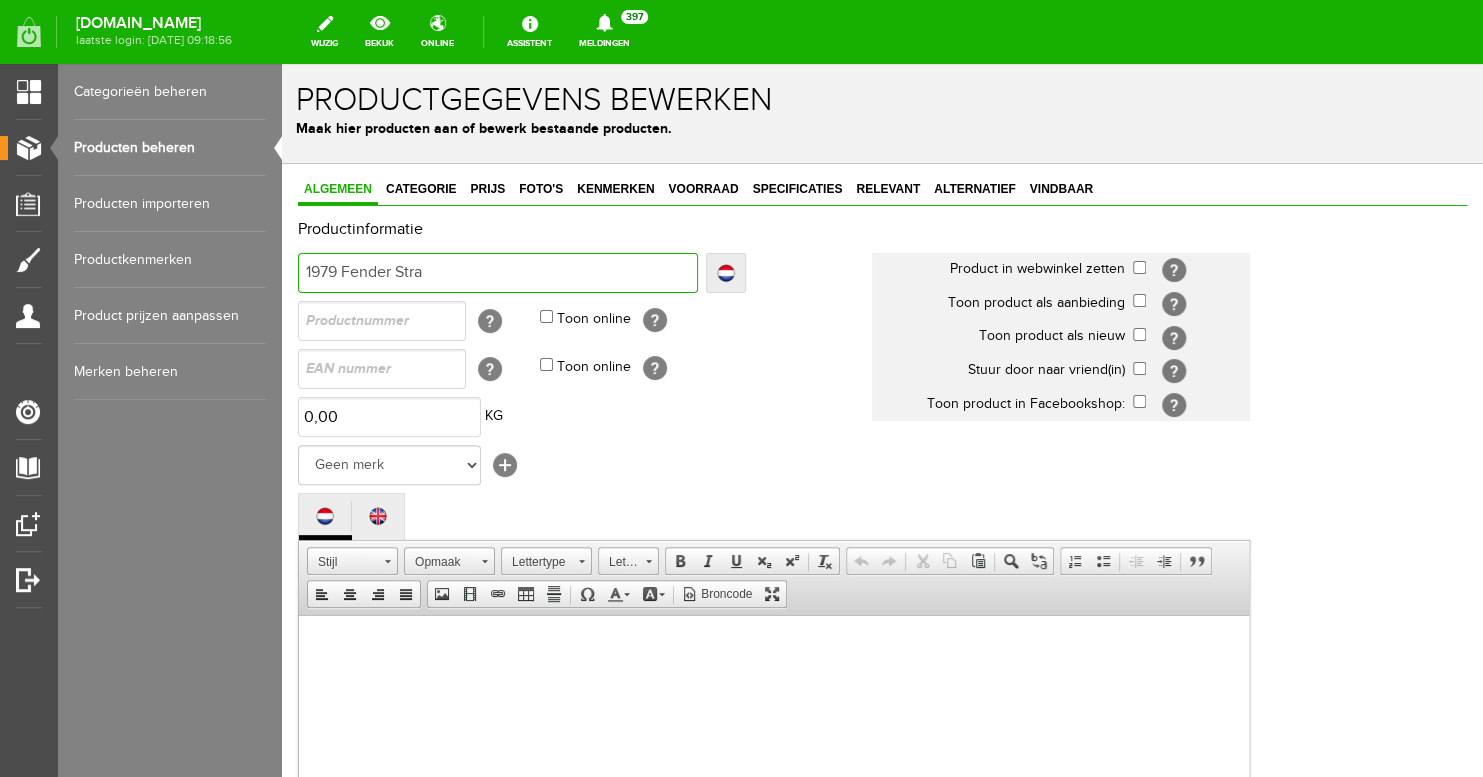 type on "1979 Fender Stra" 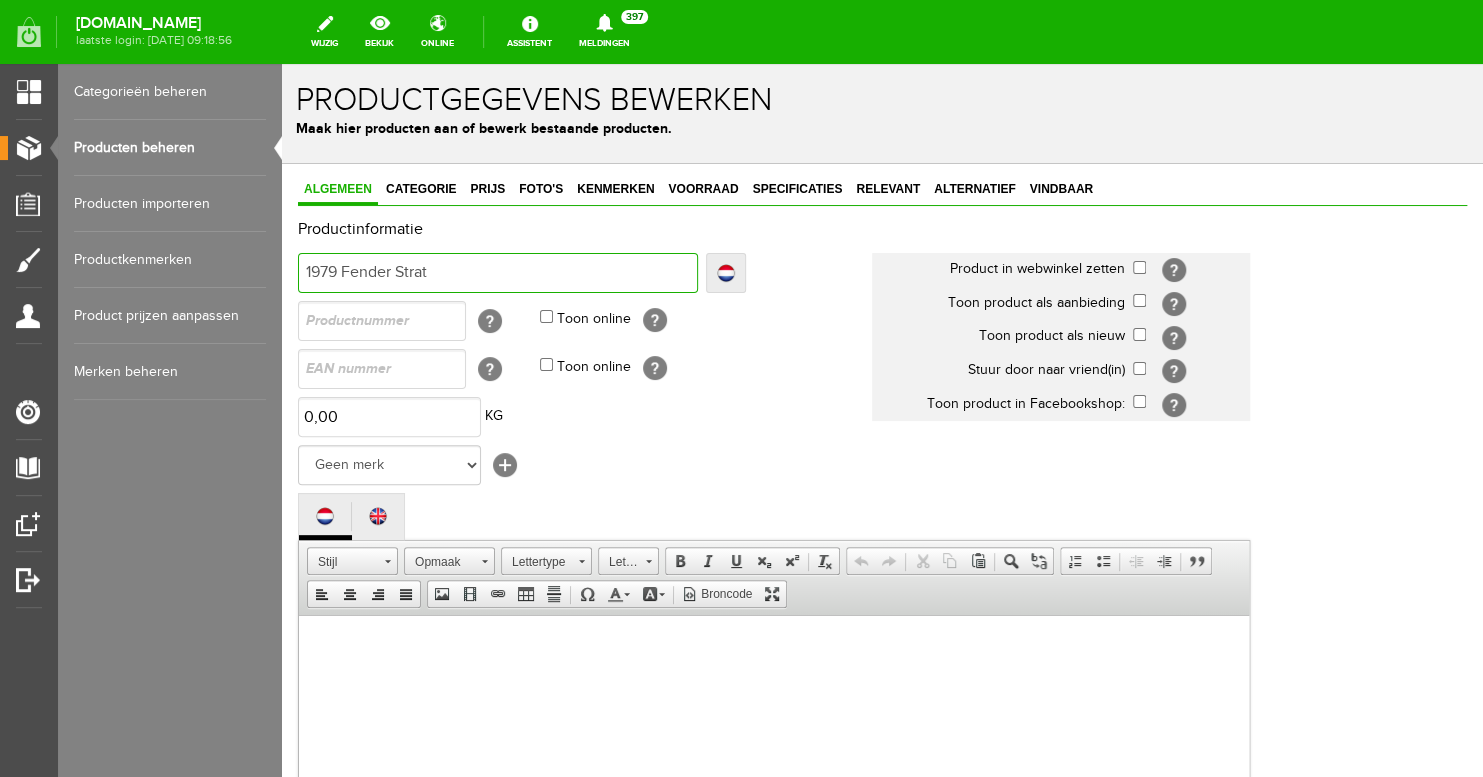 type on "1979 Fender Strat" 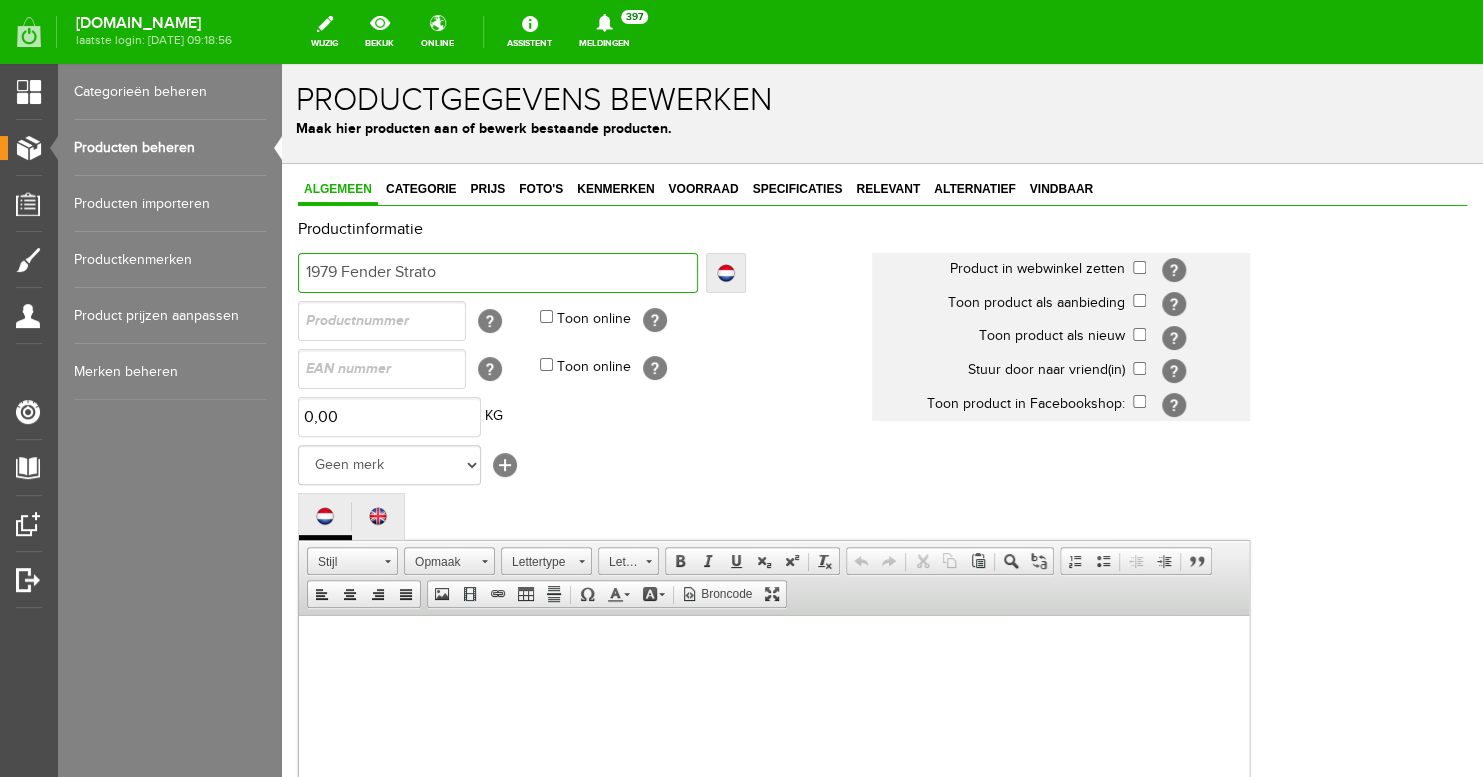 type on "1979 Fender Strato" 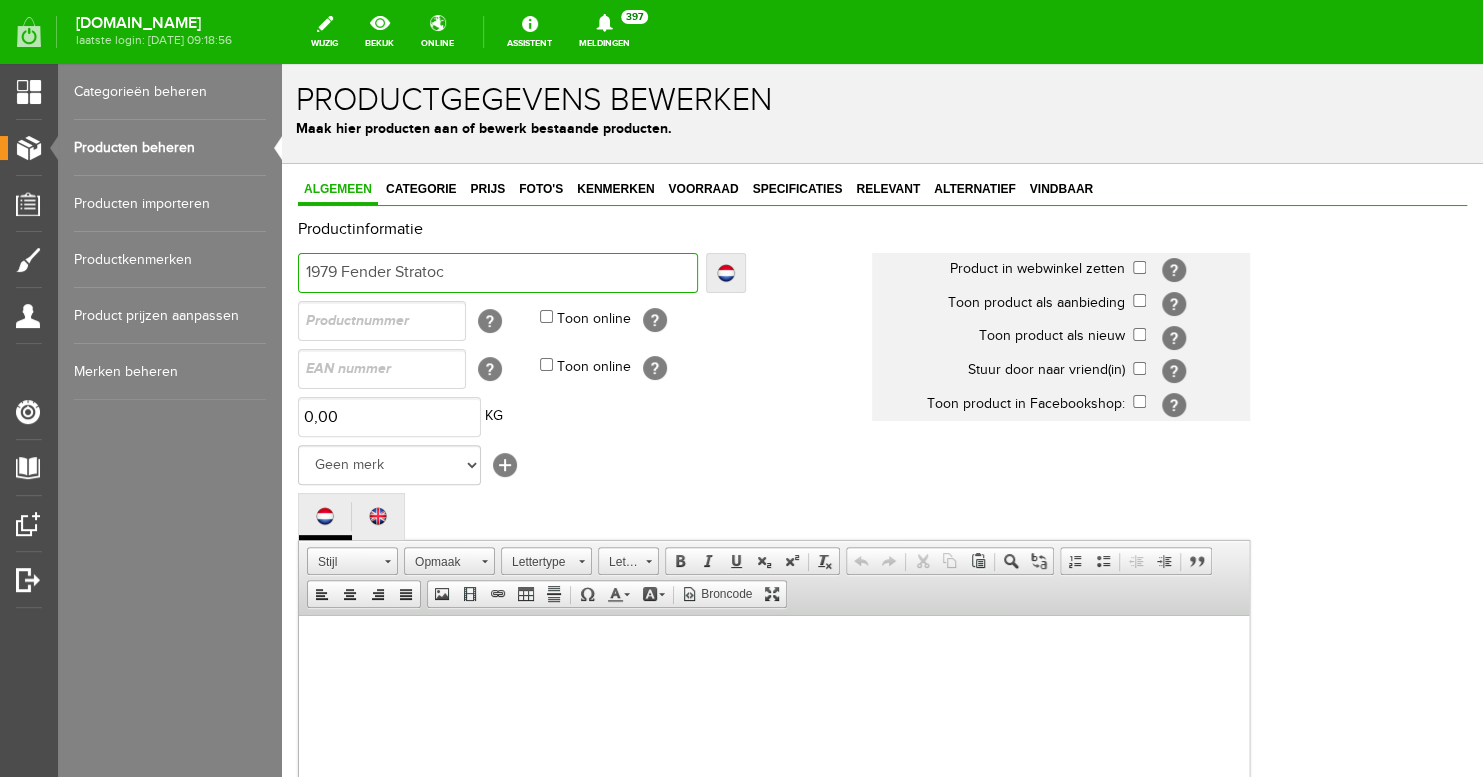 type on "1979 Fender Stratoc" 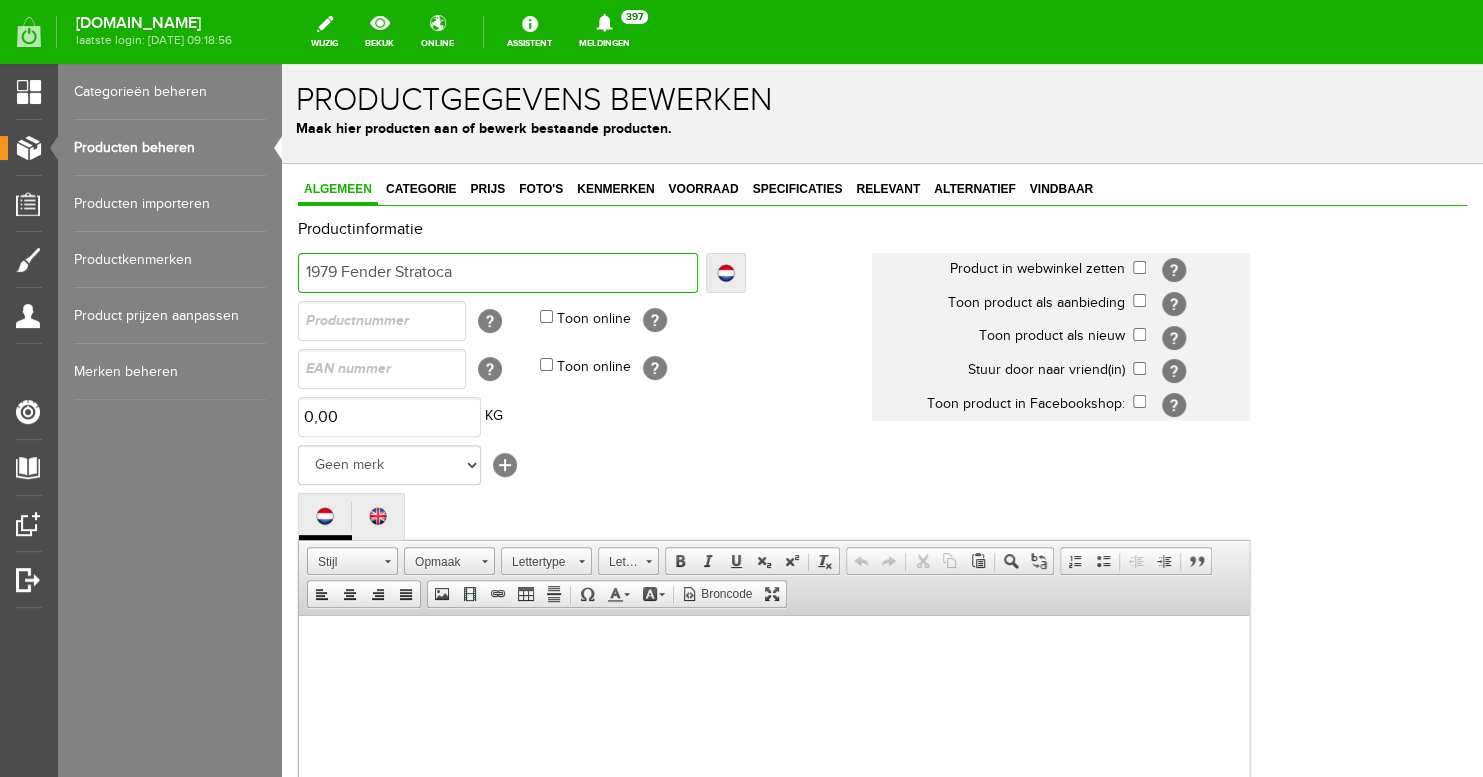 type on "1979 Fender Stratoca" 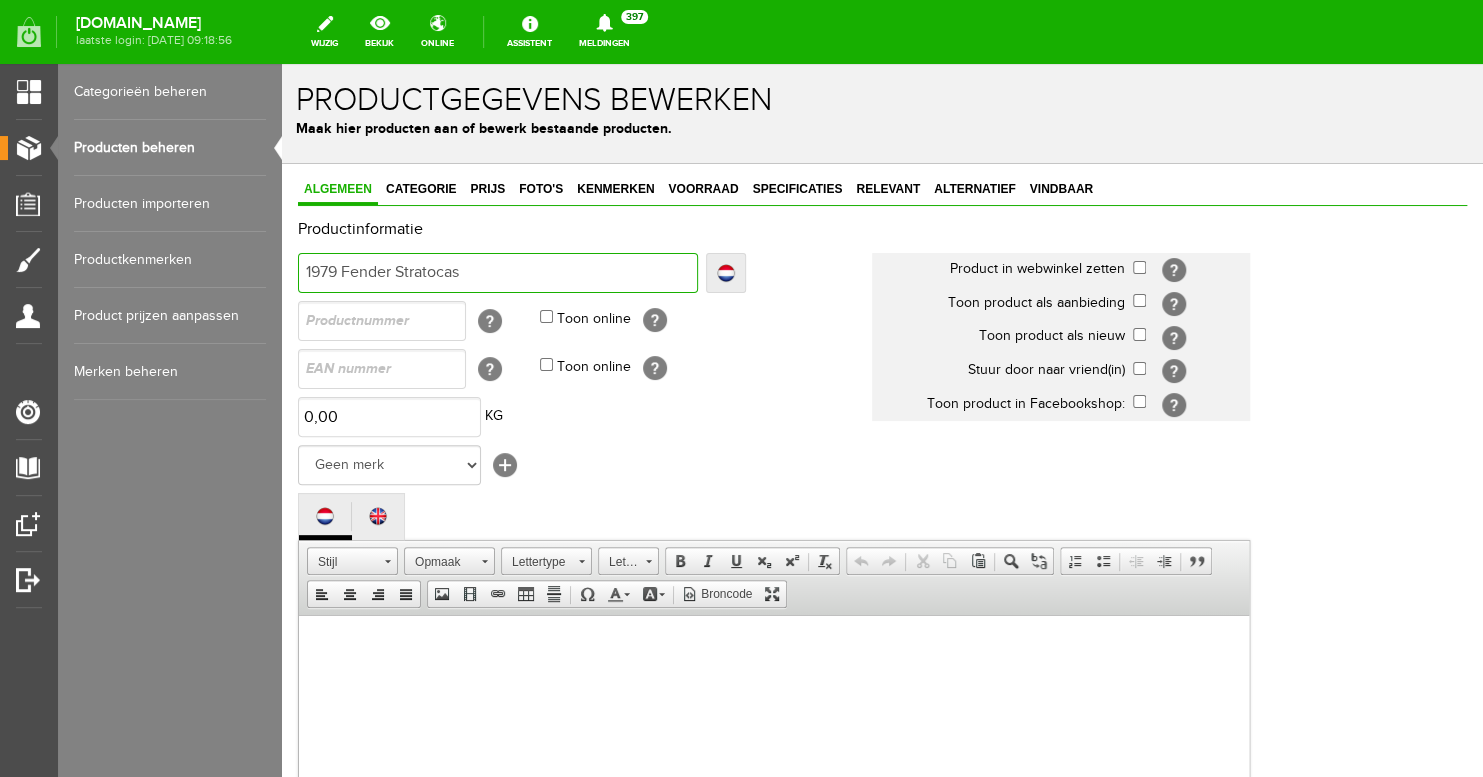 type on "1979 Fender Stratocas" 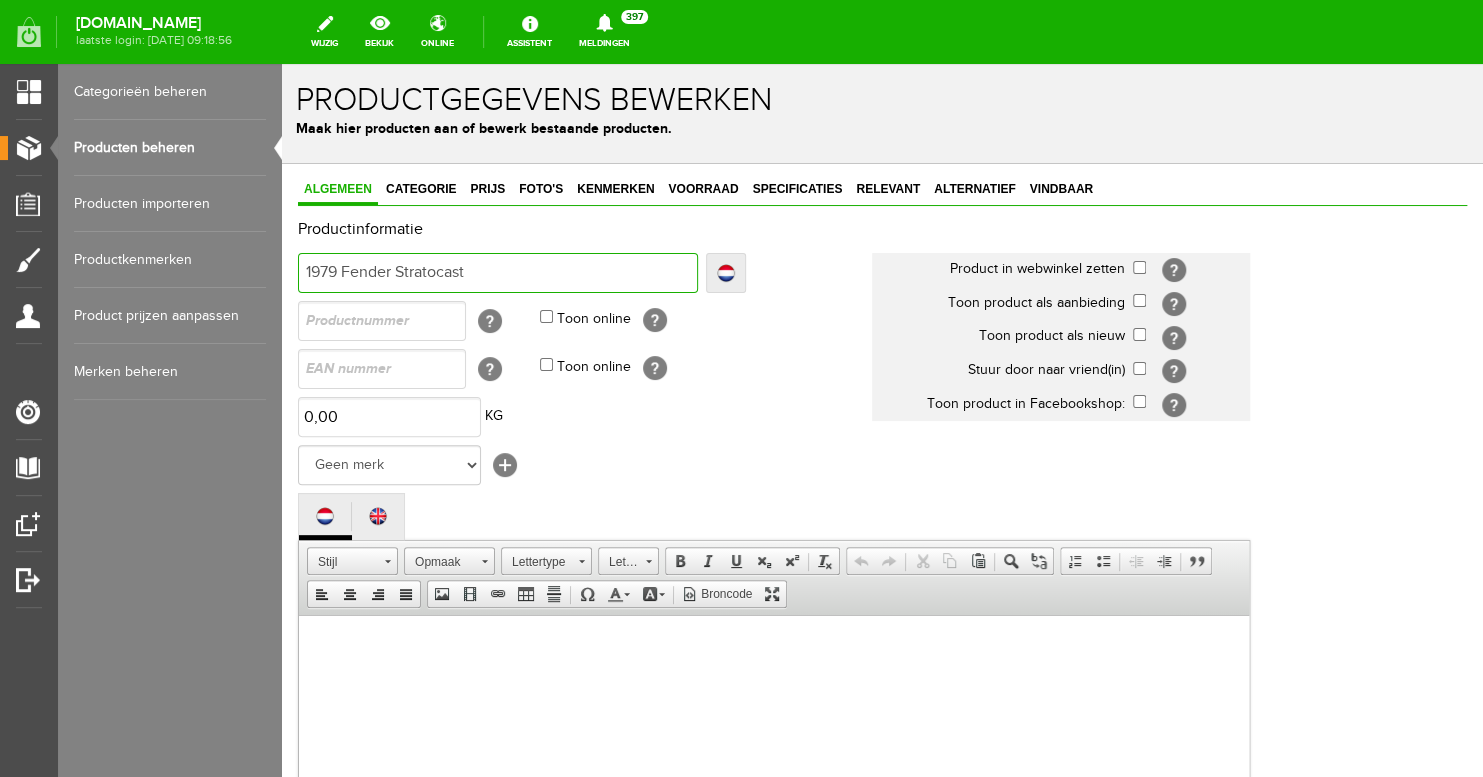 type on "1979 Fender Stratocast" 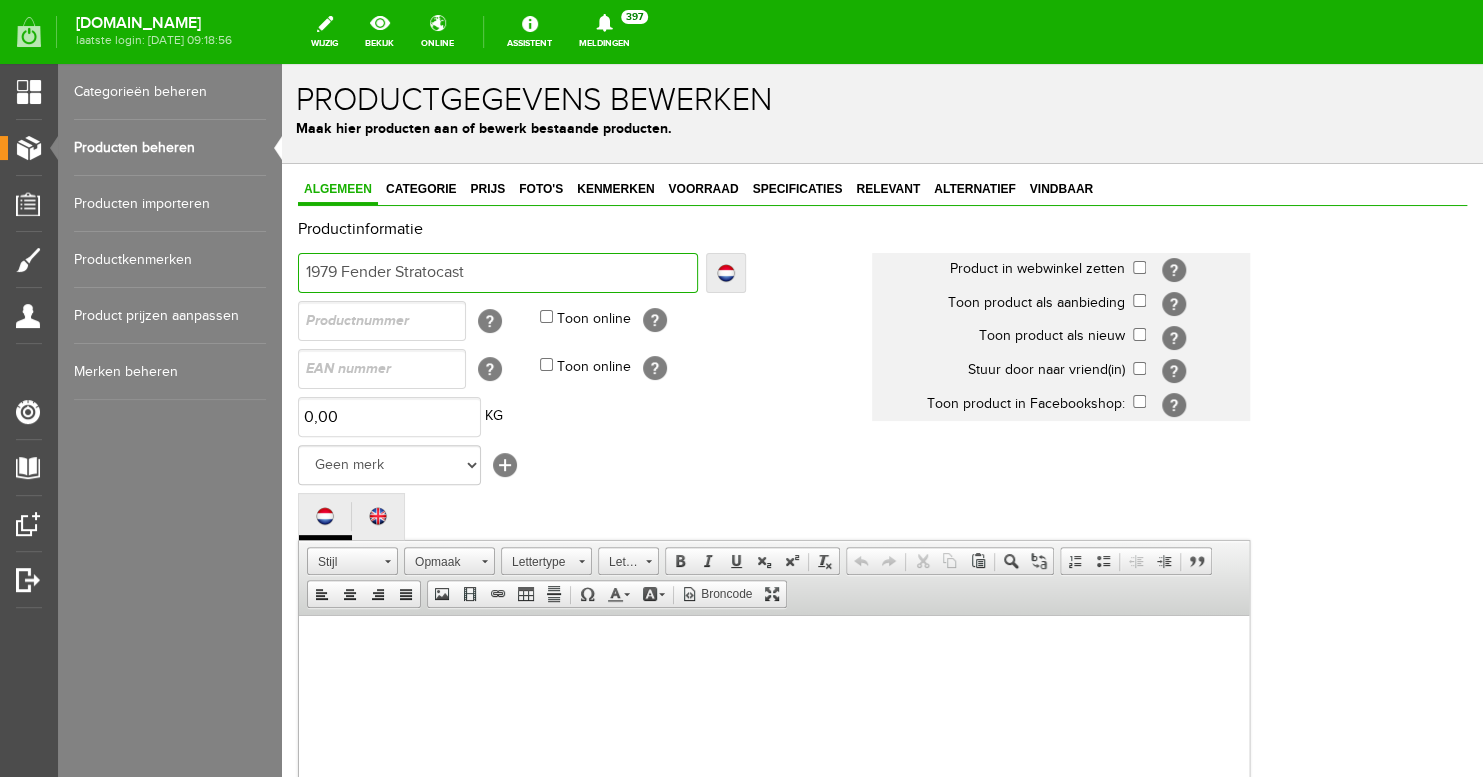 type on "1979 Fender Stratocaste" 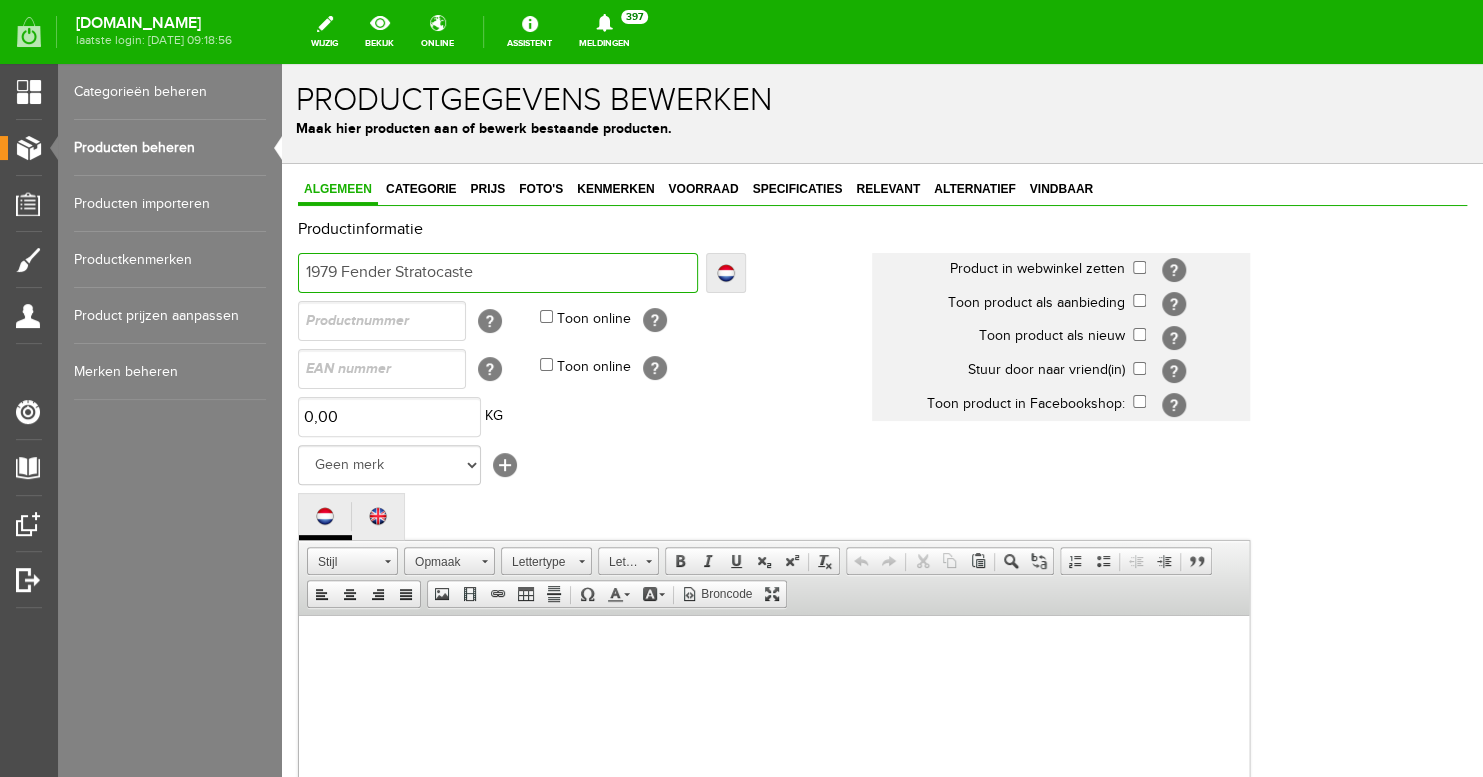 type on "1979 Fender Stratocaste" 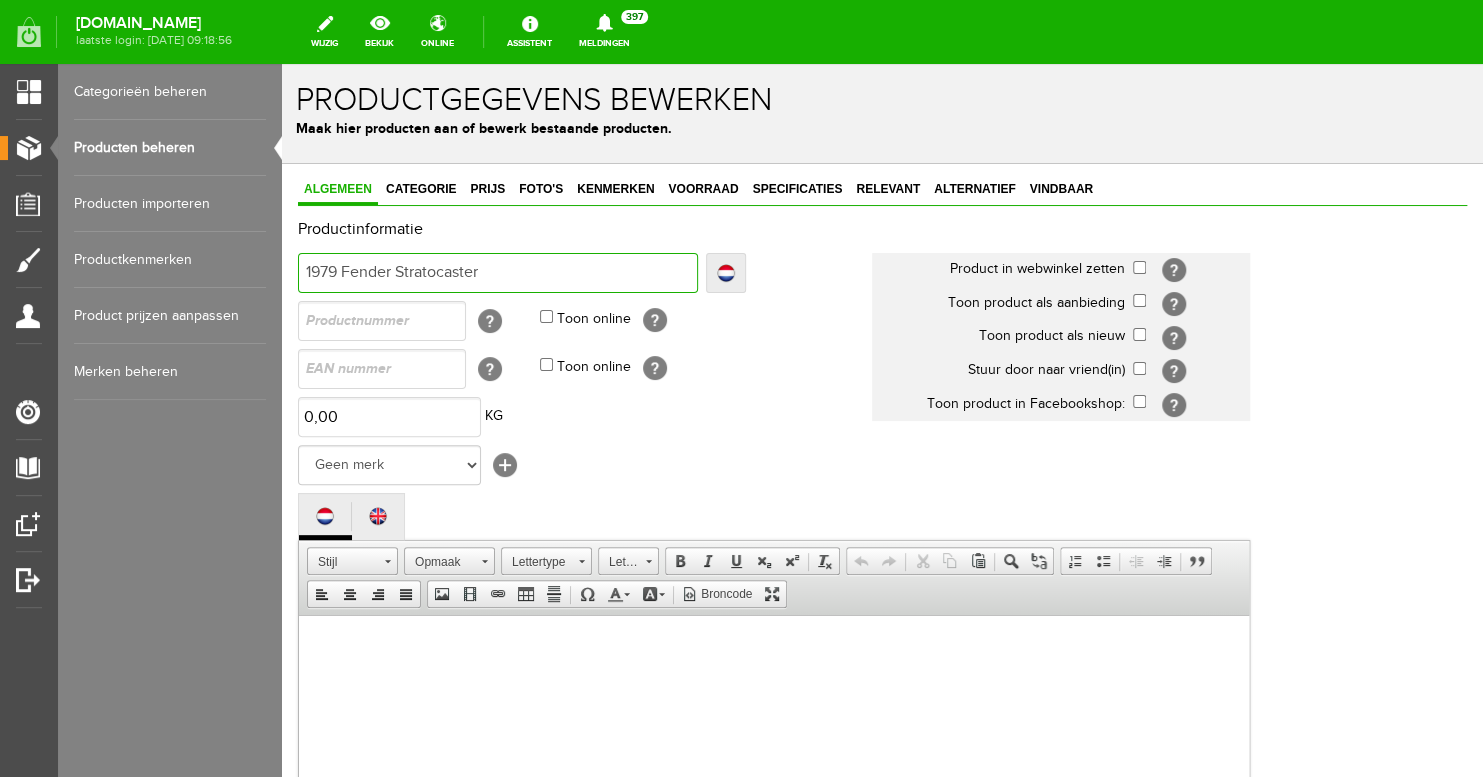 type on "1979 Fender Stratocaster" 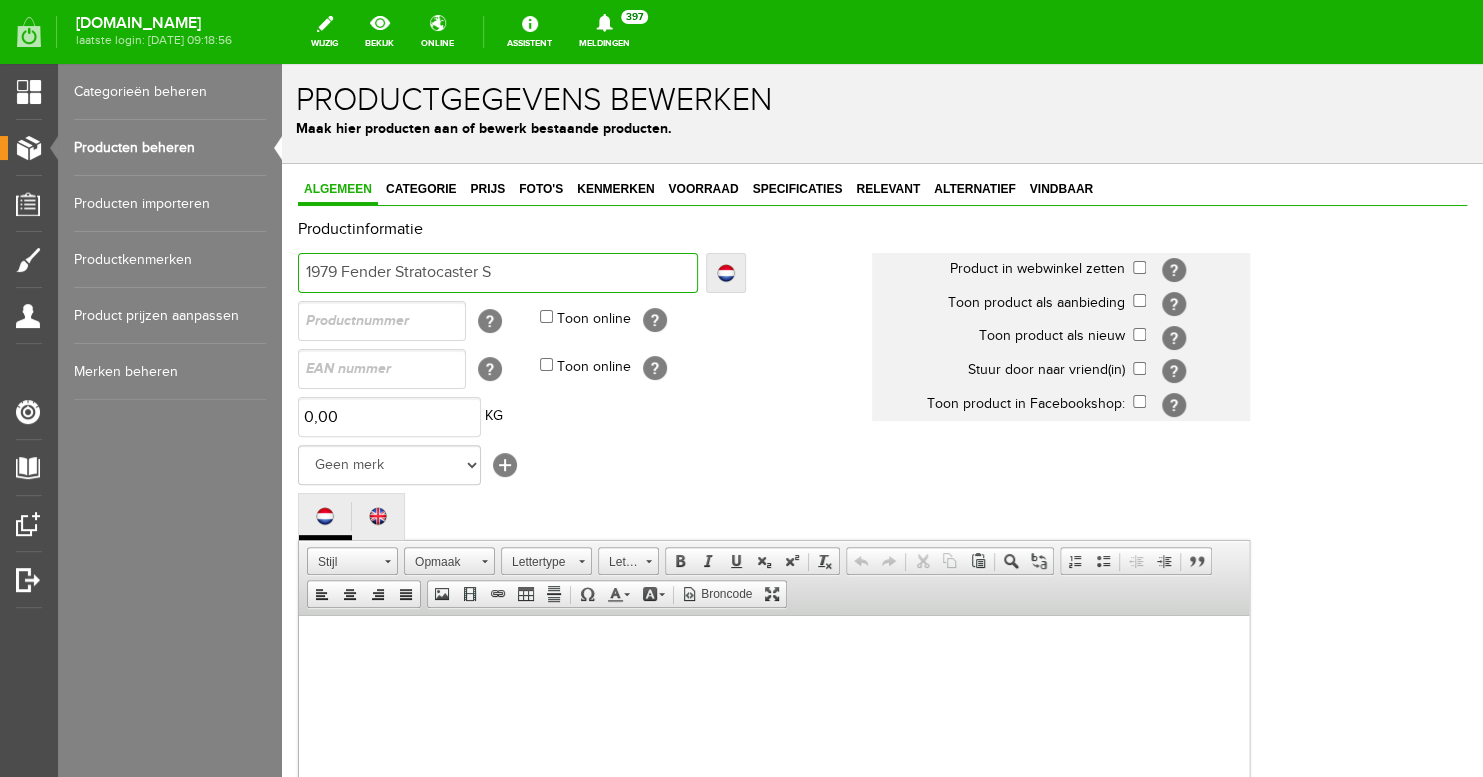 type on "1979 Fender Stratocaster S" 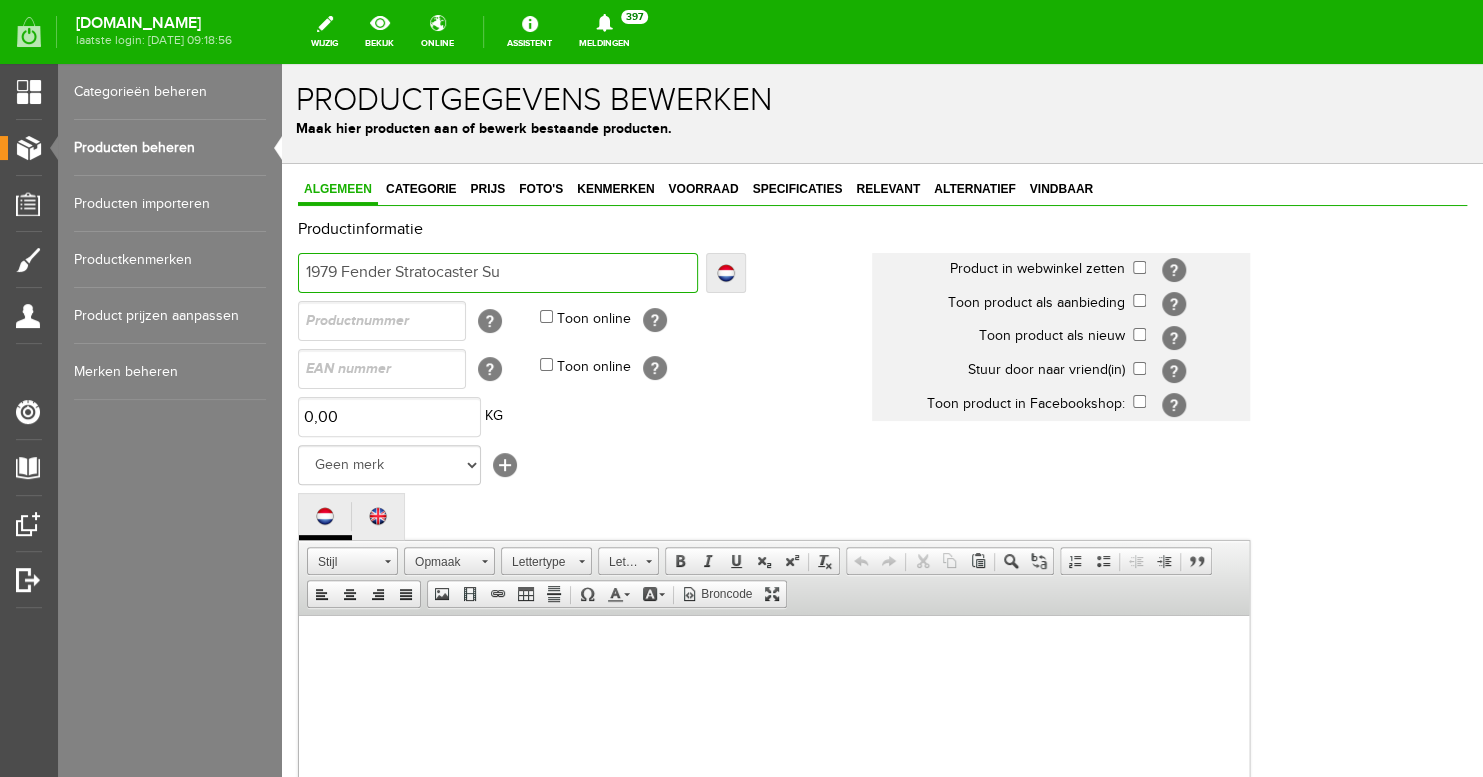 type on "1979 Fender Stratocaster Su" 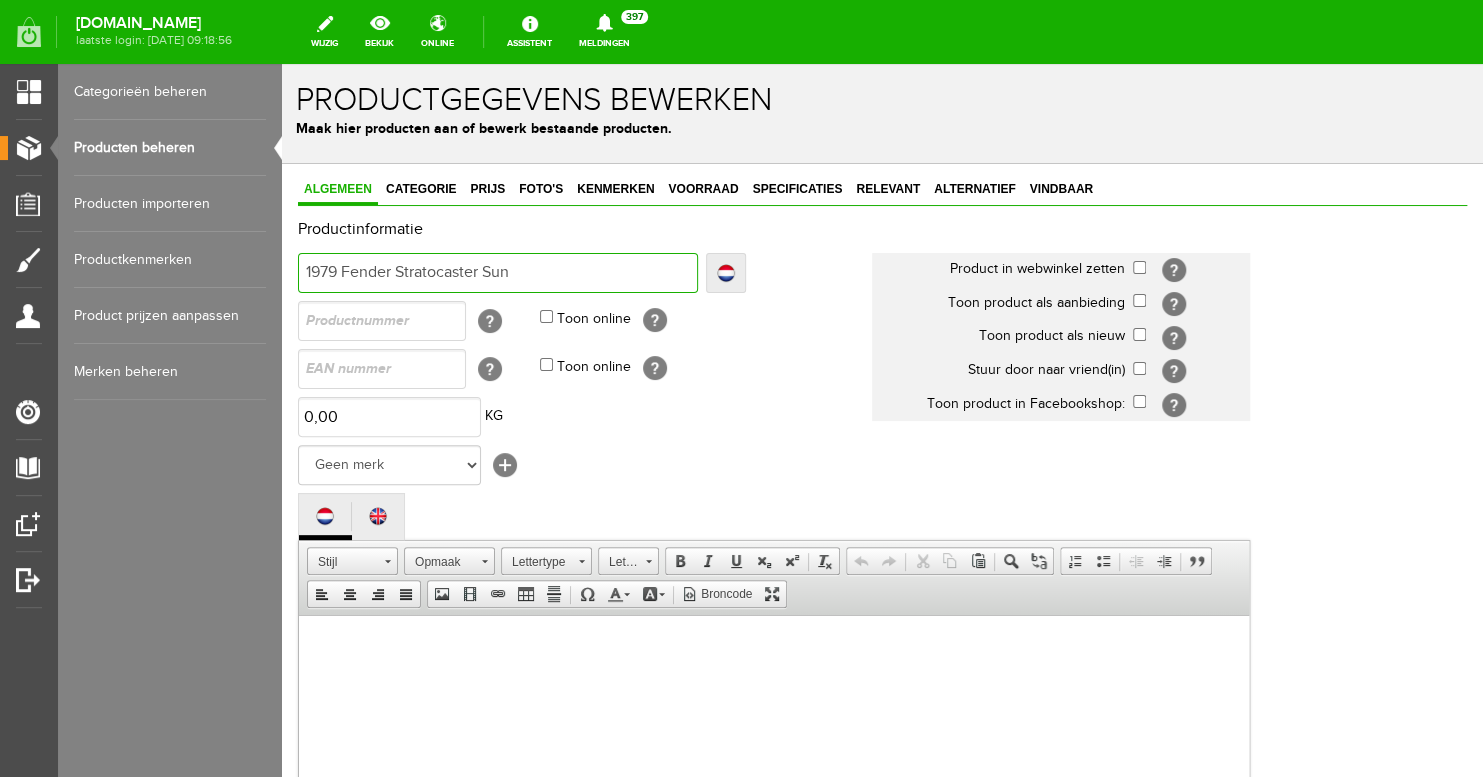 type on "1979 Fender Stratocaster Sun" 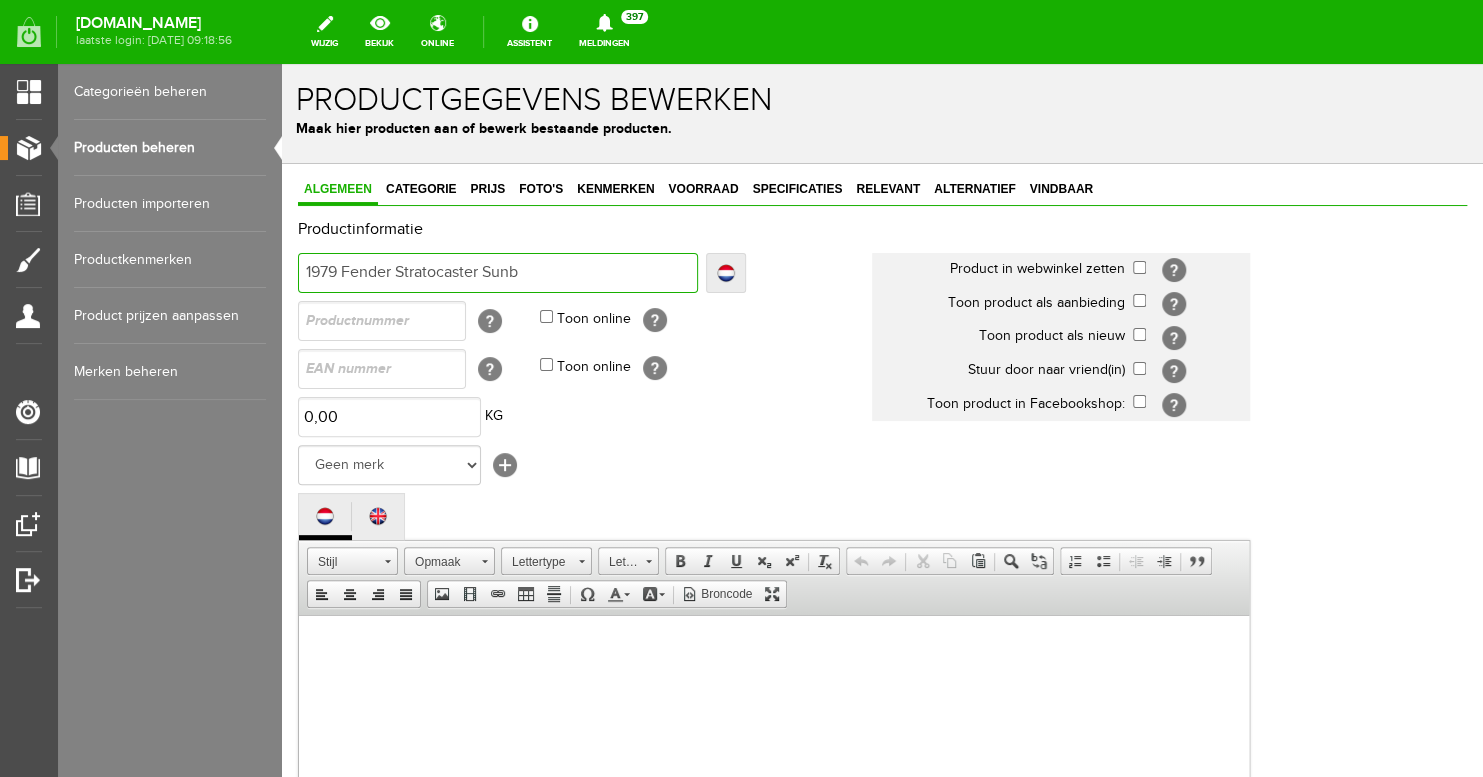 type on "1979 Fender Stratocaster Sunb" 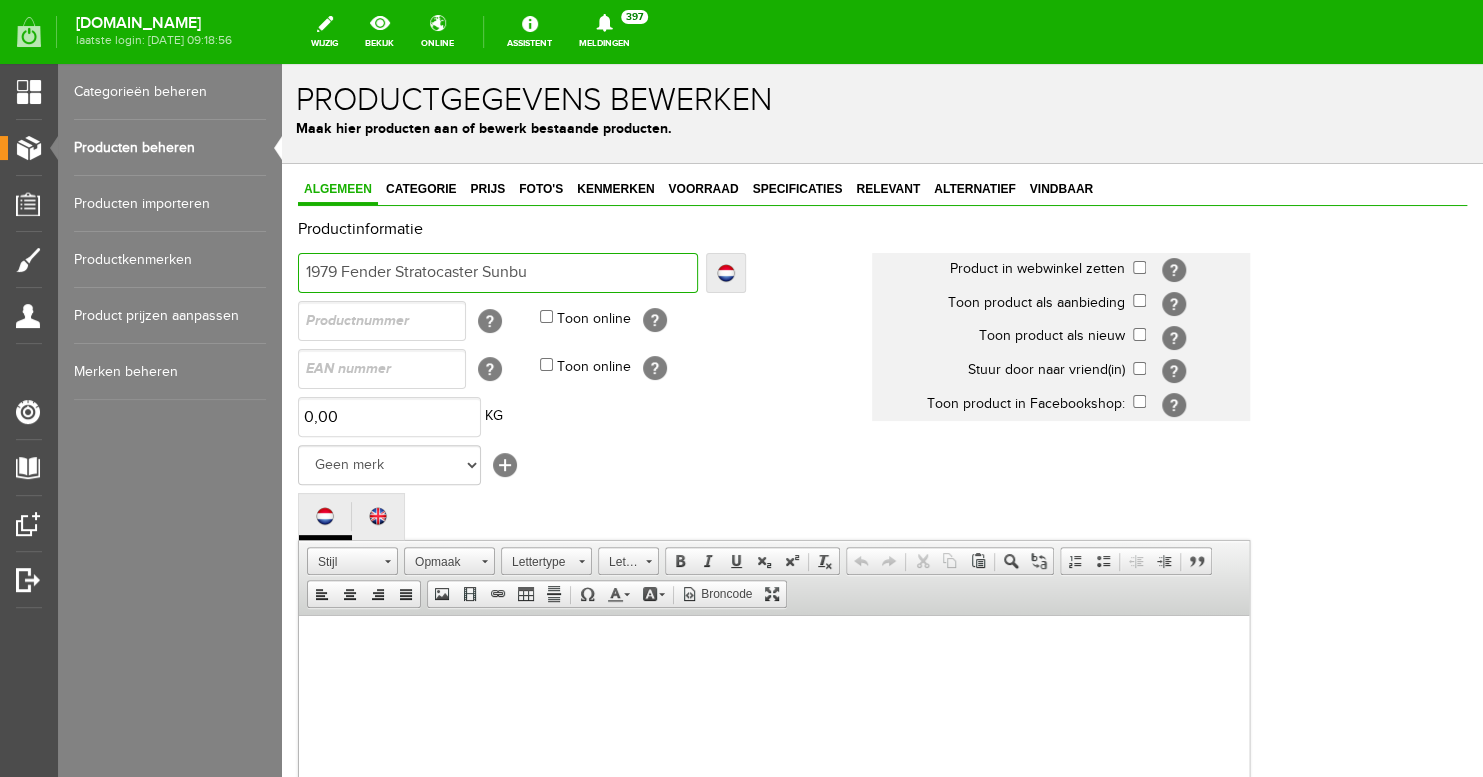 type on "1979 Fender Stratocaster Sunbur" 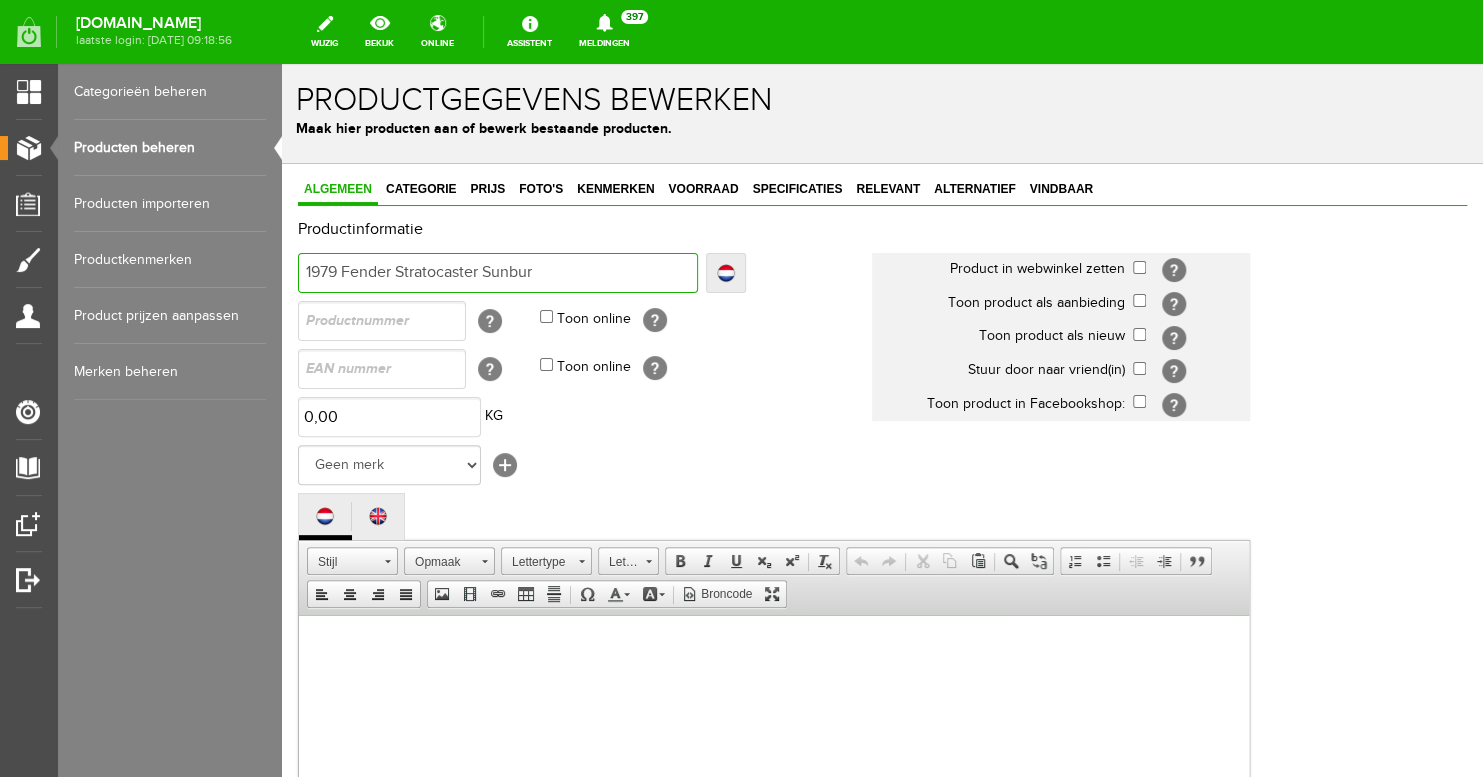 type on "1979 Fender Stratocaster Sunbur" 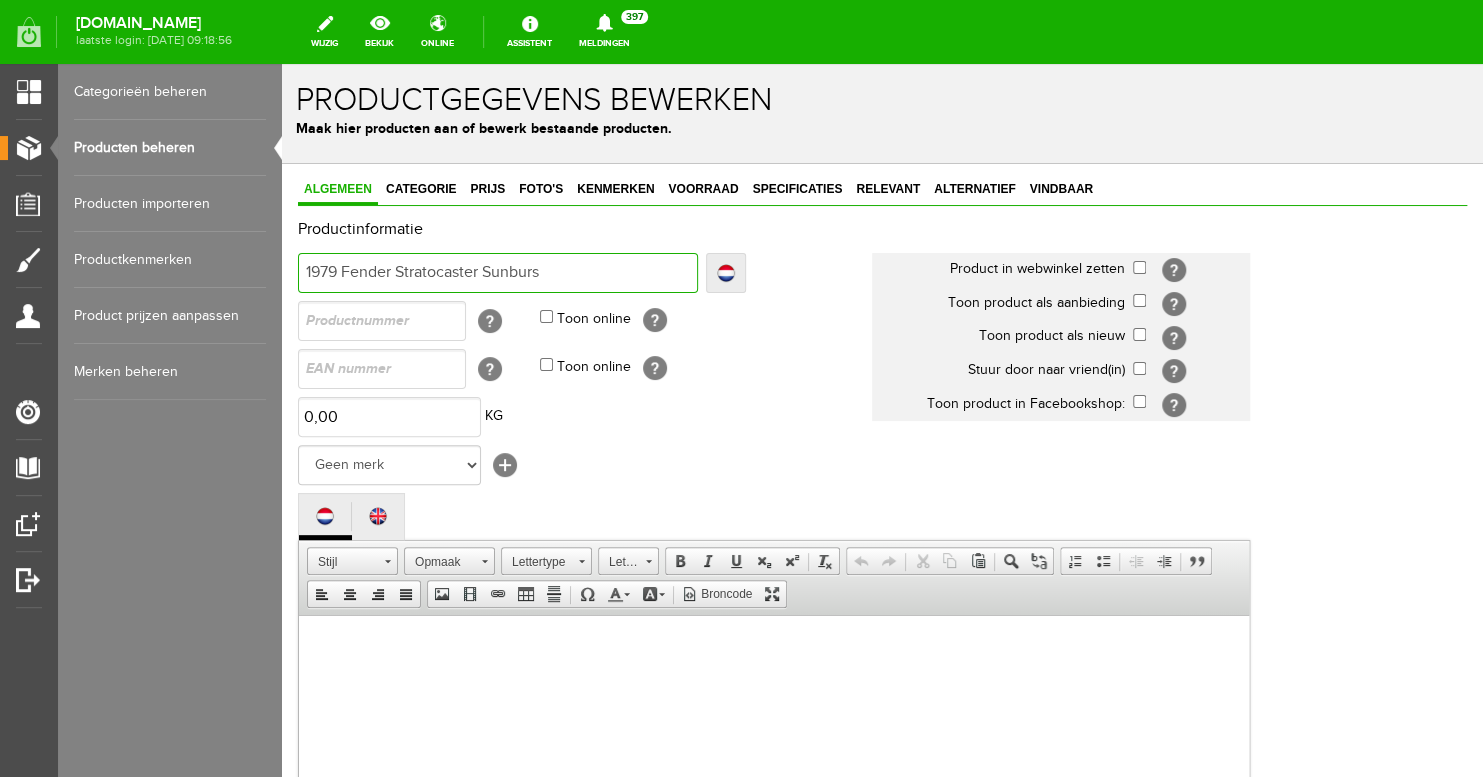 type on "1979 Fender Stratocaster Sunburs" 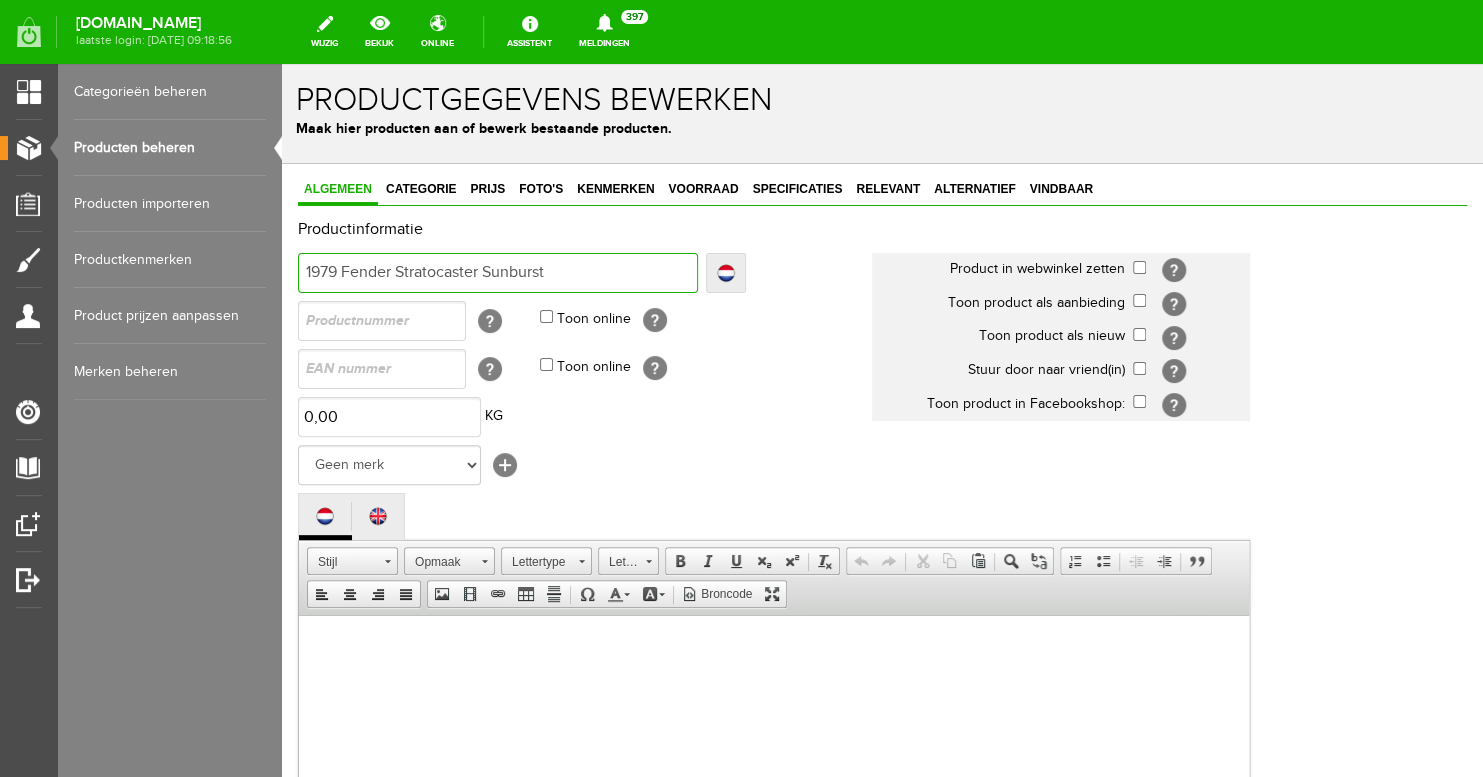 type on "1979 Fender Stratocaster Sunburst" 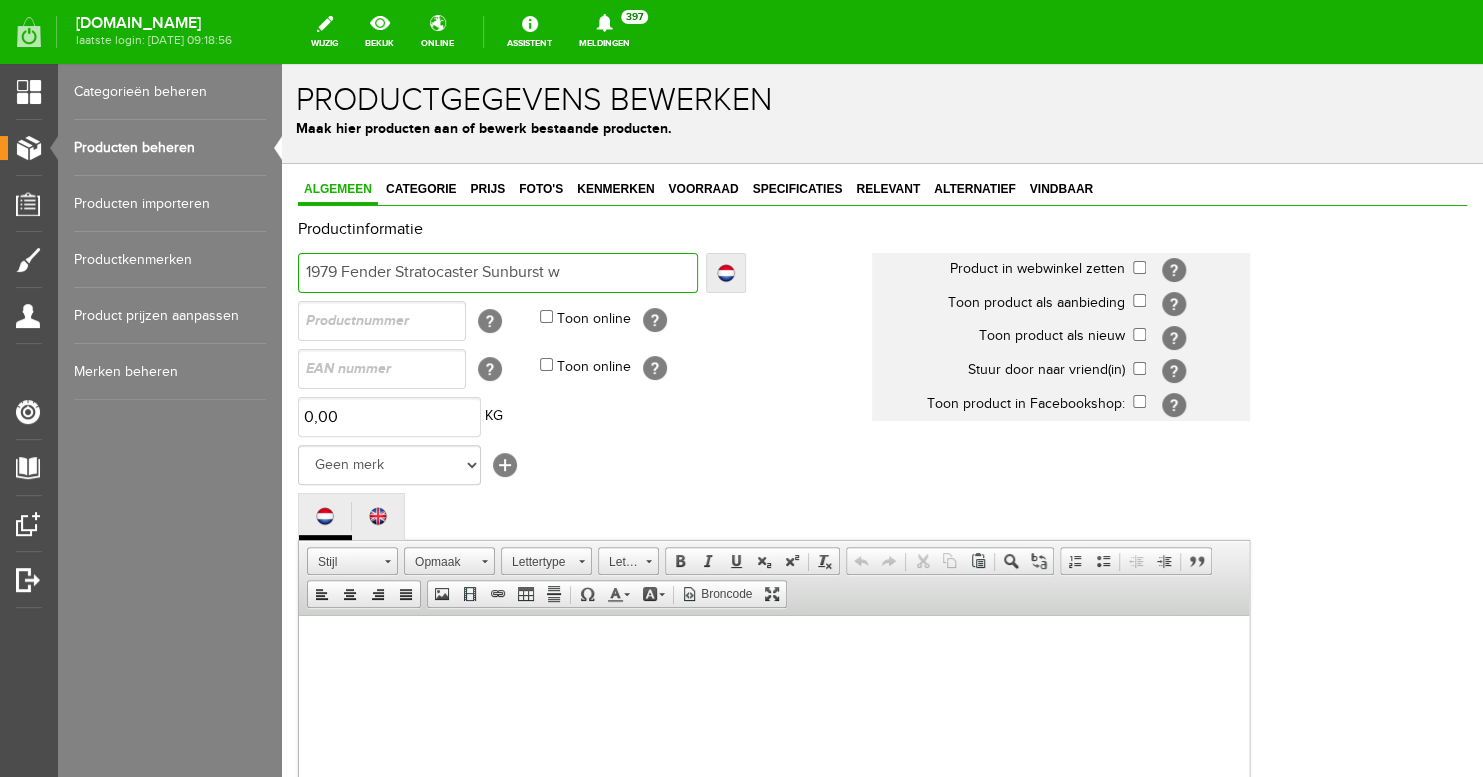 type on "1979 Fender Stratocaster Sunburst w" 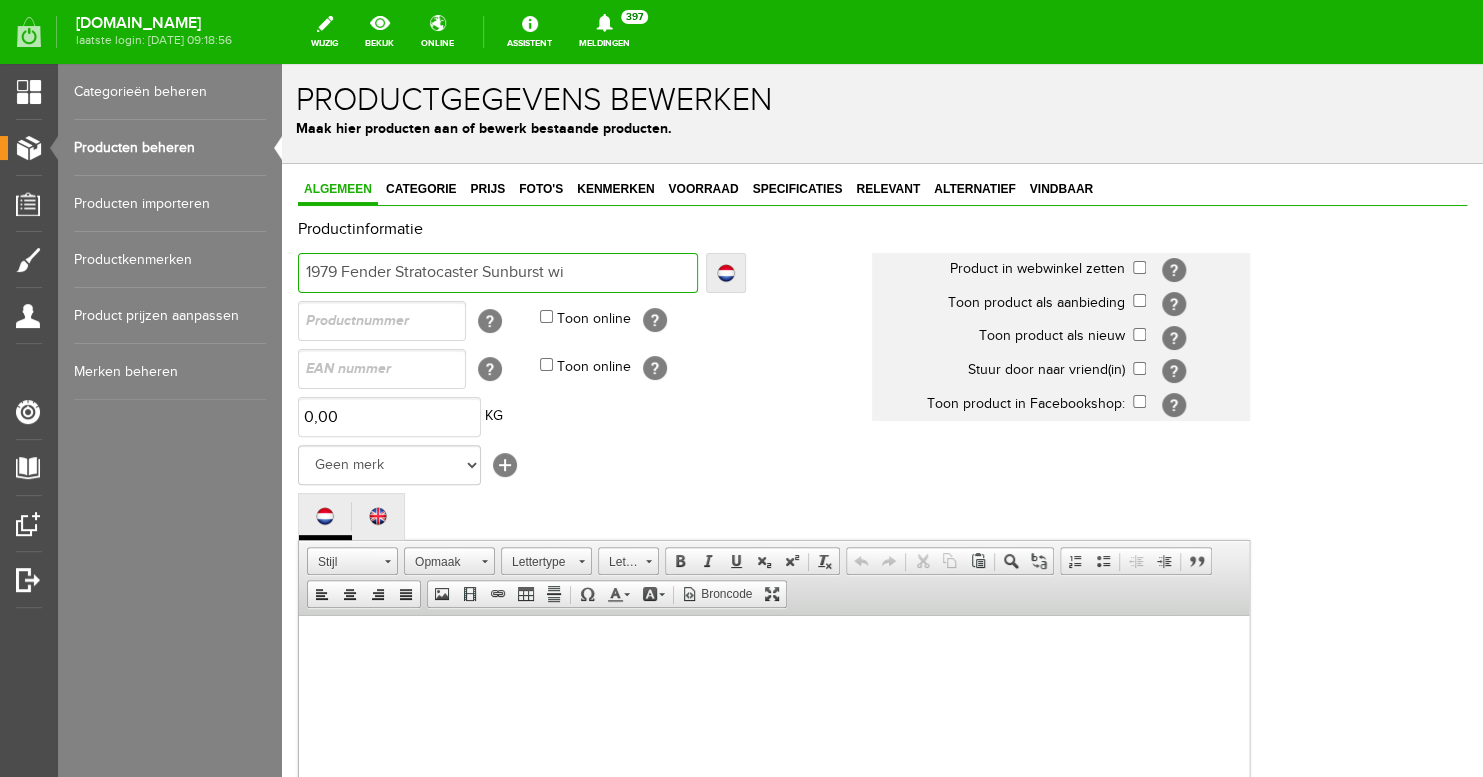 type on "1979 Fender Stratocaster Sunburst wi" 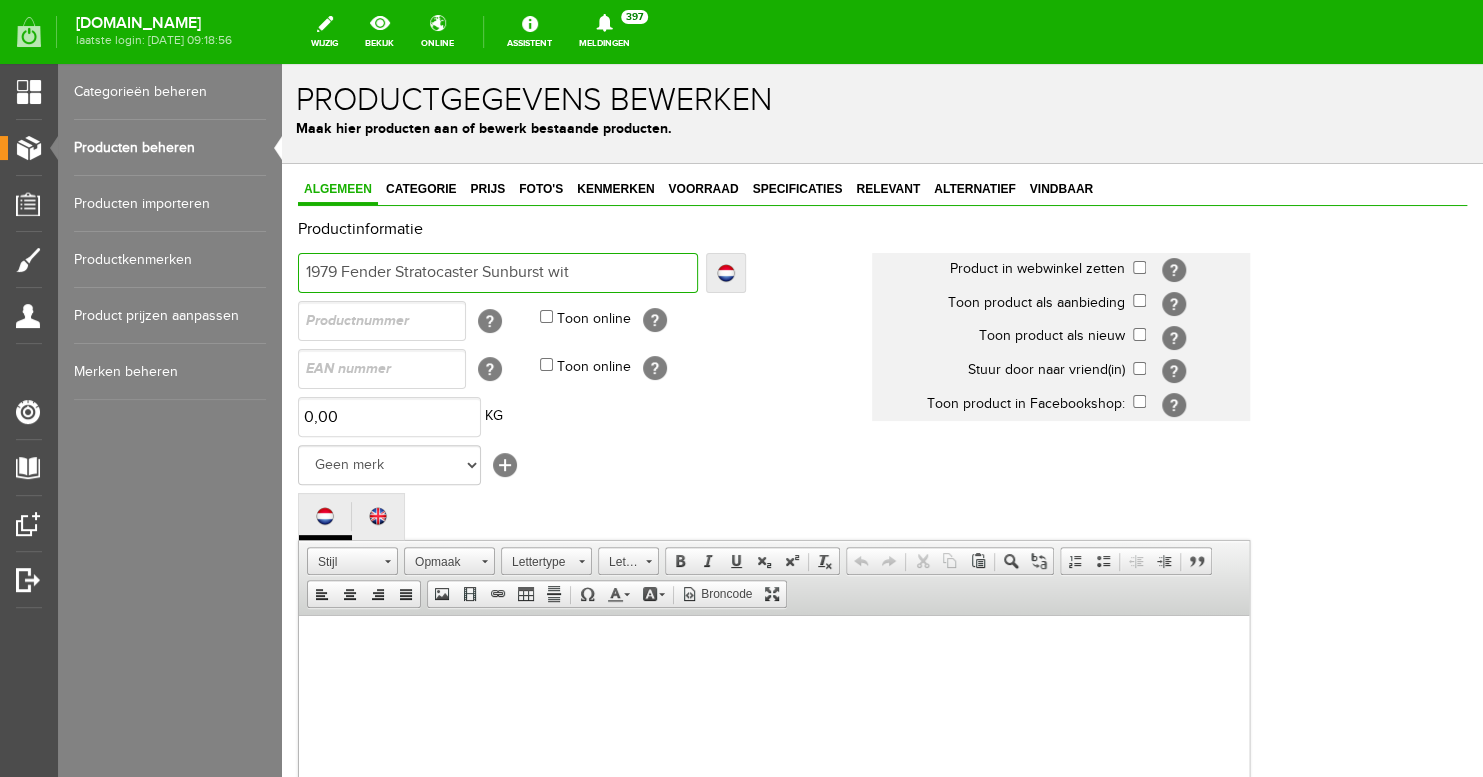 type on "1979 Fender Stratocaster Sunburst wit" 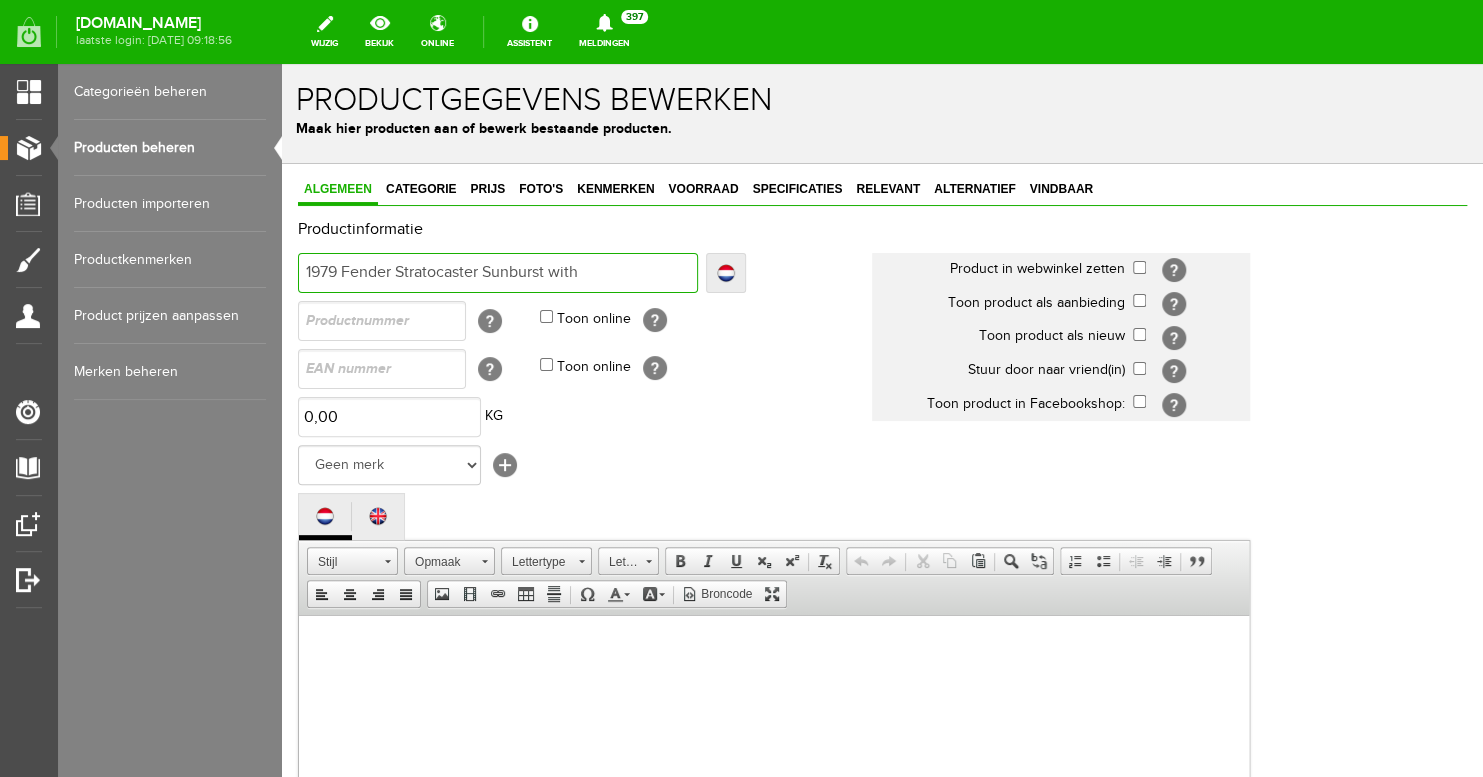 type on "1979 Fender Stratocaster Sunburst with" 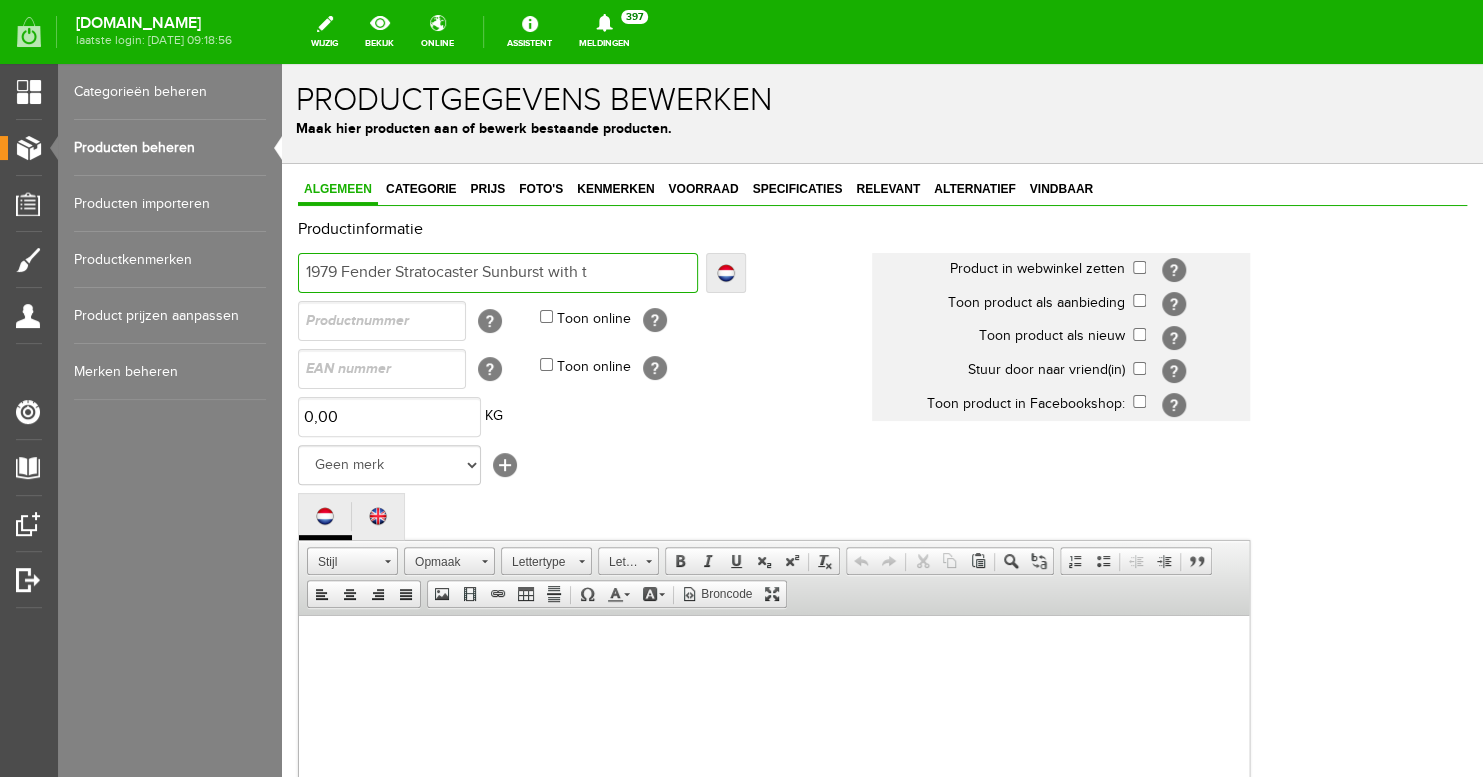 type on "1979 Fender Stratocaster Sunburst with t" 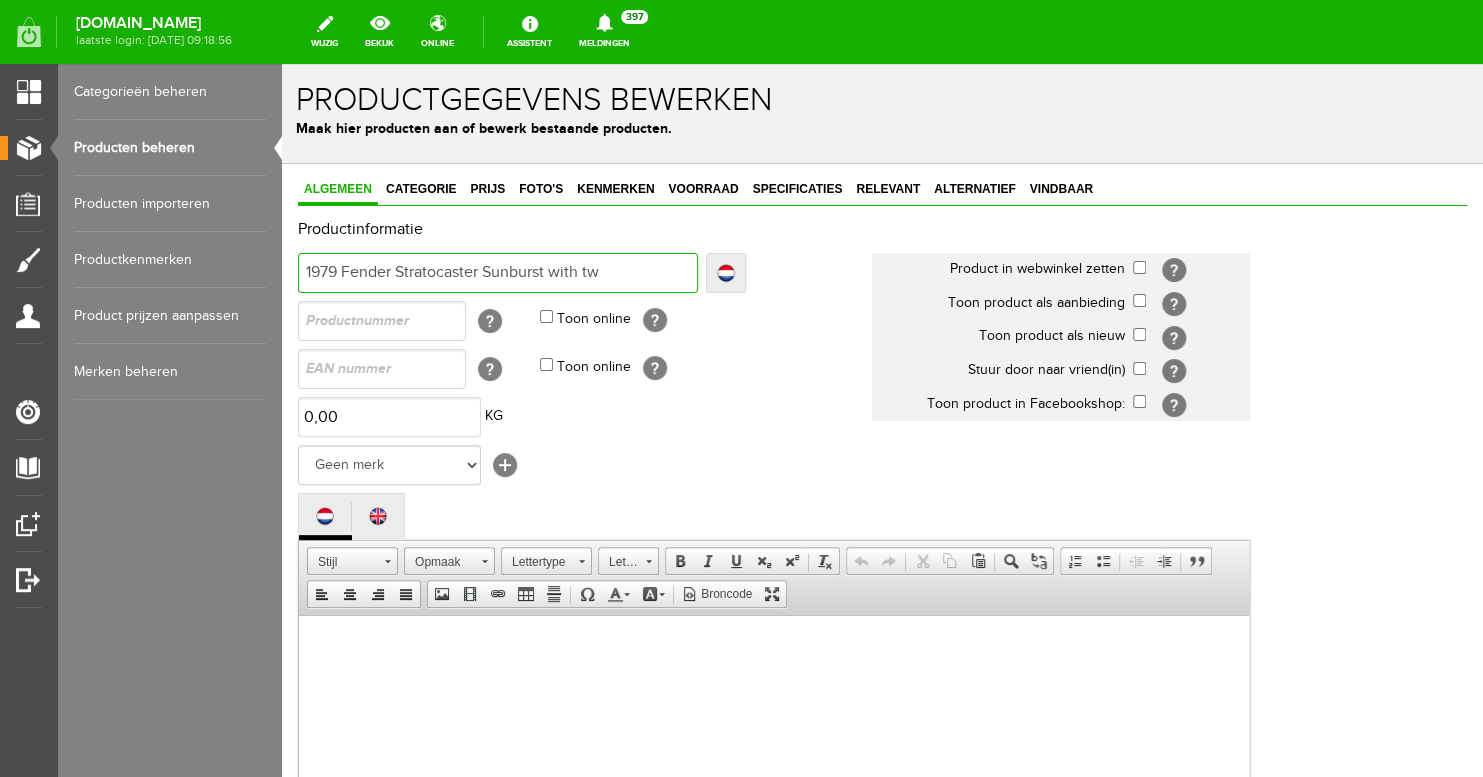 type on "1979 Fender Stratocaster Sunburst with tw" 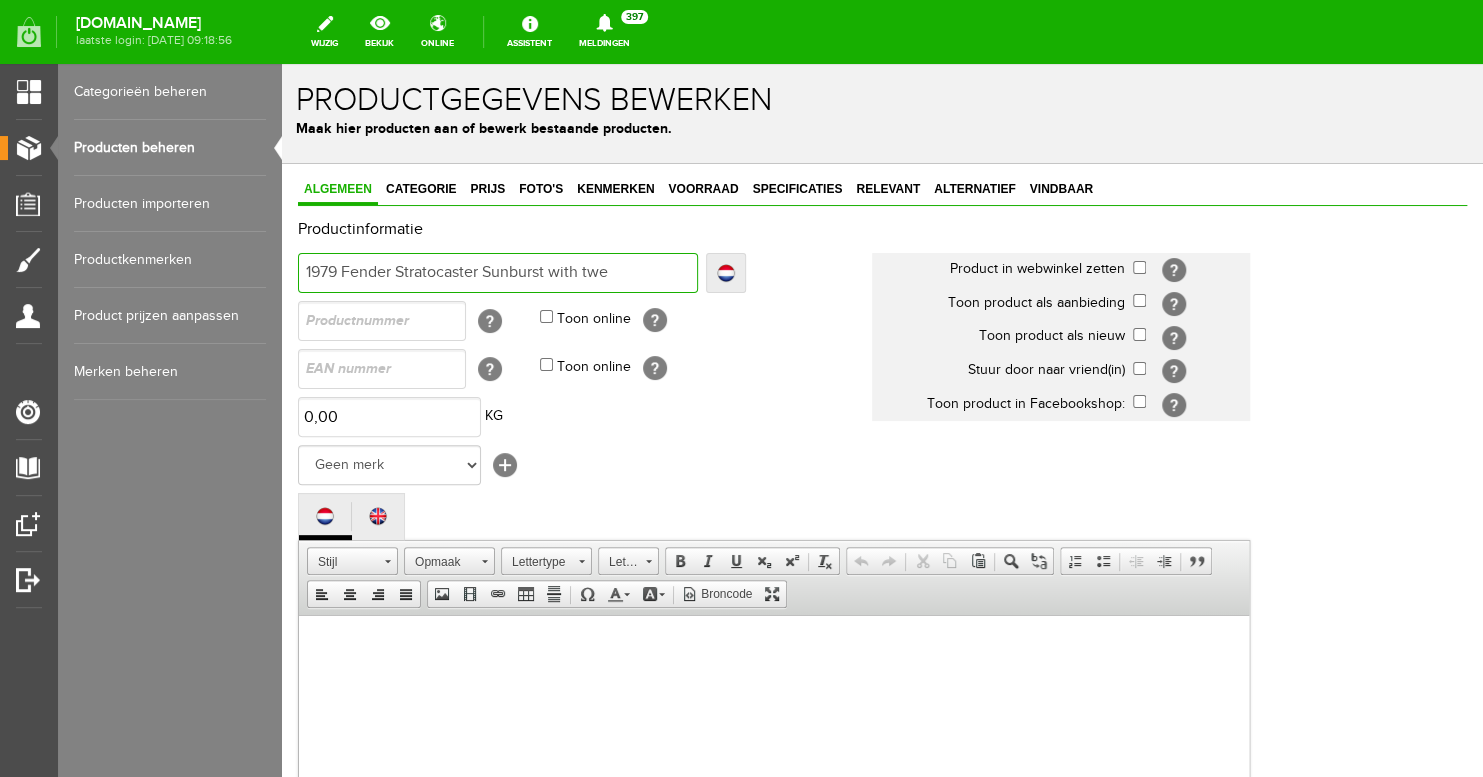 type on "1979 Fender Stratocaster Sunburst with twe" 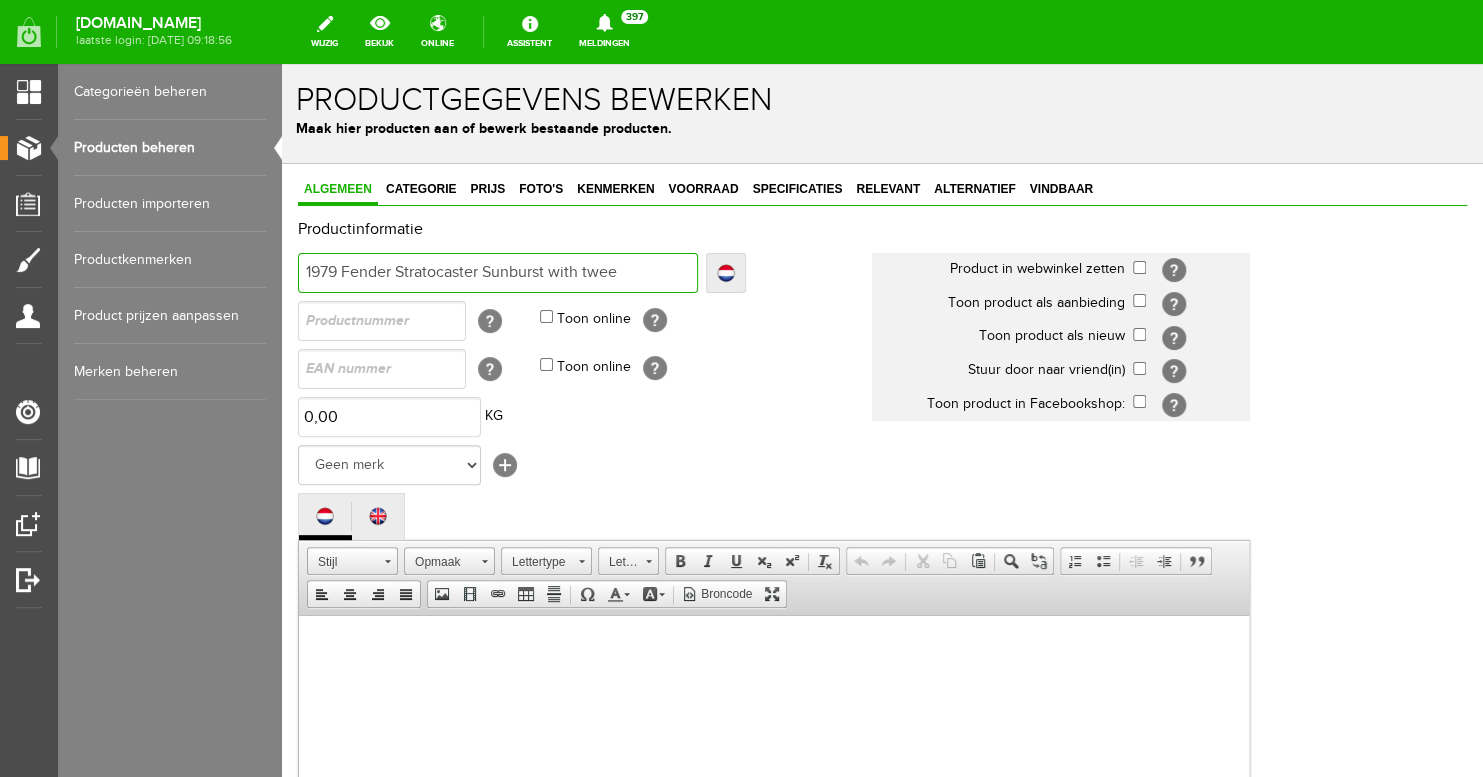 type on "1979 Fender Stratocaster Sunburst with twee" 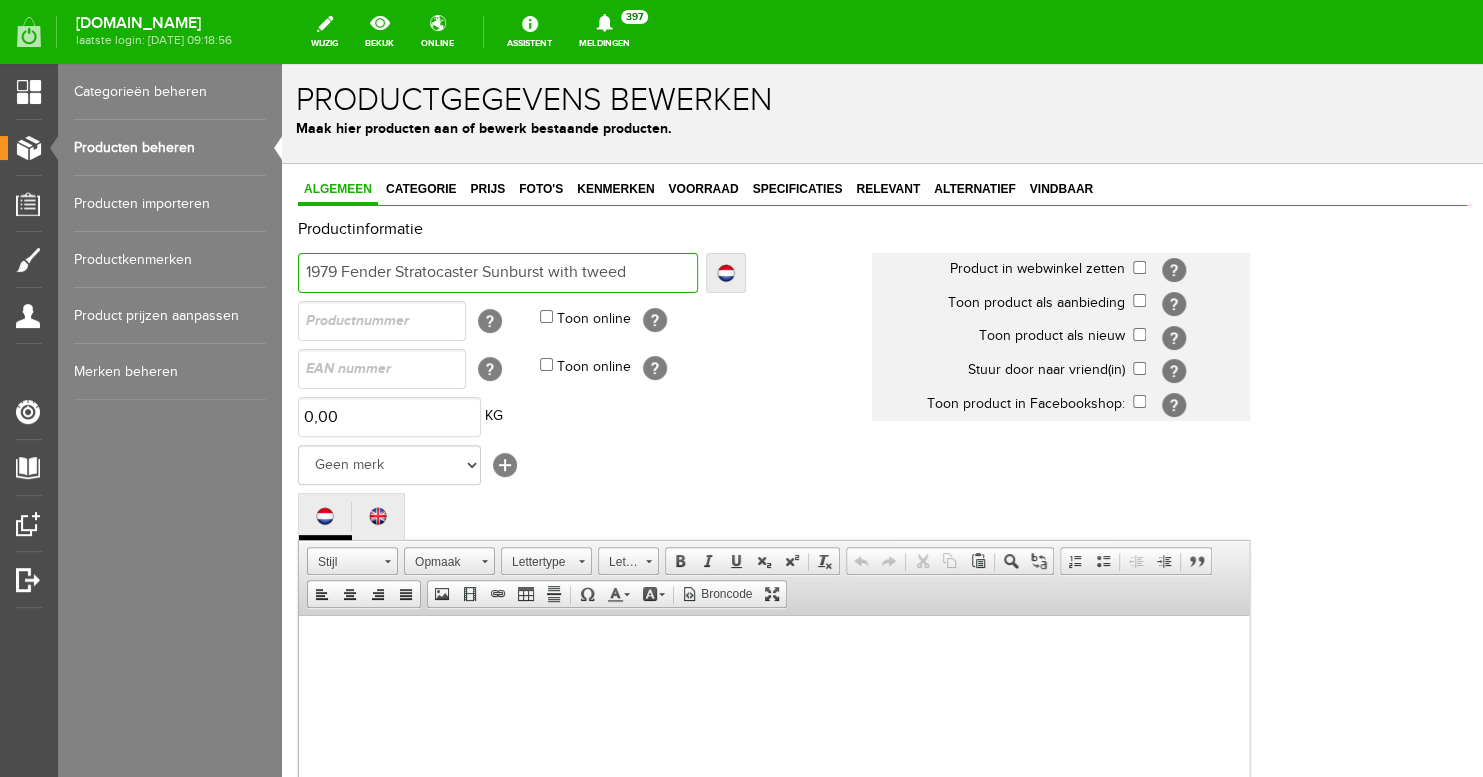 type on "1979 Fender Stratocaster Sunburst with tweed" 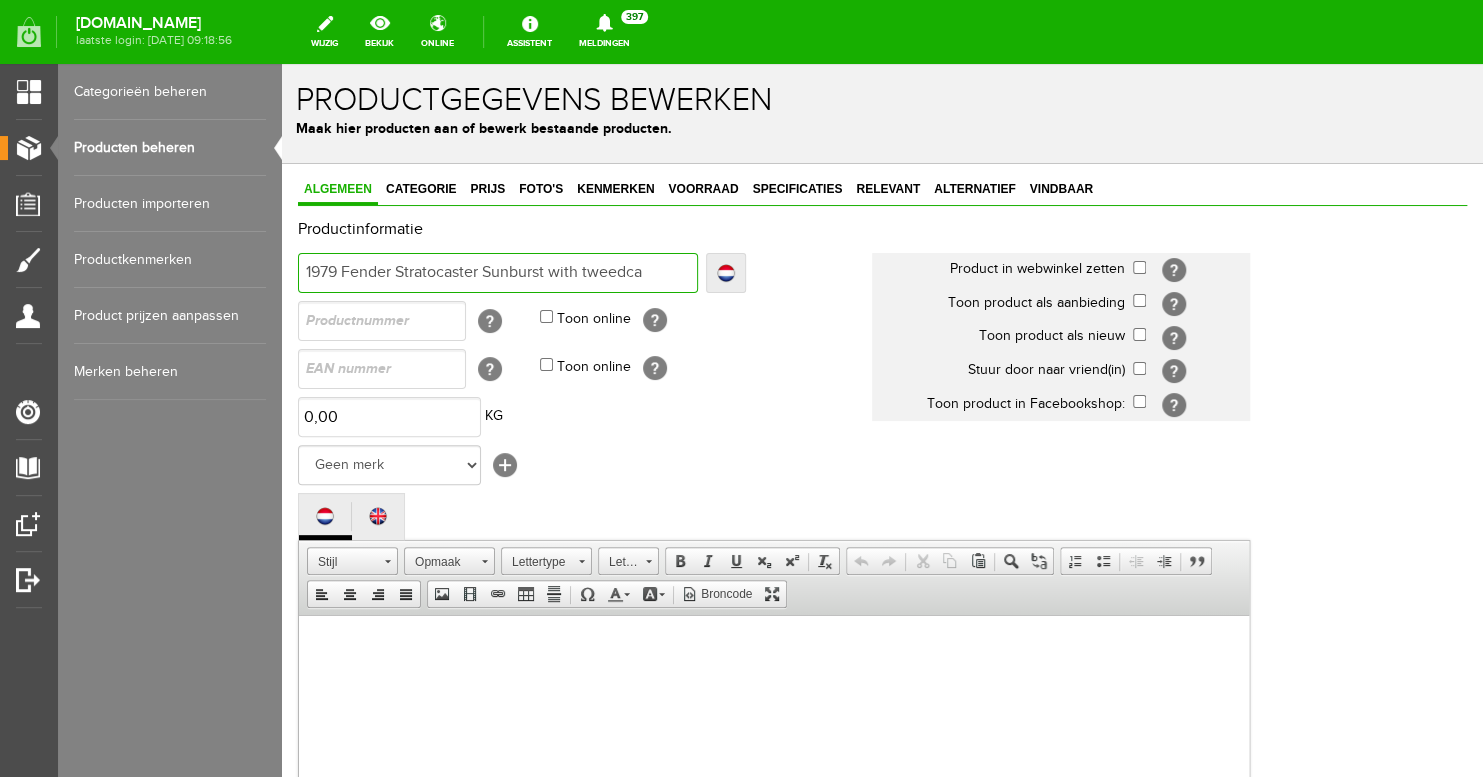 type on "1979 Fender Stratocaster Sunburst with tweedcase" 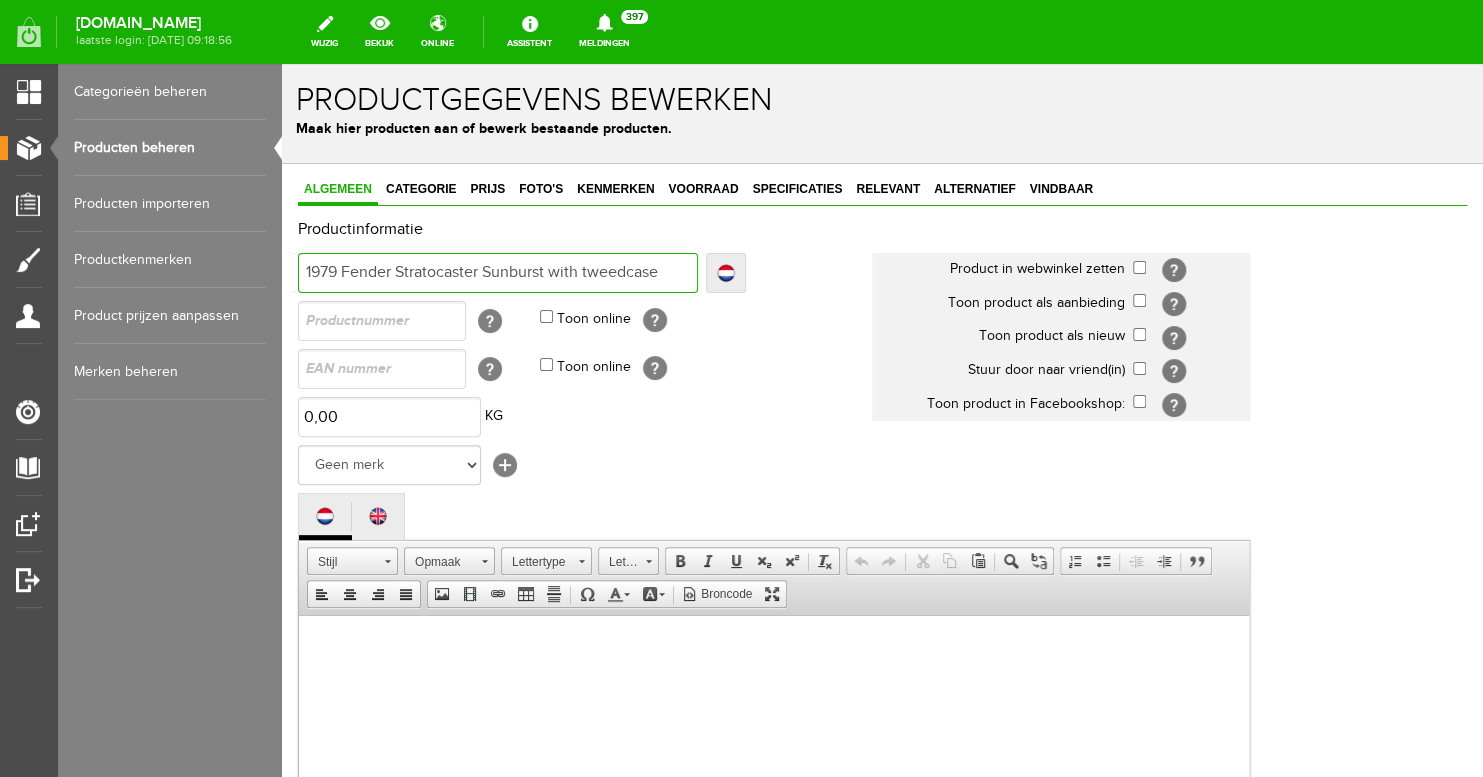 type on "1979 Fender Stratocaster Sunburst with tweedcase" 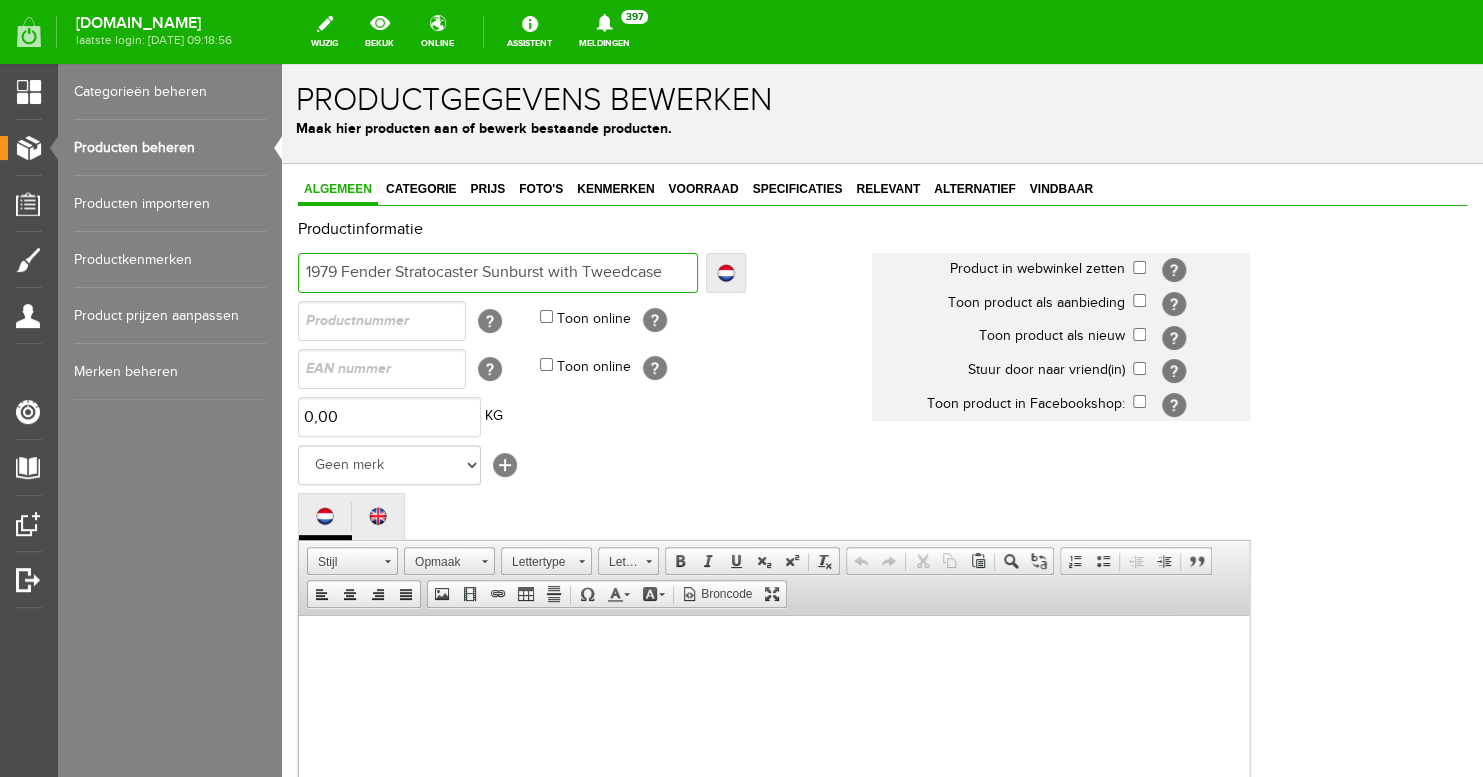 type on "1979 Fender Stratocaster Sunburst with Tweedcase" 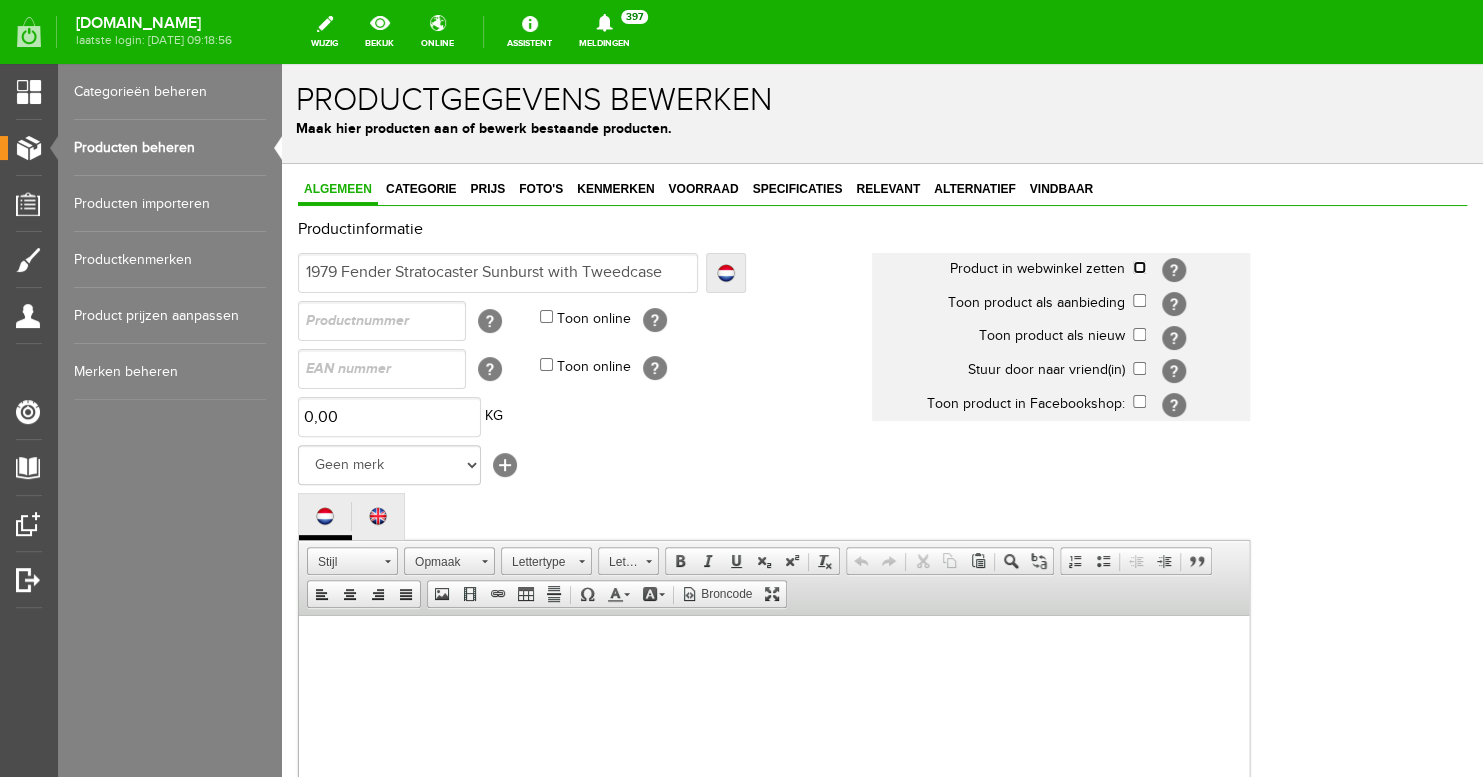click at bounding box center [1139, 267] 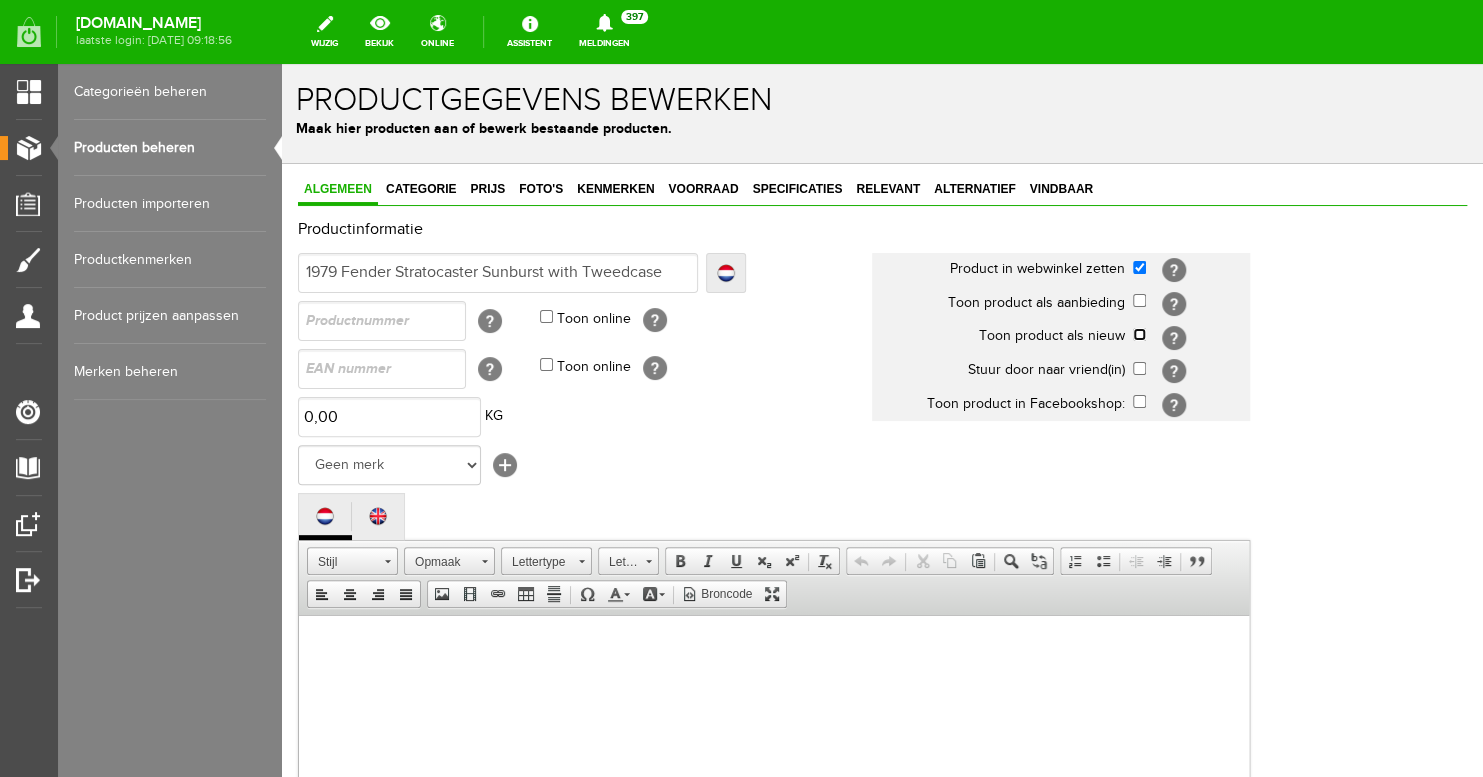 click at bounding box center (1139, 334) 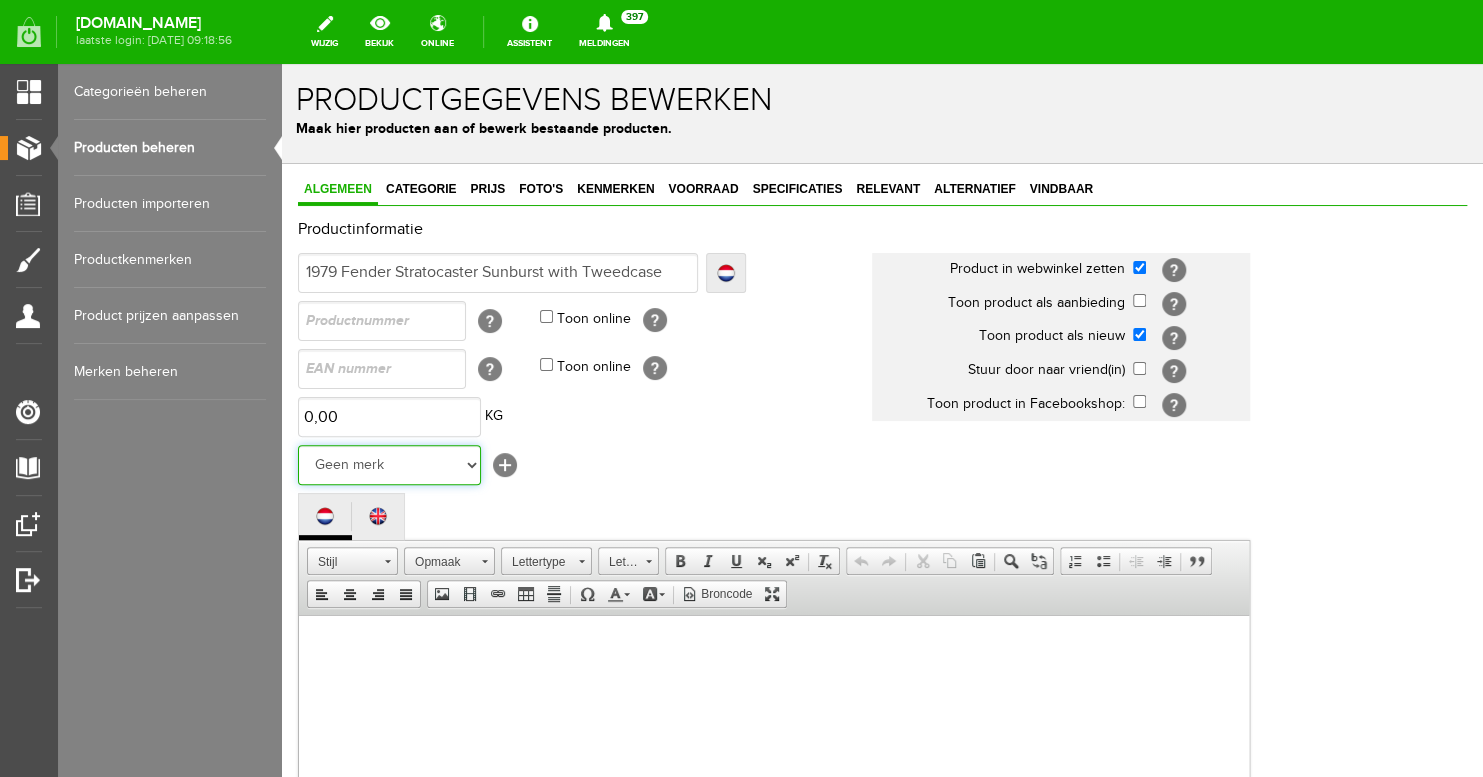 click on "Geen merk
Hymn
Peavey
Vox
Rickenbacker
[PERSON_NAME]
[PERSON_NAME]
[PERSON_NAME]
[PERSON_NAME]
[PERSON_NAME]
[PERSON_NAME]
Hook
Gretsch
[PERSON_NAME]
The Heritage
Haar
ESP
[PERSON_NAME]
EVH
Duesenberg
Marshall
Music Man
[PERSON_NAME]
Fender
Ibanez
PRS [PERSON_NAME]
Other brands" at bounding box center [389, 465] 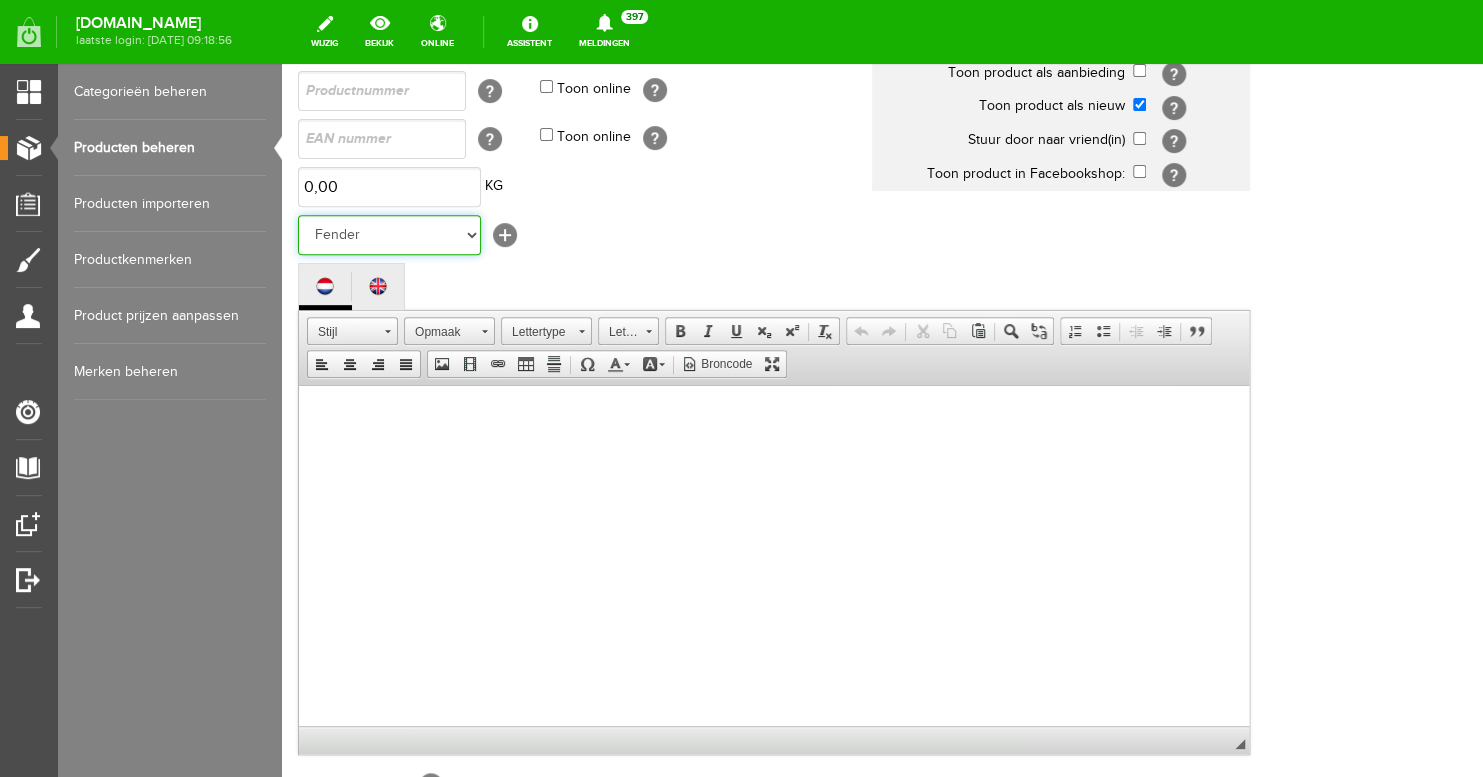 scroll, scrollTop: 400, scrollLeft: 0, axis: vertical 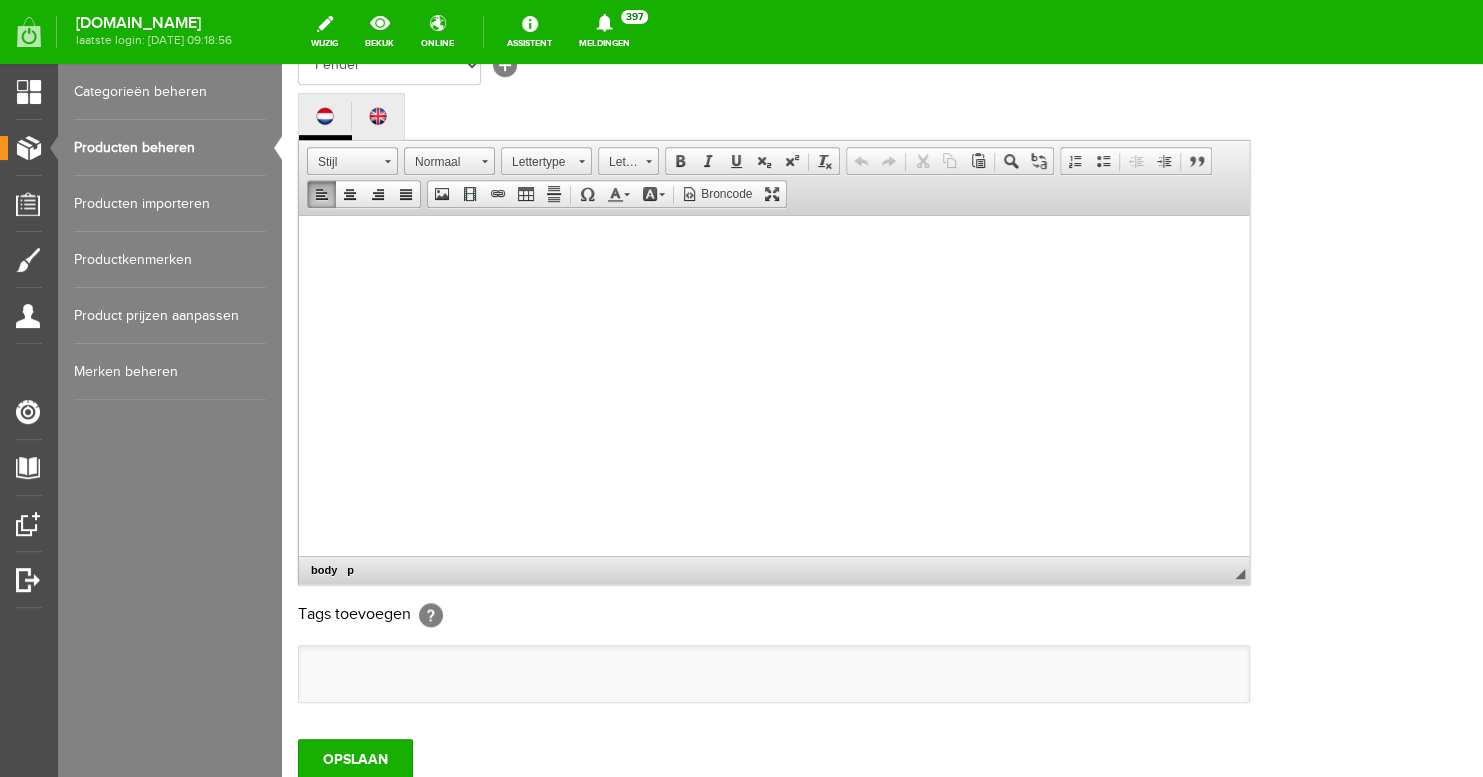 click at bounding box center [774, 405] 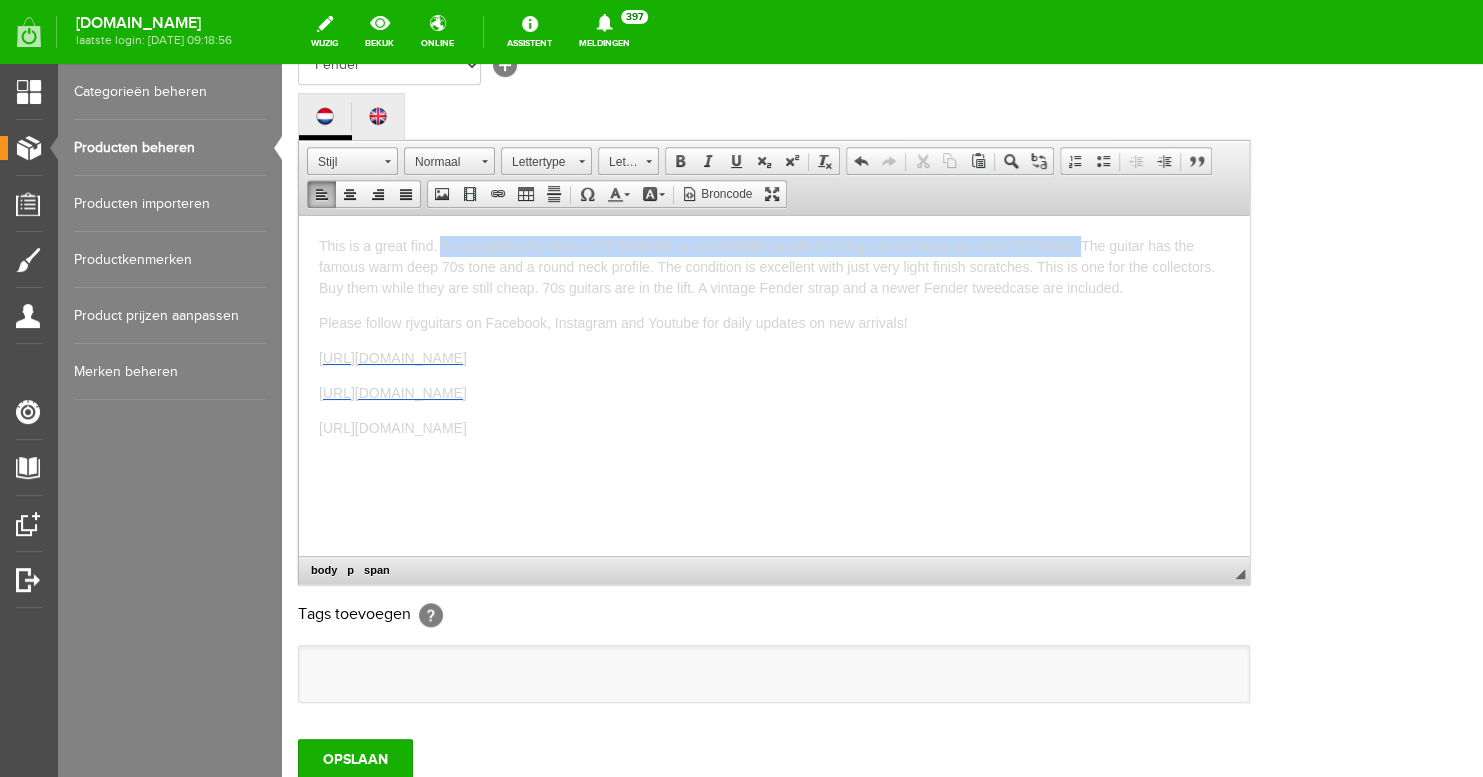 drag, startPoint x: 1081, startPoint y: 244, endPoint x: 444, endPoint y: 244, distance: 637 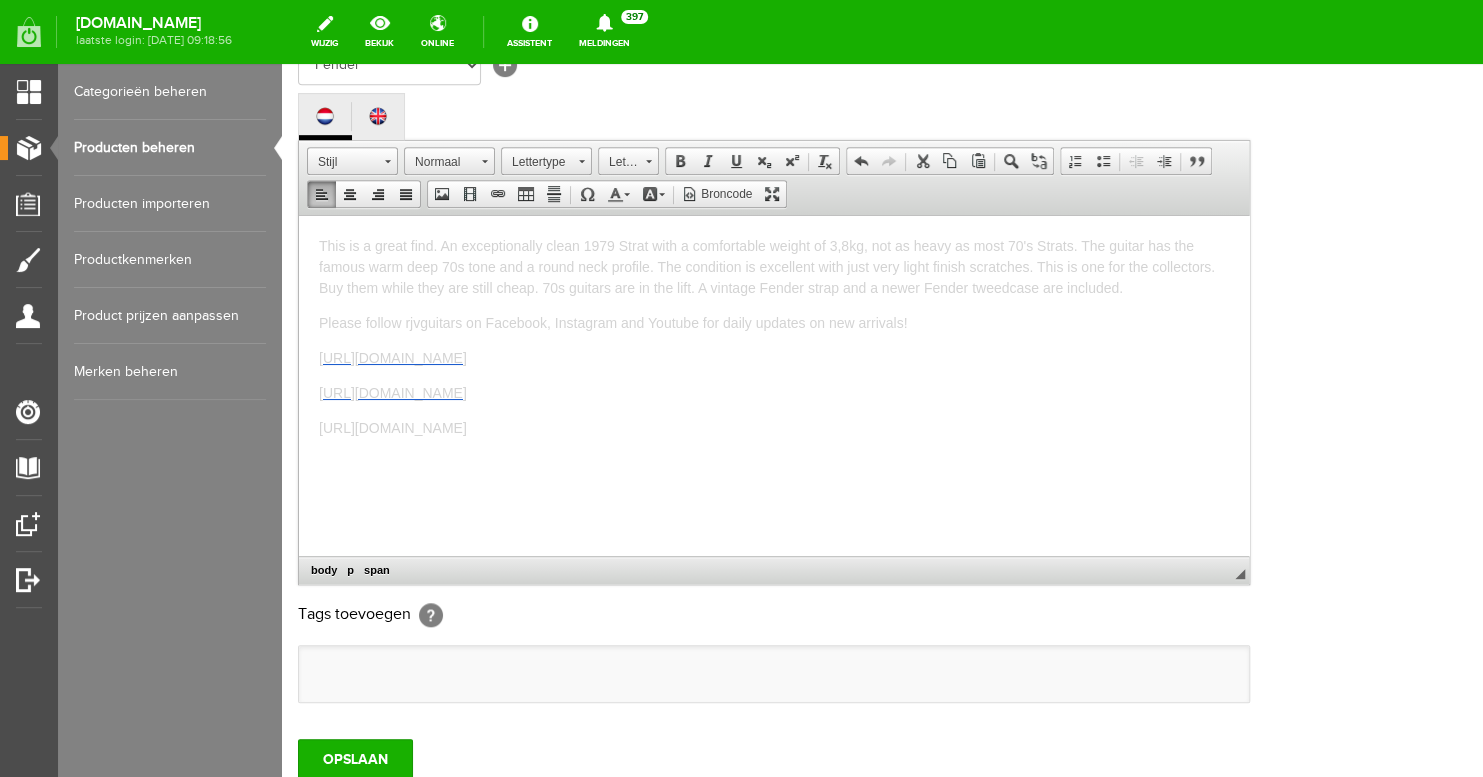 click on "This is a great find. An exceptionally clean 1979 Strat with a comfortable weight of 3,8kg, not as heavy as most 70's Strats. The guitar has the famous warm deep 70s tone and a round neck profile. The condition is excellent with just very light finish scratches. This is one for the collectors. Buy them while they are still cheap. 70s guitars are in the lift. A vintage Fender strap and a newer Fender tweedcase are included. Please follow rjvguitars on Facebook, Instagram and Youtube for daily updates on new arrivals! [URL][DOMAIN_NAME] [URL][DOMAIN_NAME] [URL][DOMAIN_NAME]" at bounding box center [774, 385] 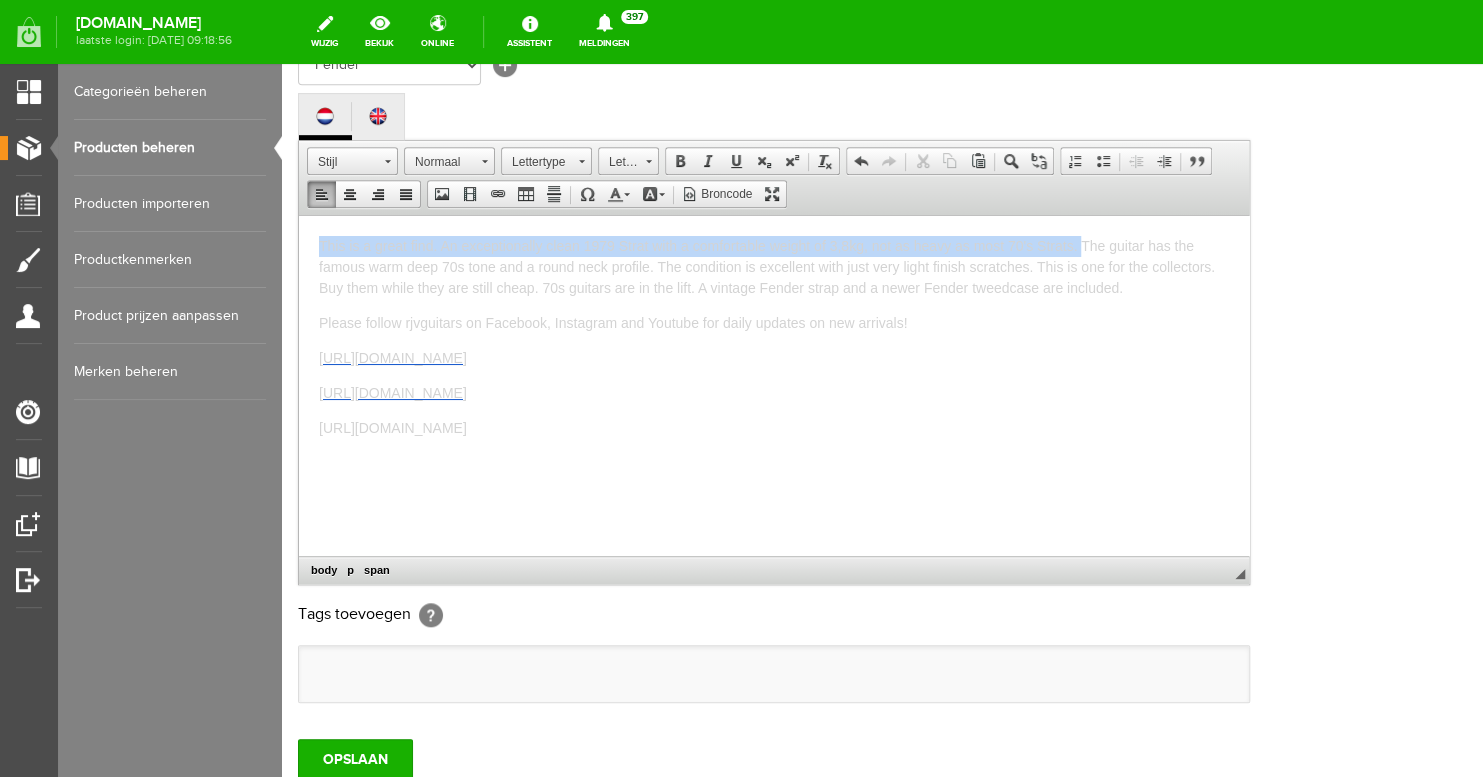 drag, startPoint x: 1080, startPoint y: 246, endPoint x: 274, endPoint y: 238, distance: 806.0397 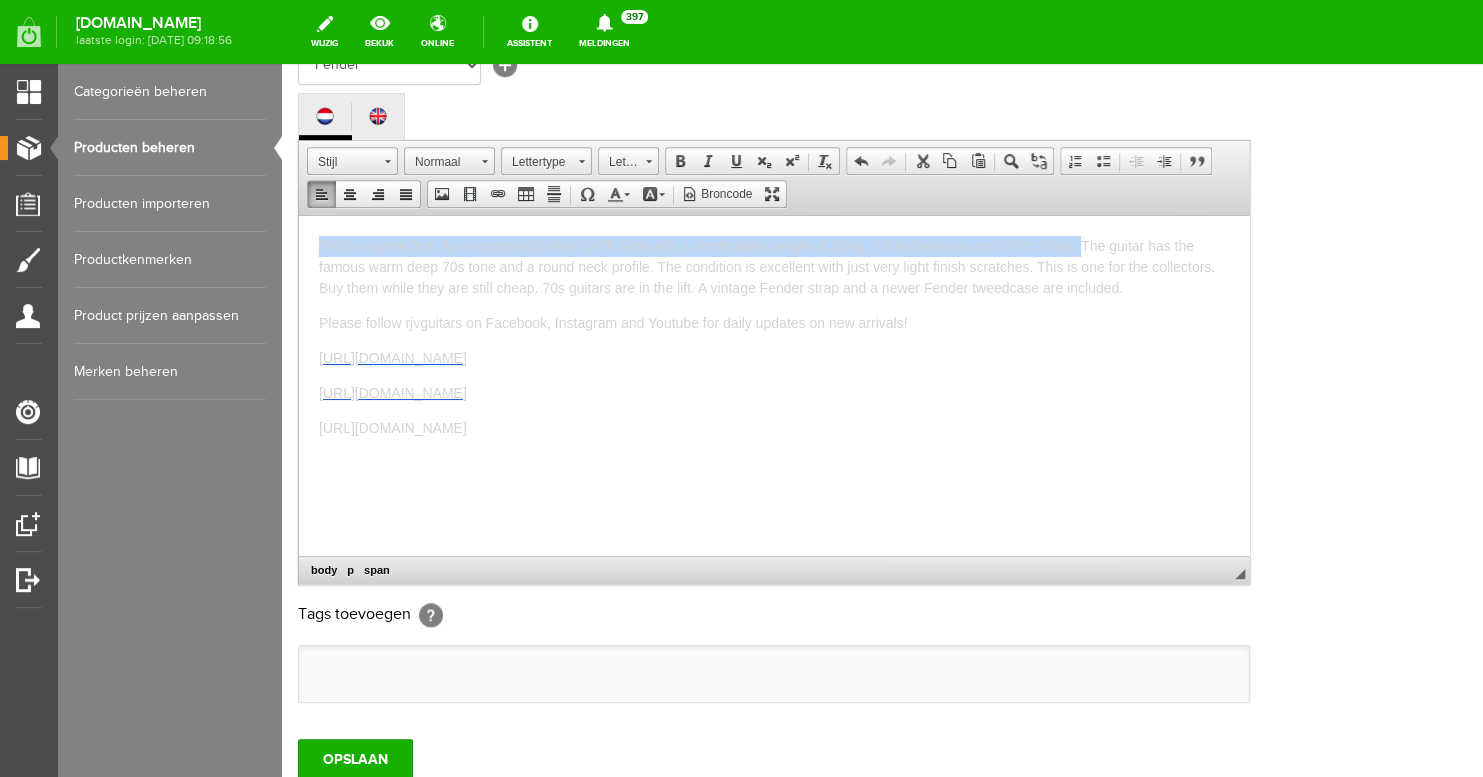 type 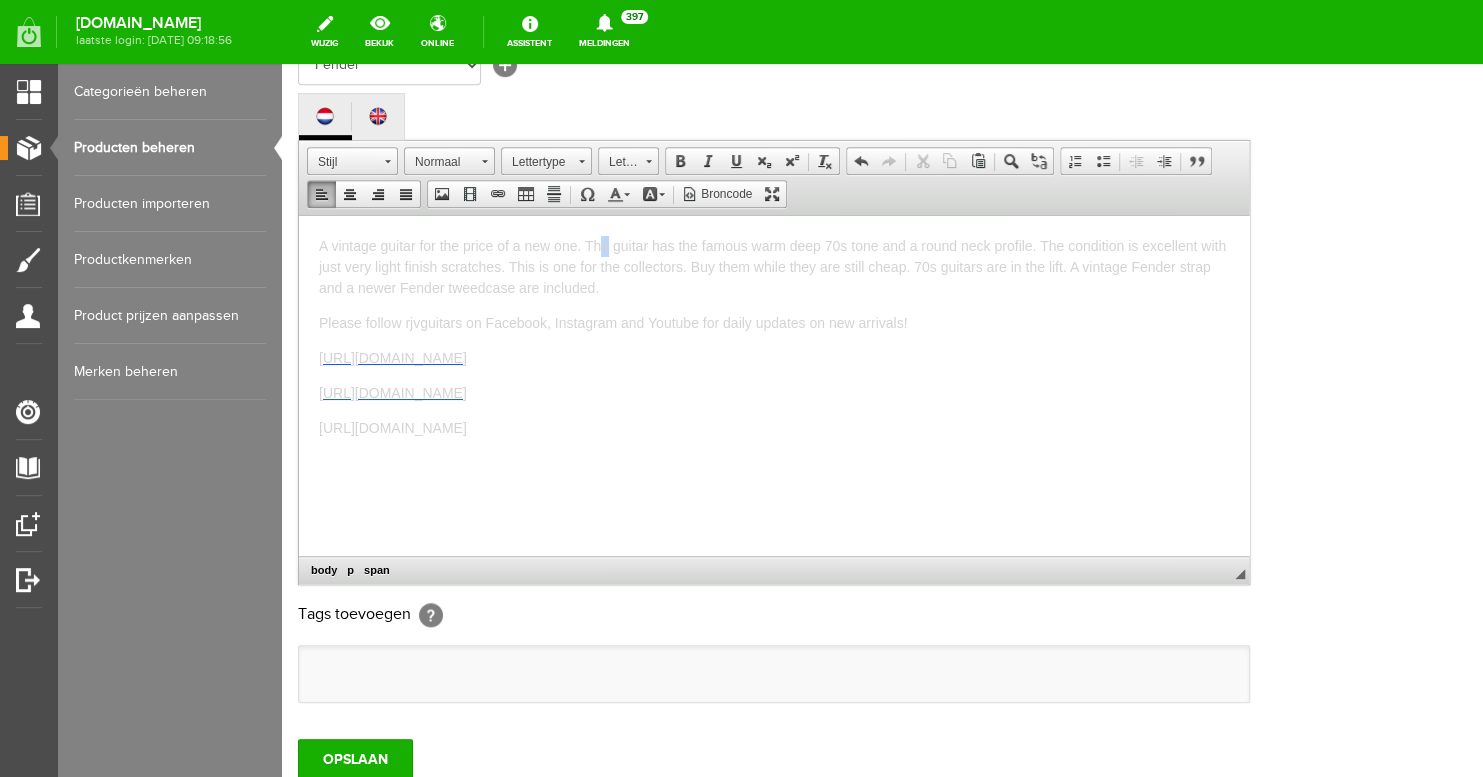 click on "A vintage guitar for the price of a new one. The guitar has the famous warm deep 70s tone and a round neck profile. The condition is excellent with just very light finish scratches. This is one for the collectors. Buy them while they are still cheap. 70s guitars are in the lift. A vintage Fender strap and a newer Fender tweedcase are included." at bounding box center [772, 266] 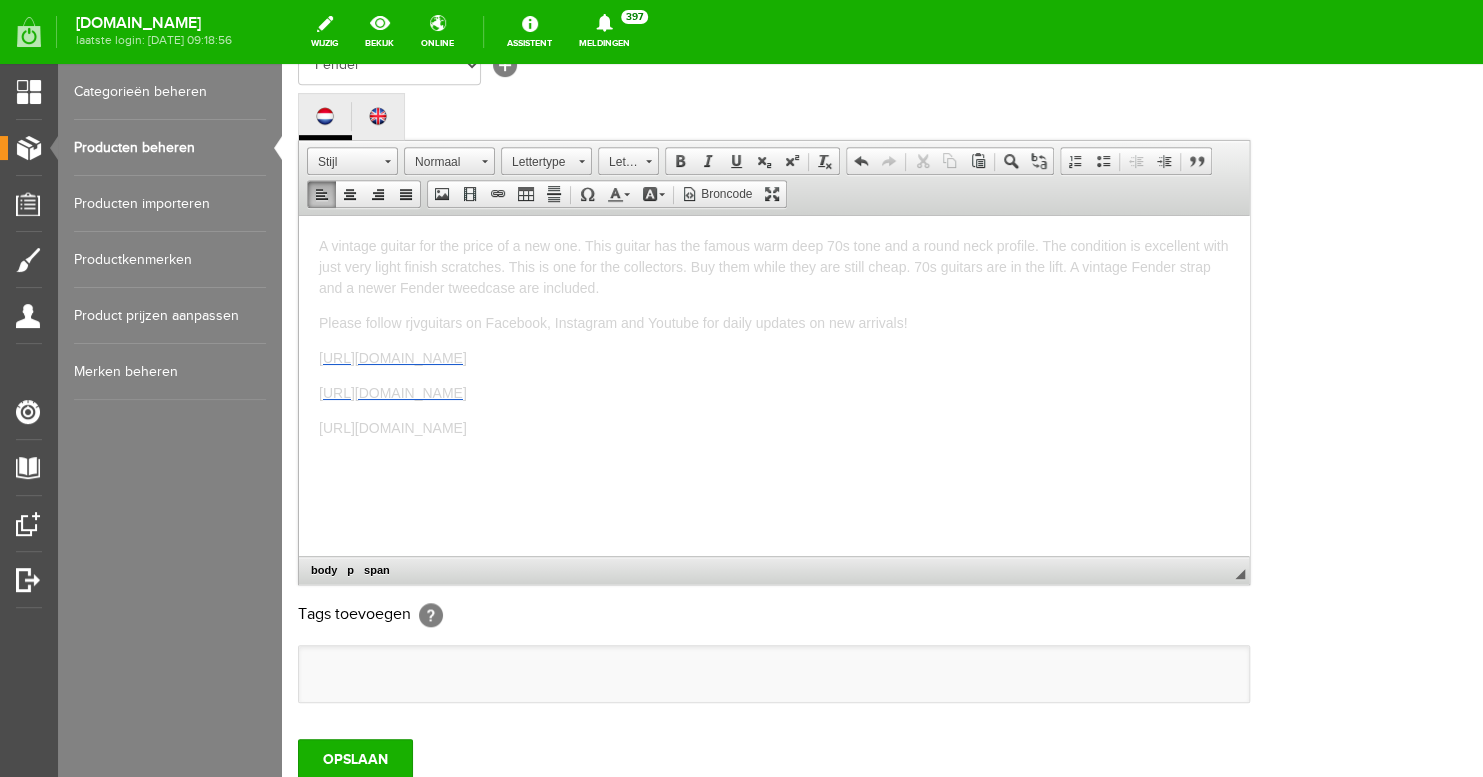 click on "A vintage guitar for the price of a new one. This guitar has the famous warm deep 70s tone and a round neck profile. The condition is excellent with just very light finish scratches. This is one for the collectors. Buy them while they are still cheap. 70s guitars are in the lift. A vintage Fender strap and a newer Fender tweedcase are included." at bounding box center (773, 266) 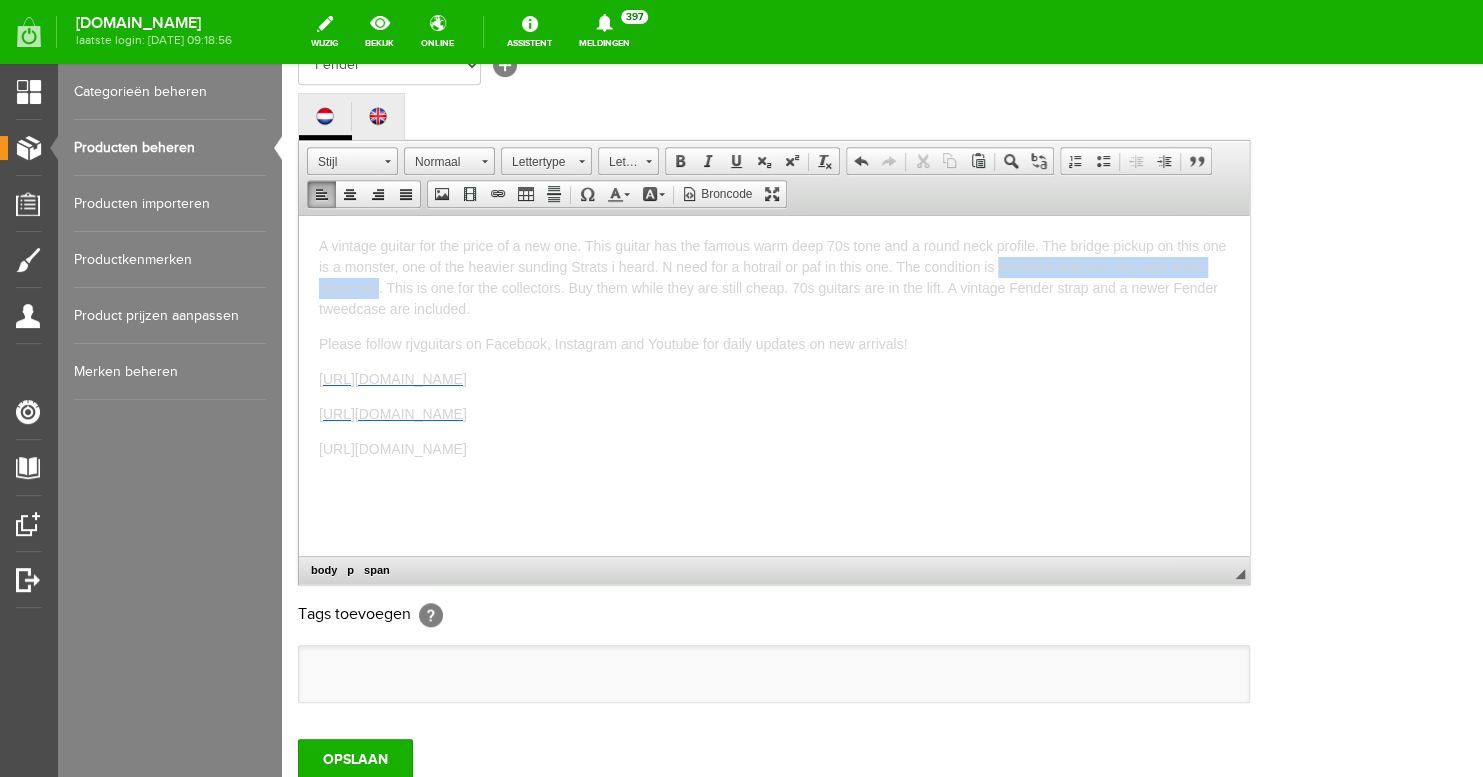 drag, startPoint x: 414, startPoint y: 288, endPoint x: 1026, endPoint y: 266, distance: 612.3953 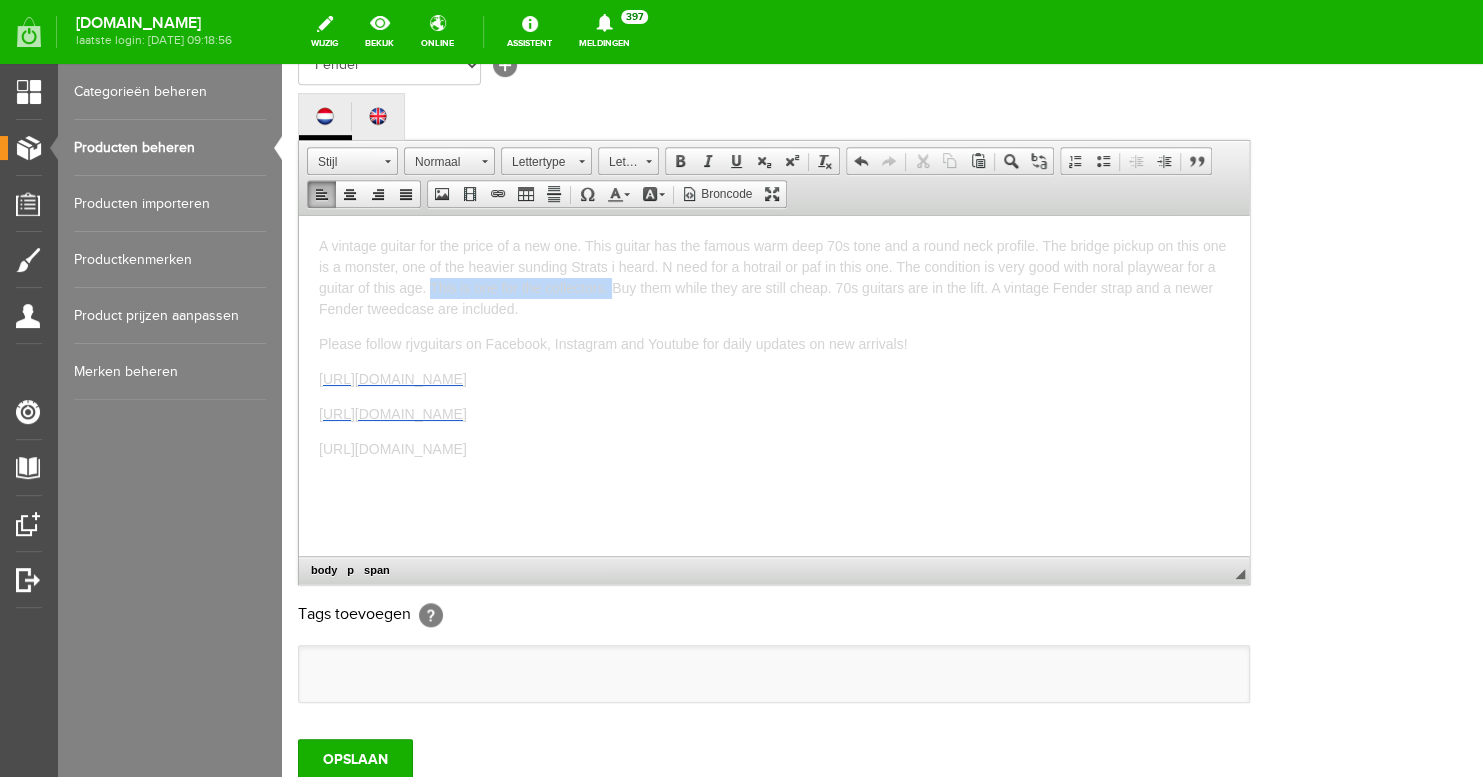 drag, startPoint x: 644, startPoint y: 286, endPoint x: 466, endPoint y: 287, distance: 178.0028 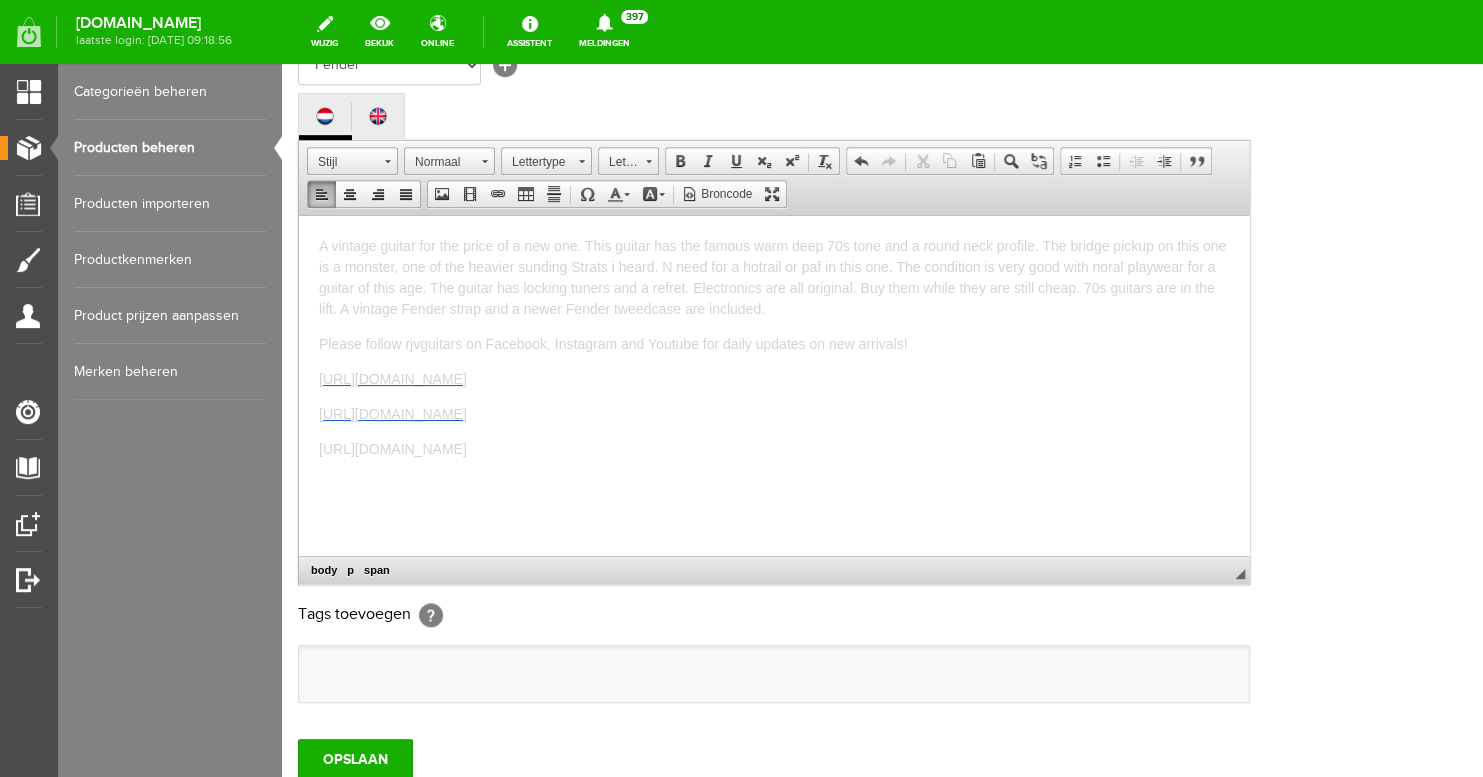 click on "A vintage guitar for the price of a new one. This guitar has the famous warm deep 70s tone and a round neck profile. The bridge pickup on this one is a monster, one of the heavier sunding Strats i heard. N need for a hotrail or paf in this one. The condition is very good with noral playwear for a guitar of this age. The guitar has locking tuners and a refret. Electronics are all original. Buy them while they are still cheap. 70s guitars are in the lift. A vintage Fender strap and a newer Fender tweedcase are included." at bounding box center [772, 276] 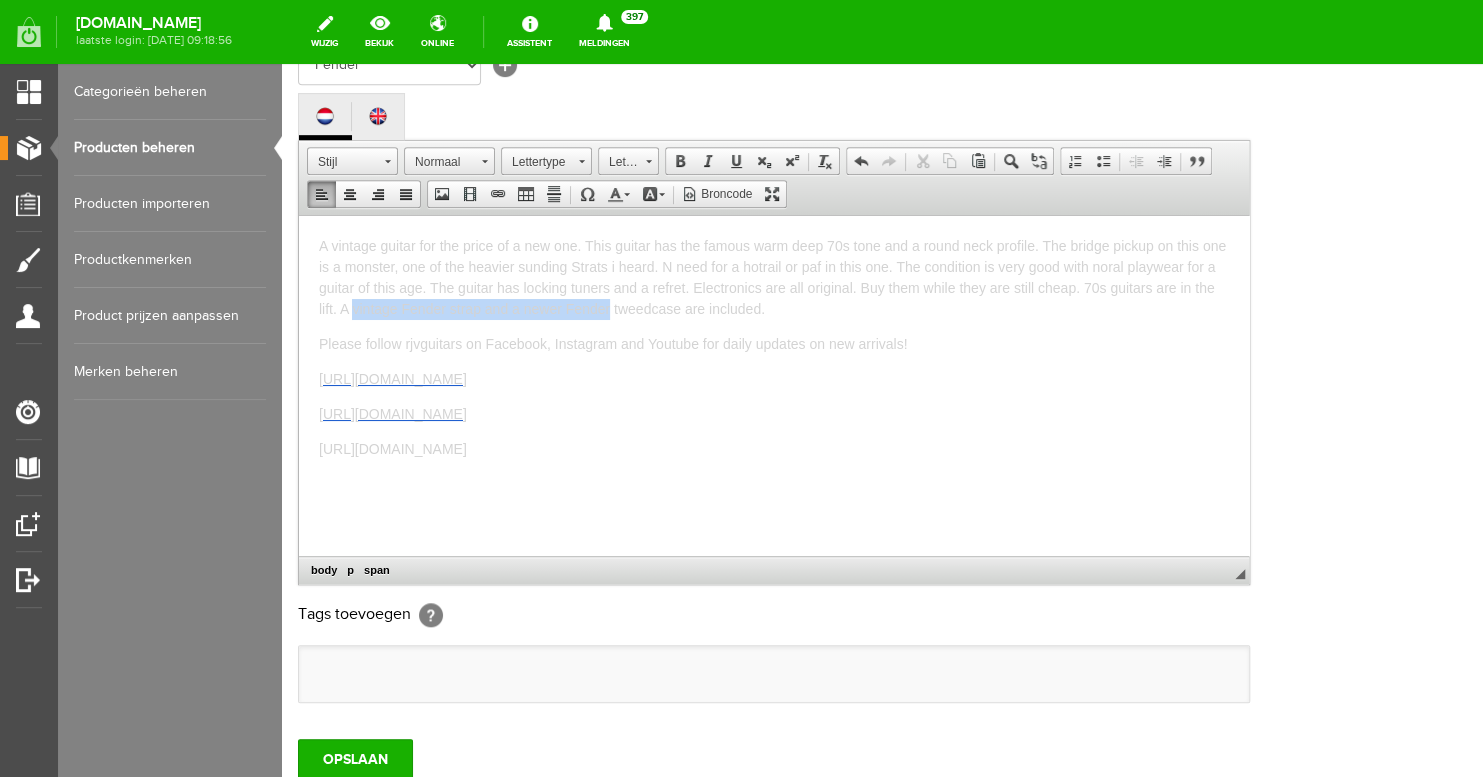 drag, startPoint x: 652, startPoint y: 309, endPoint x: 395, endPoint y: 308, distance: 257.00195 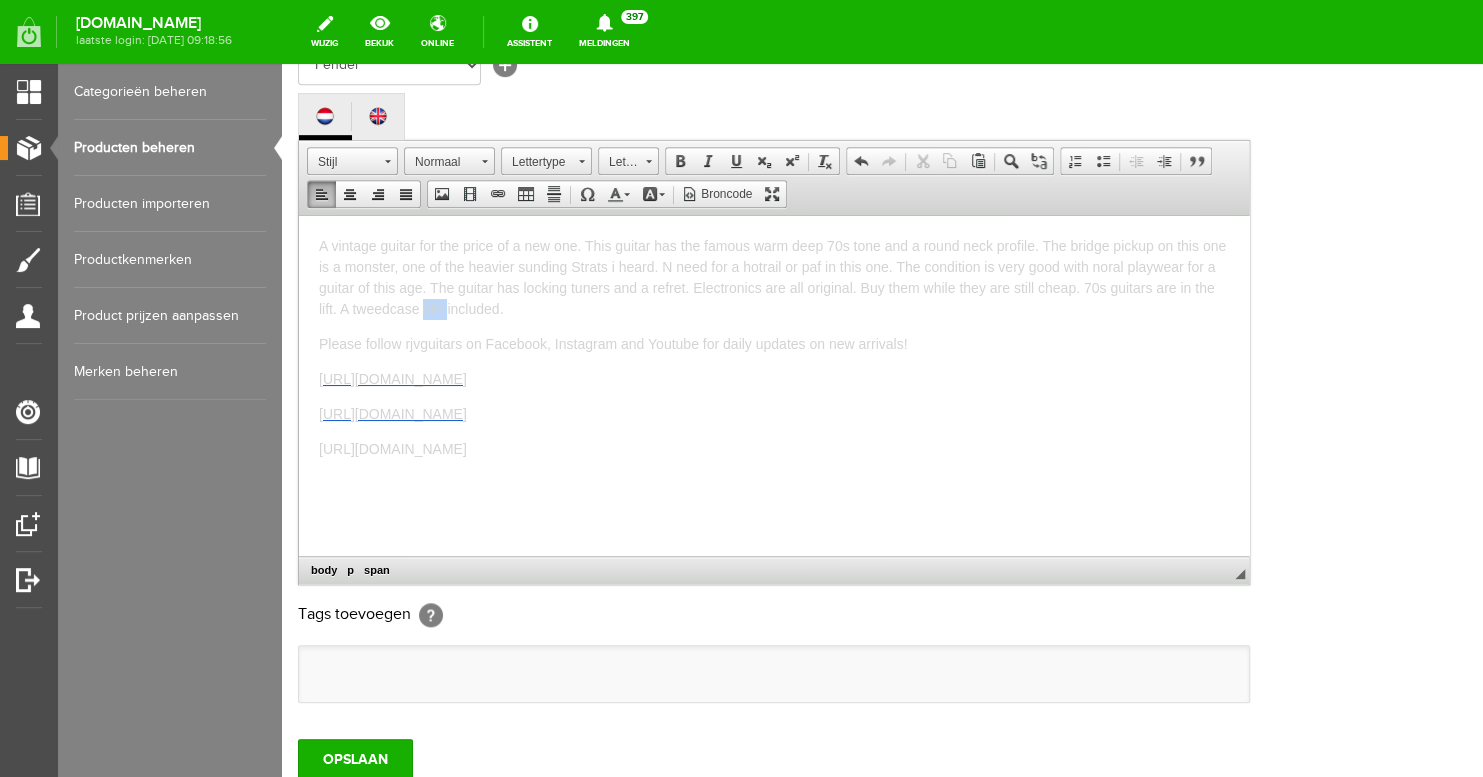 drag, startPoint x: 487, startPoint y: 311, endPoint x: 465, endPoint y: 310, distance: 22.022715 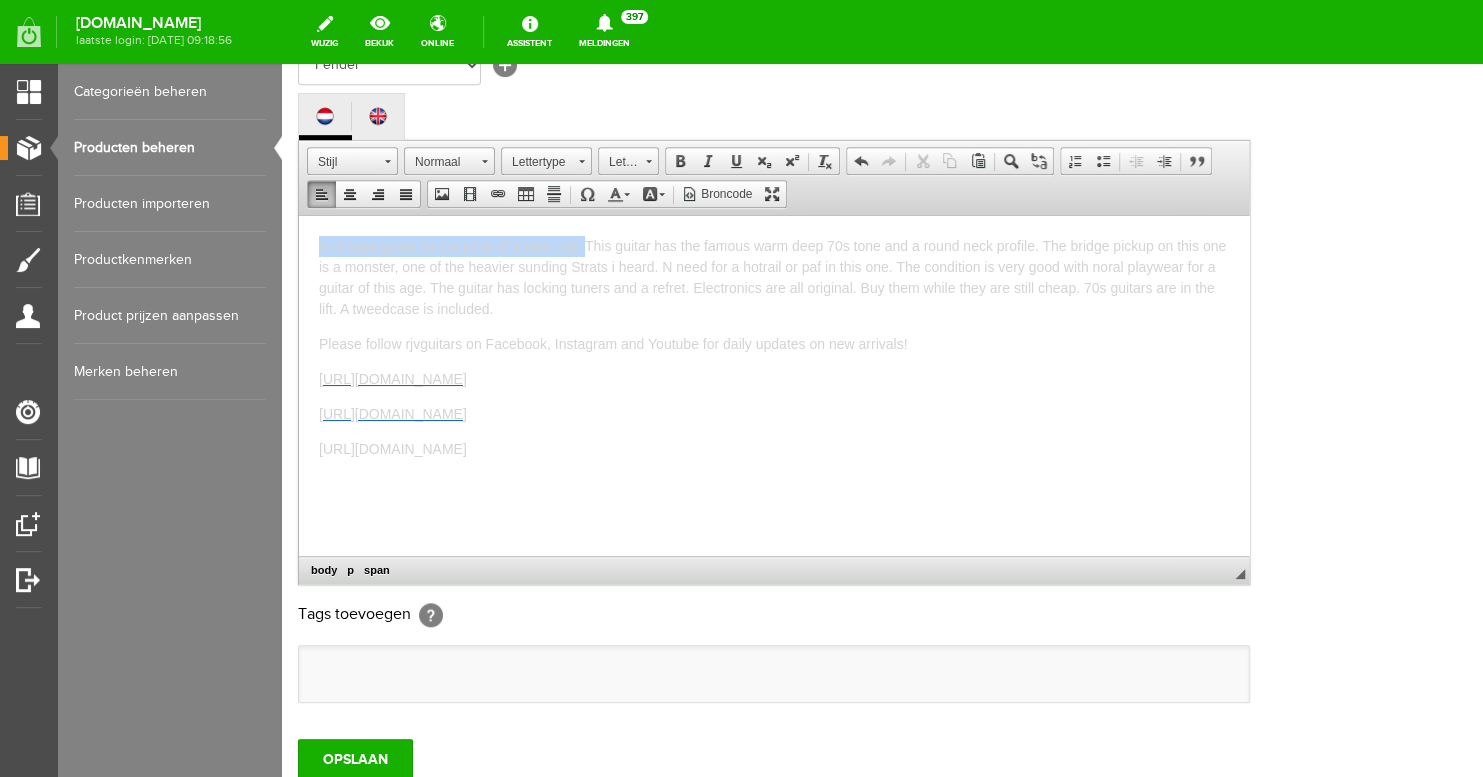 drag, startPoint x: 568, startPoint y: 242, endPoint x: 221, endPoint y: 233, distance: 347.1167 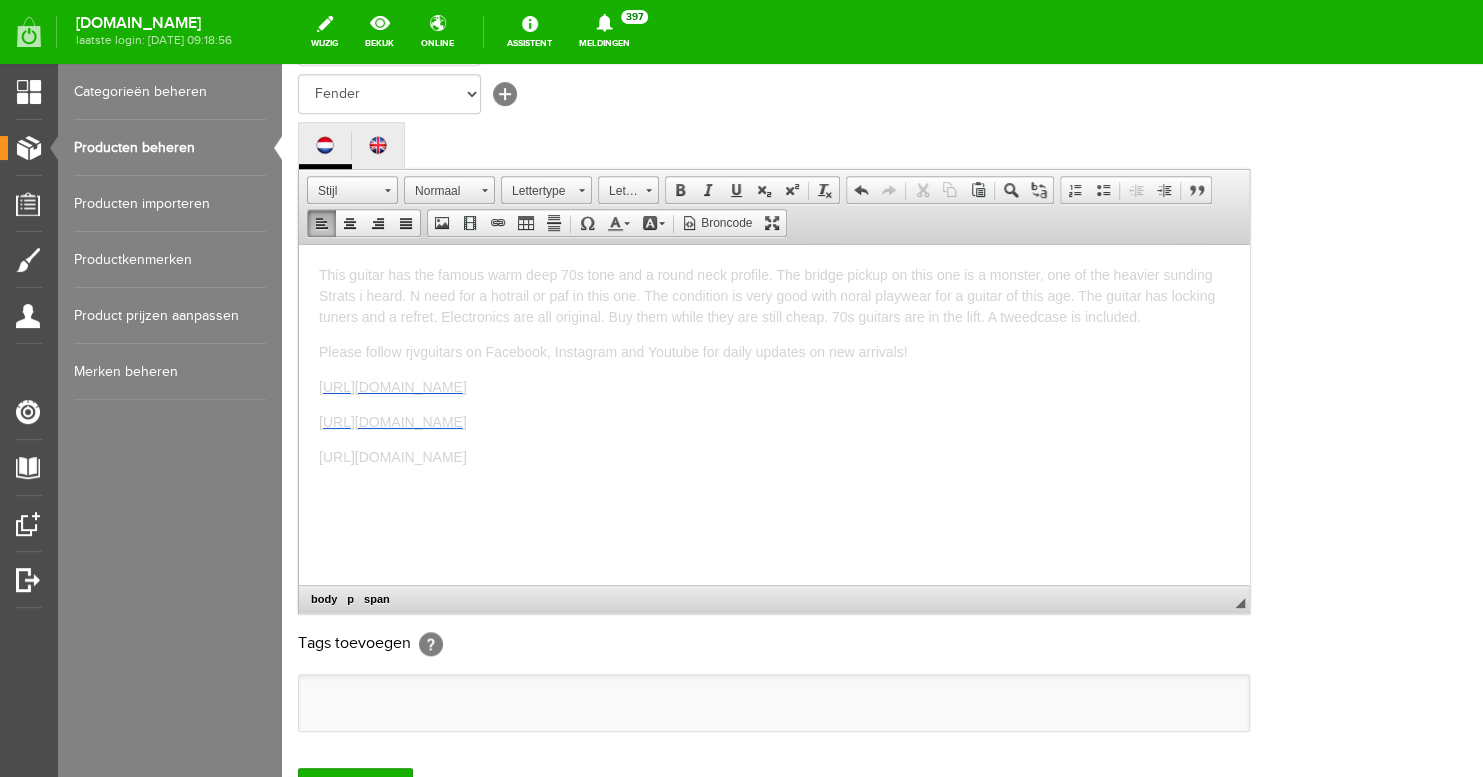 scroll, scrollTop: 368, scrollLeft: 0, axis: vertical 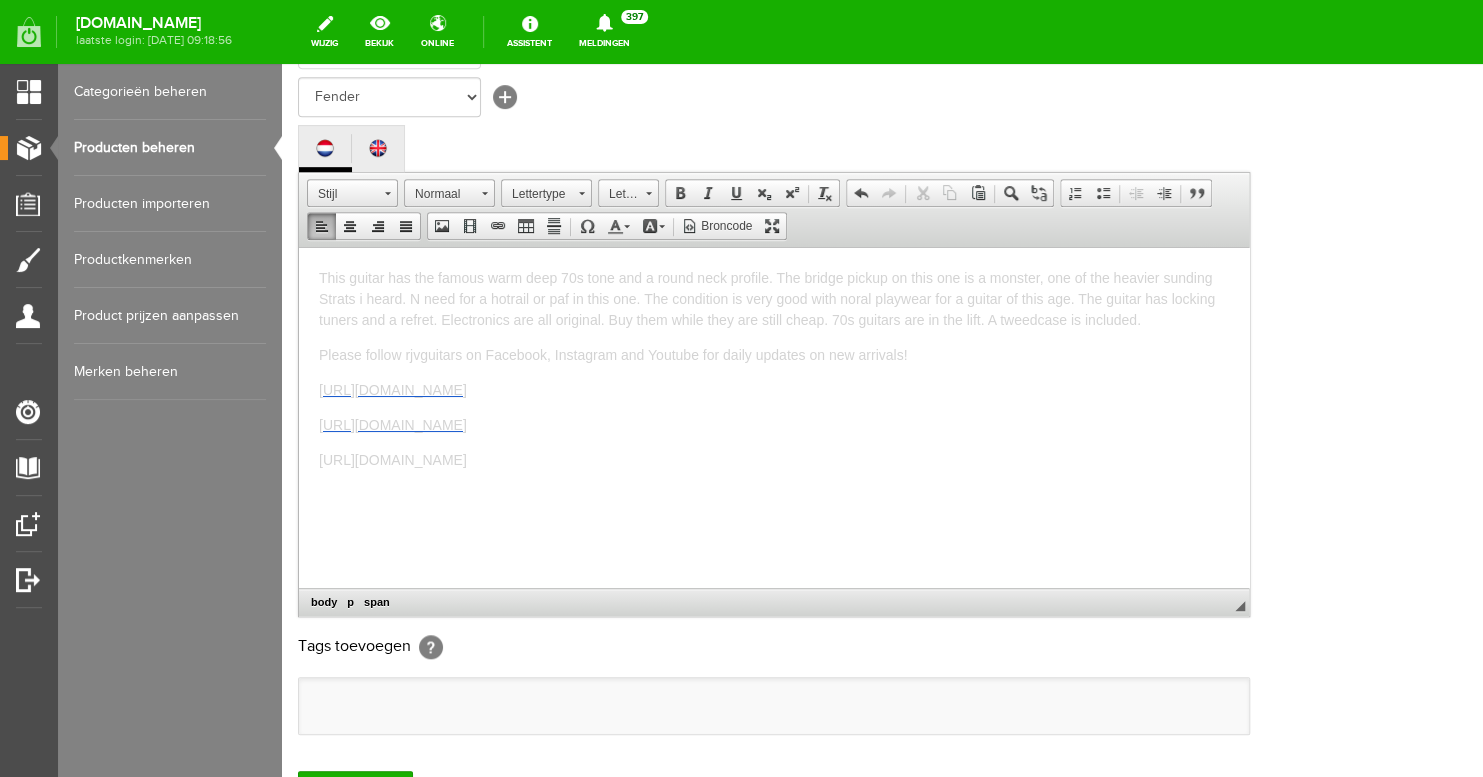 click on "This guitar has the famous warm deep 70s tone and a round neck profile. The bridge pickup on this one is a monster, one of the heavier sunding Strats i heard. N need for a hotrail or paf in this one. The condition is very good with noral playwear for a guitar of this age. The guitar has locking tuners and a refret. Electronics are all original. Buy them while they are still cheap. 70s guitars are in the lift. A tweedcase is included." at bounding box center (767, 298) 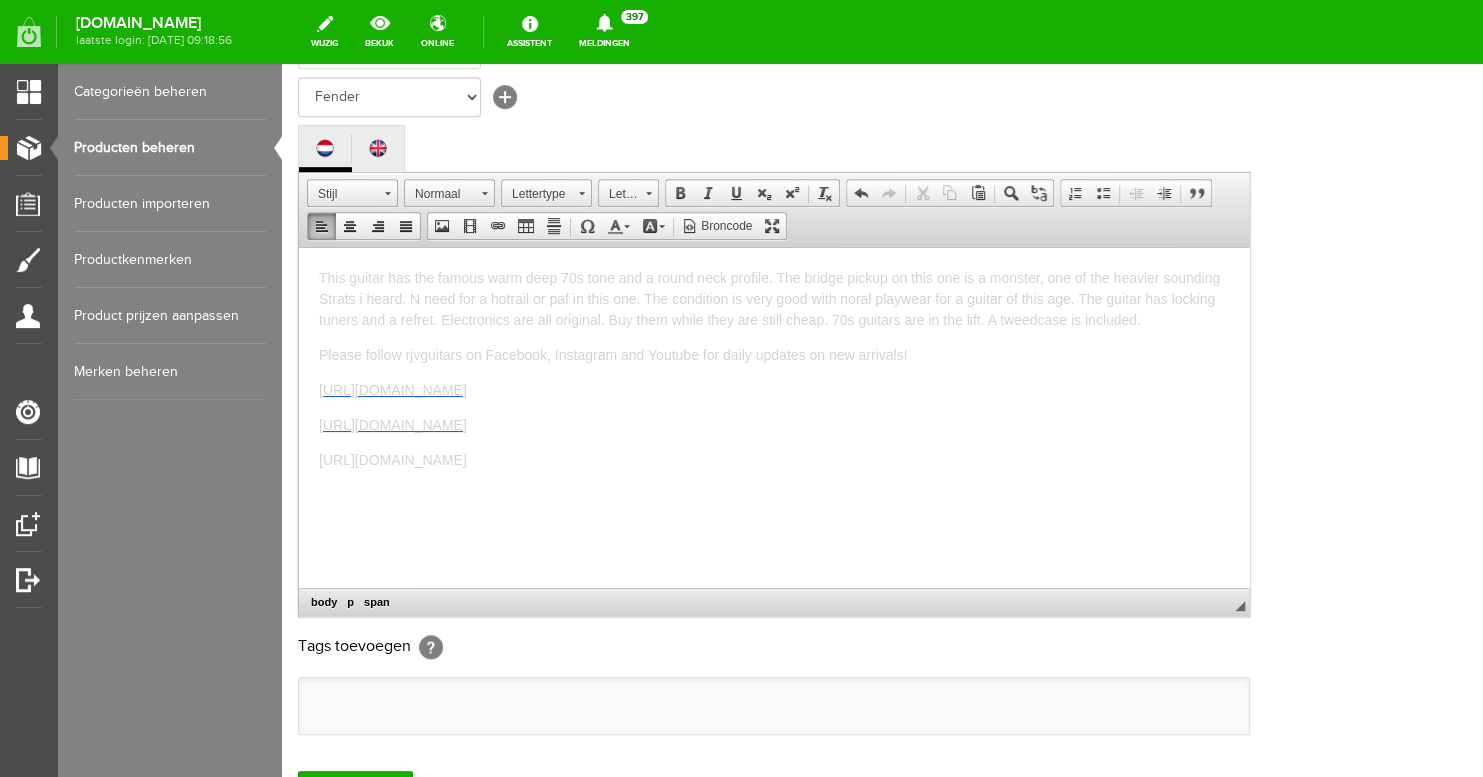 click on "This guitar has the famous warm deep 70s tone and a round neck profile. The bridge pickup on this one is a monster, one of the heavier sounding Strats i heard. N need for a hotrail or paf in this one. The condition is very good with noral playwear for a guitar of this age. The guitar has locking tuners and a refret. Electronics are all original. Buy them while they are still cheap. 70s guitars are in the lift. A tweedcase is included." at bounding box center (769, 298) 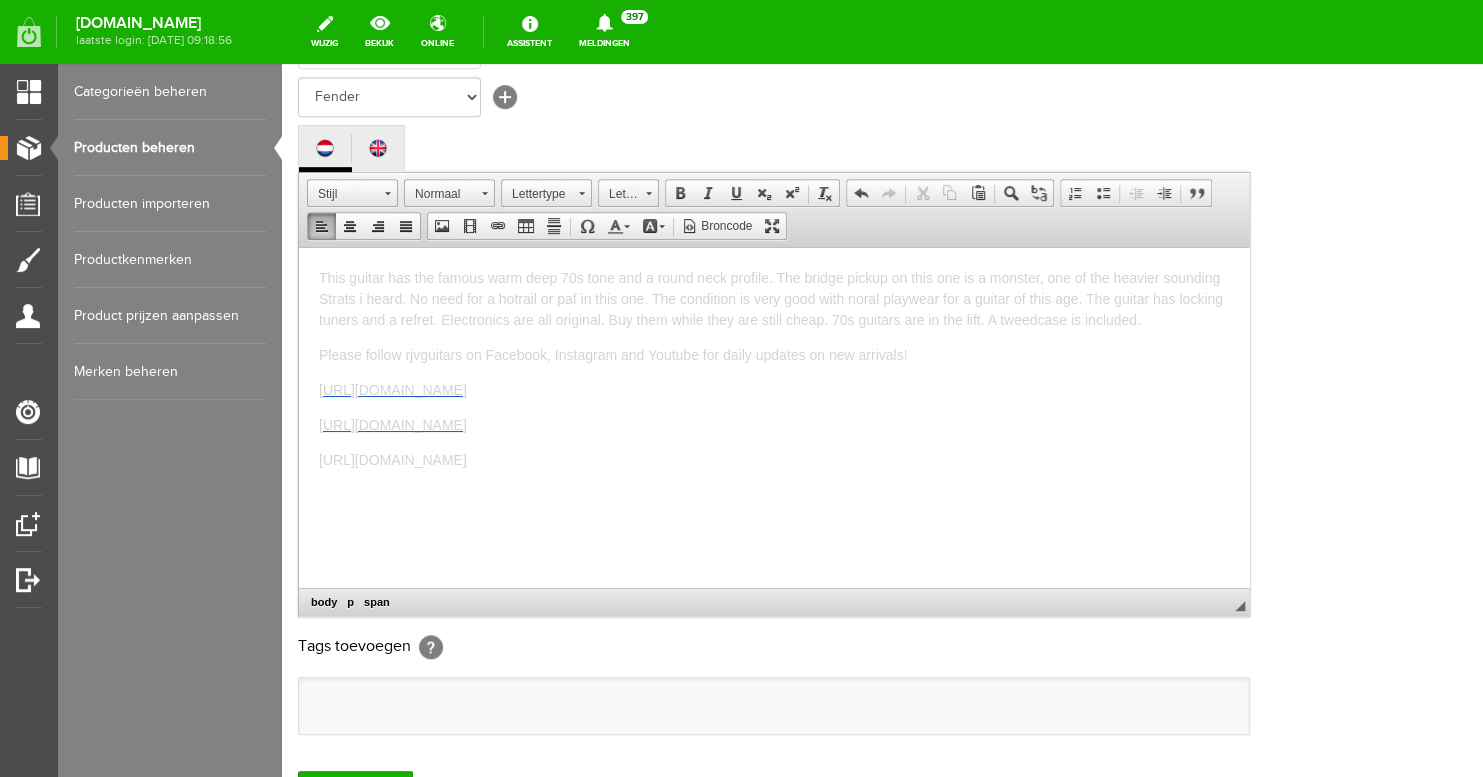 click on "This guitar has the famous warm deep 70s tone and a round neck profile. The bridge pickup on this one is a monster, one of the heavier sounding Strats i heard. No need for a hotrail or paf in this one. The condition is very good with noral playwear for a guitar of this age. The guitar has locking tuners and a refret. Electronics are all original. Buy them while they are still cheap. 70s guitars are in the lift. A tweedcase is included." at bounding box center [771, 298] 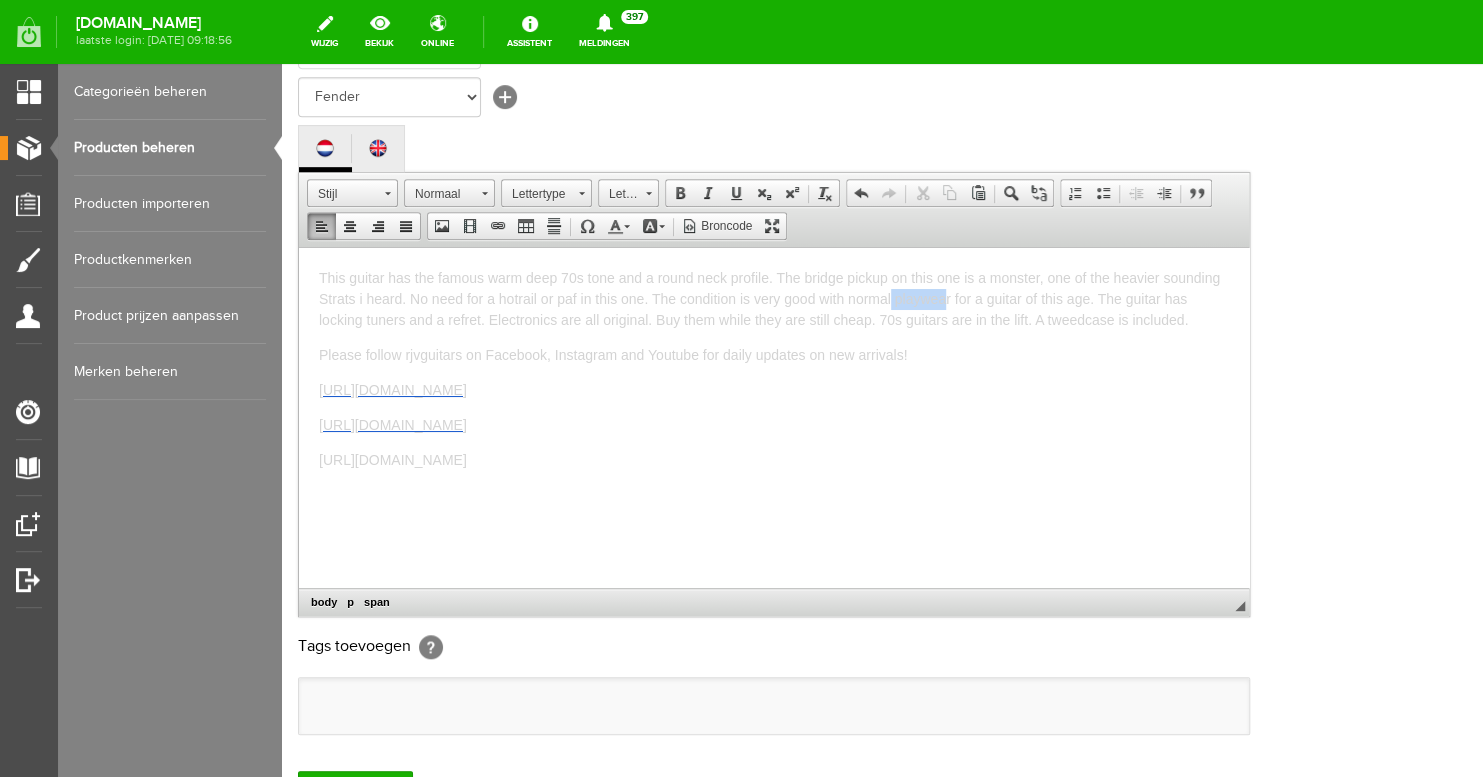 drag, startPoint x: 1008, startPoint y: 295, endPoint x: 953, endPoint y: 297, distance: 55.03635 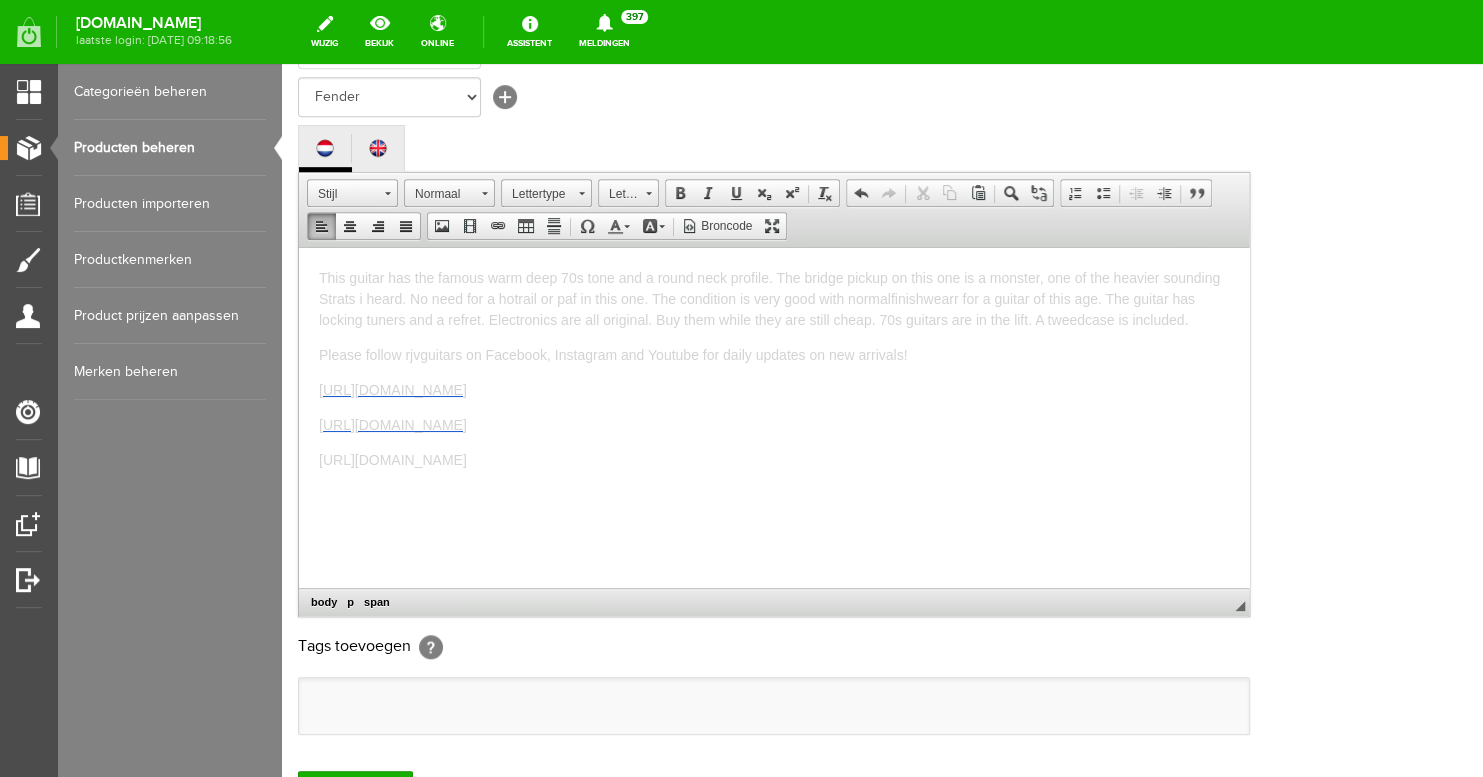 click on "This guitar has the famous warm deep 70s tone and a round neck profile. The bridge pickup on this one is a monster, one of the heavier sounding Strats i heard. No need for a hotrail or paf in this one. The condition is very good with normalfinishwearr for a guitar of this age. The guitar has locking tuners and a refret. Electronics are all original. Buy them while they are still cheap. 70s guitars are in the lift. A tweedcase is included." at bounding box center [769, 298] 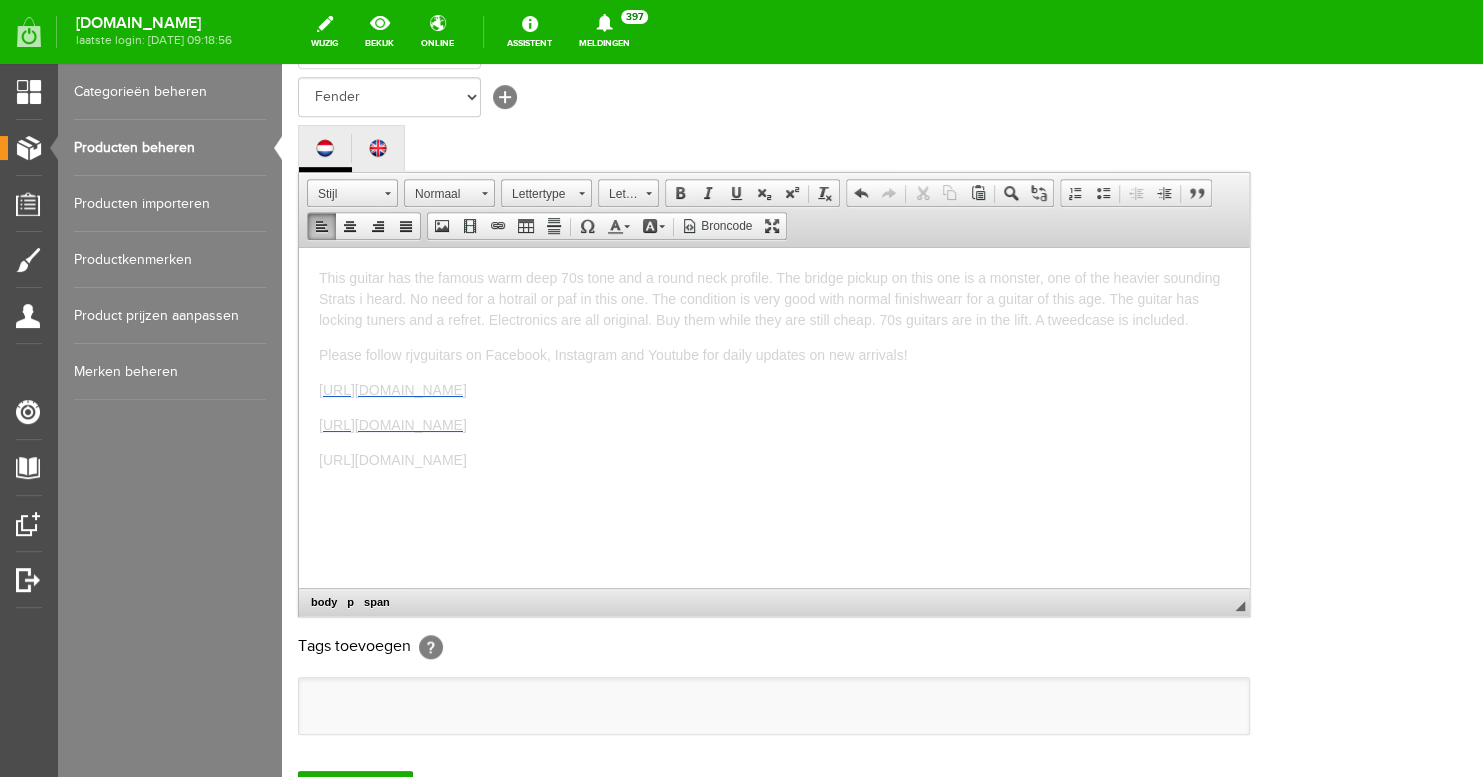 click on "This guitar has the famous warm deep 70s tone and a round neck profile. The bridge pickup on this one is a monster, one of the heavier sounding Strats i heard. No need for a hotrail or paf in this one. The condition is very good with normal finishwearr for a guitar of this age. The guitar has locking tuners and a refret. Electronics are all original. Buy them while they are still cheap. 70s guitars are in the lift. A tweedcase is included." at bounding box center [769, 298] 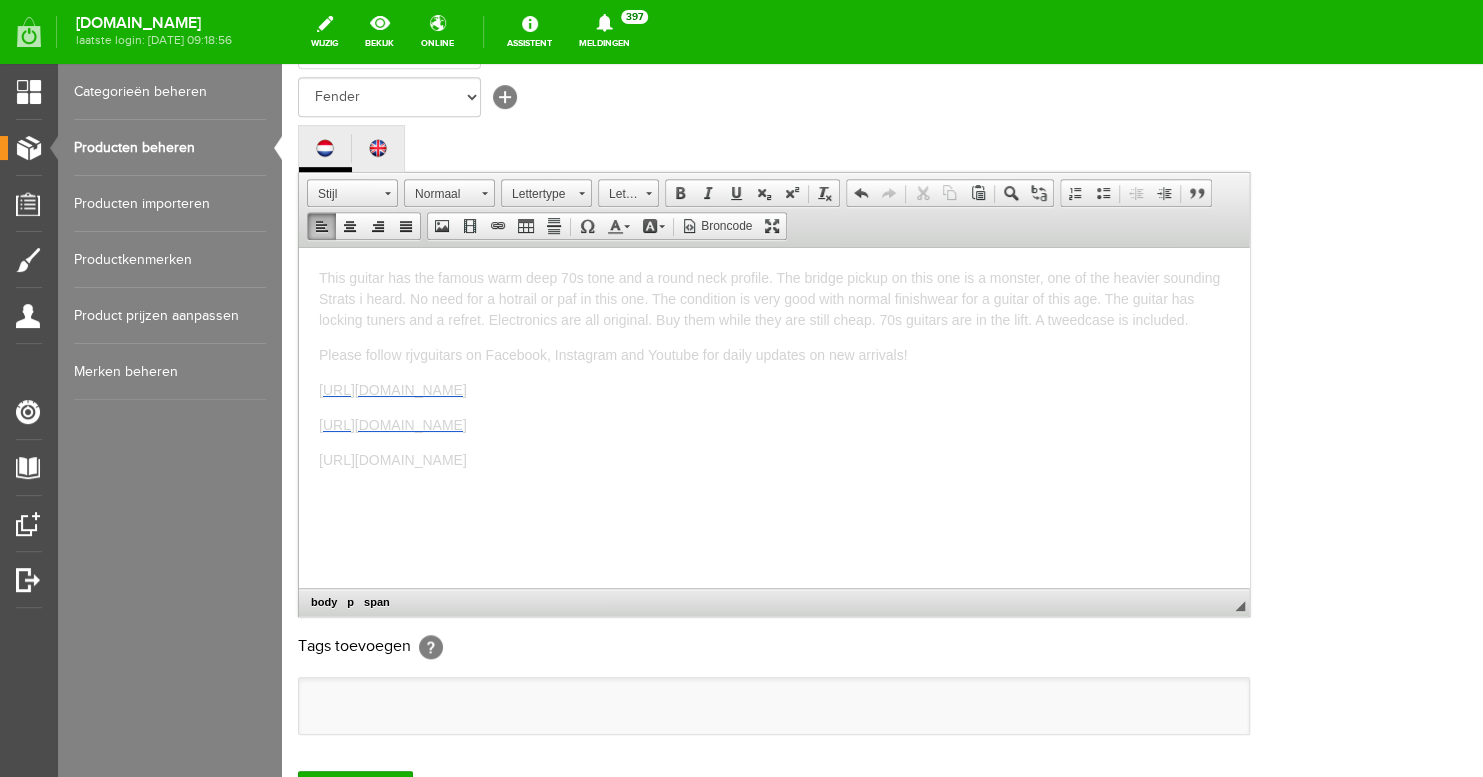 click on "This guitar has the famous warm deep 70s tone and a round neck profile. The bridge pickup on this one is a monster, one of the heavier sounding Strats i heard. No need for a hotrail or paf in this one. The condition is very good with normal finishwear for a guitar of this age. The guitar has locking tuners and a refret. Electronics are all original. Buy them while they are still cheap. 70s guitars are in the lift. A tweedcase is included." at bounding box center [774, 298] 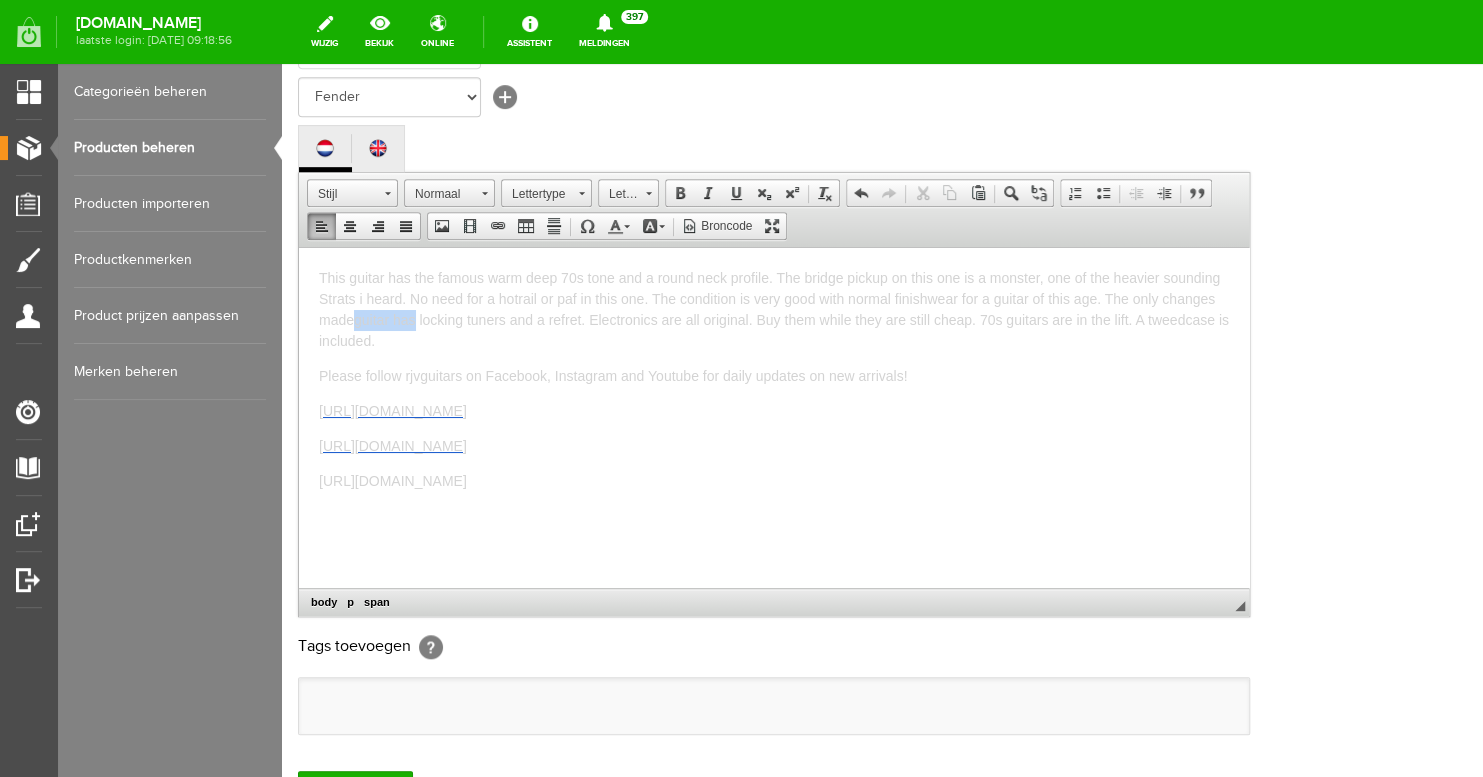 drag, startPoint x: 504, startPoint y: 321, endPoint x: 440, endPoint y: 323, distance: 64.03124 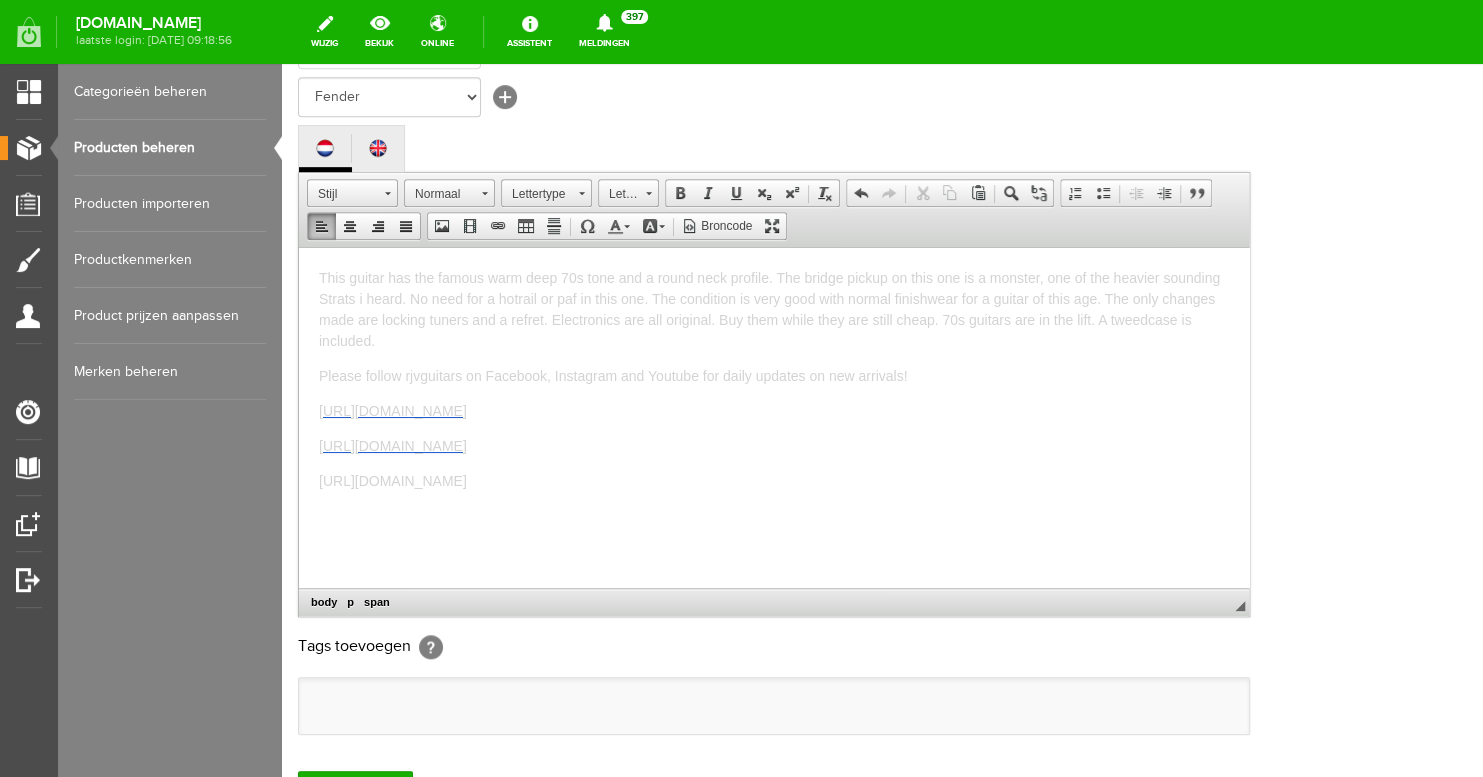 click on "This guitar has the famous warm deep 70s tone and a round neck profile. The bridge pickup on this one is a monster, one of the heavier sounding Strats i heard. No need for a hotrail or paf in this one. The condition is very good with normal finishwear for a guitar of this age. The only changes made are locking tuners and a refret. Electronics are all original. Buy them while they are still cheap. 70s guitars are in the lift. A tweedcase is included." at bounding box center [774, 309] 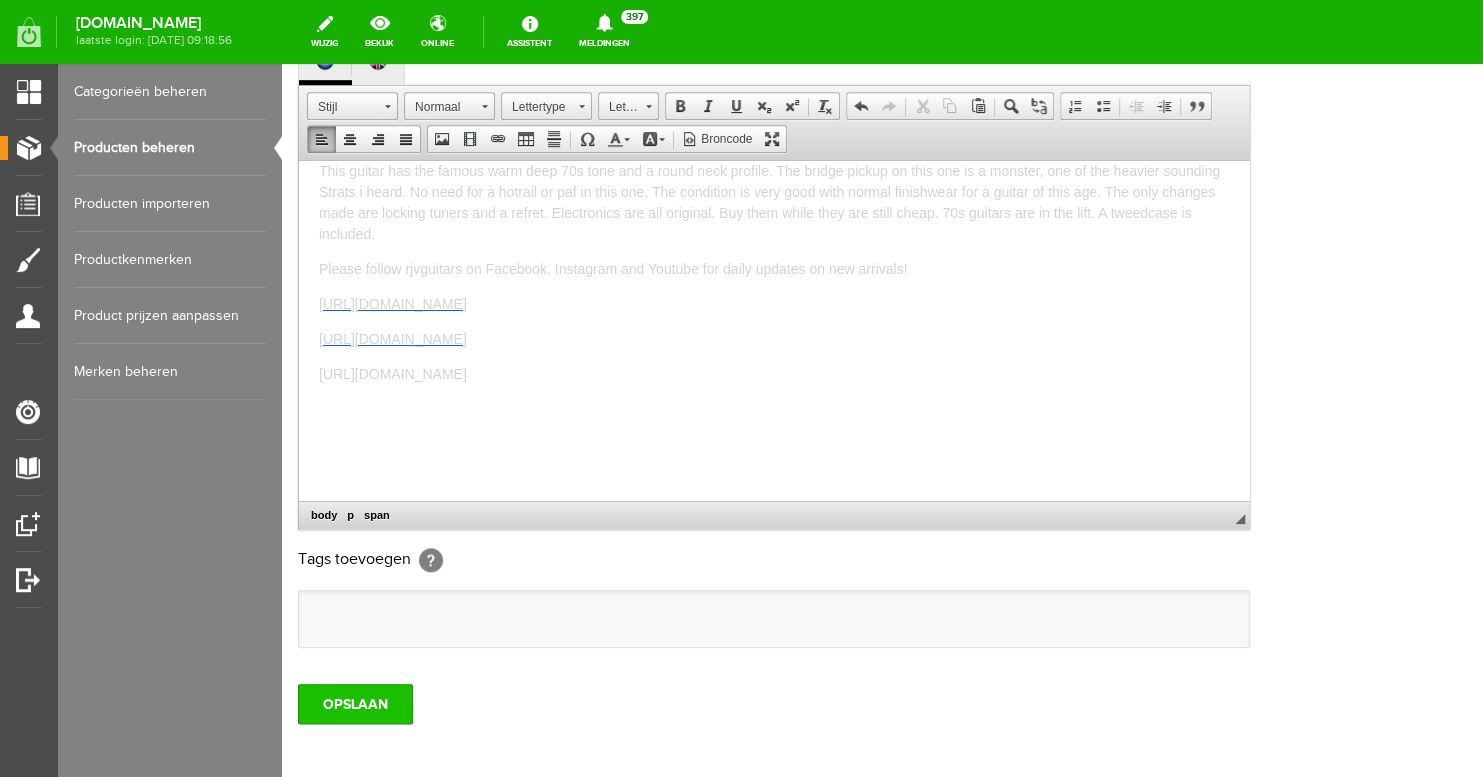 scroll, scrollTop: 592, scrollLeft: 0, axis: vertical 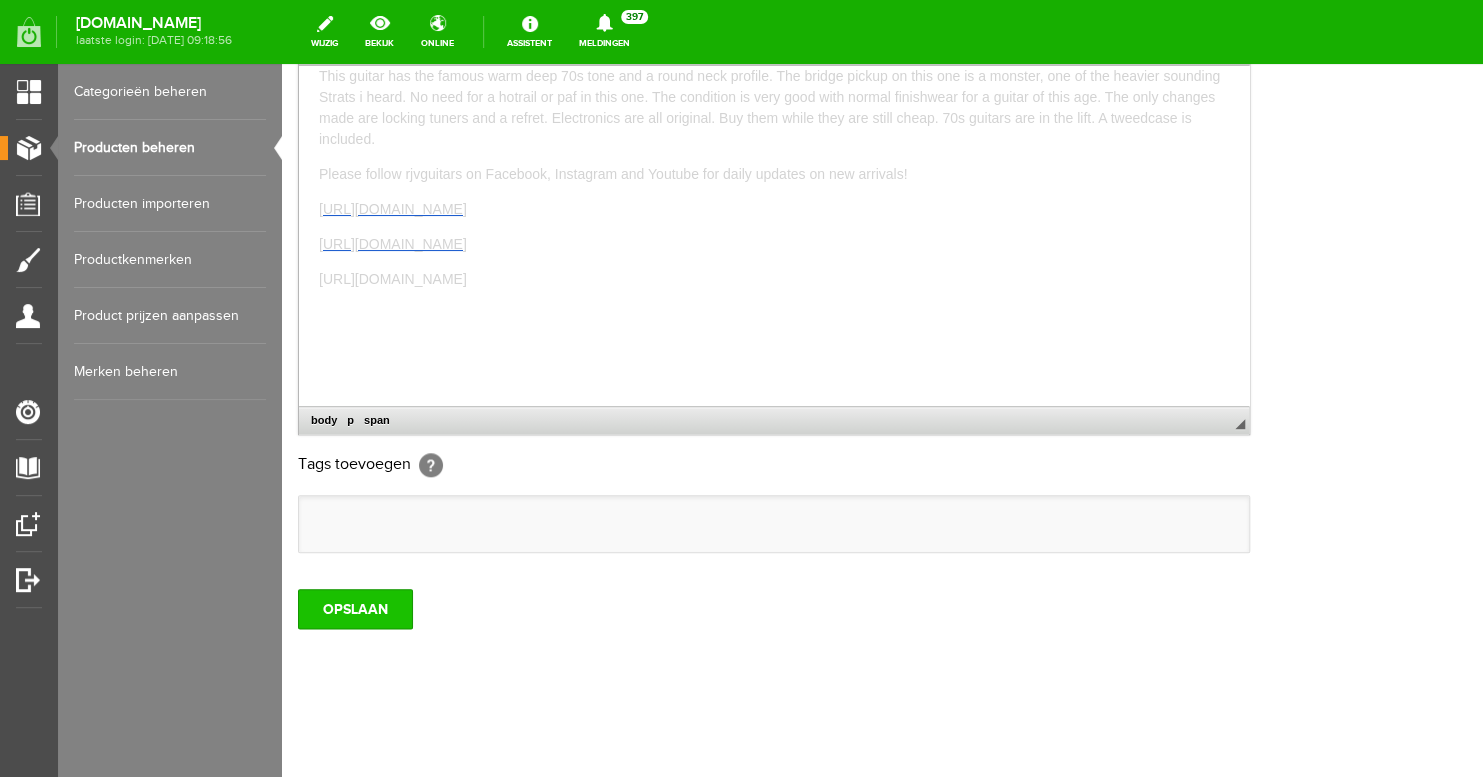 click on "OPSLAAN" at bounding box center (355, 609) 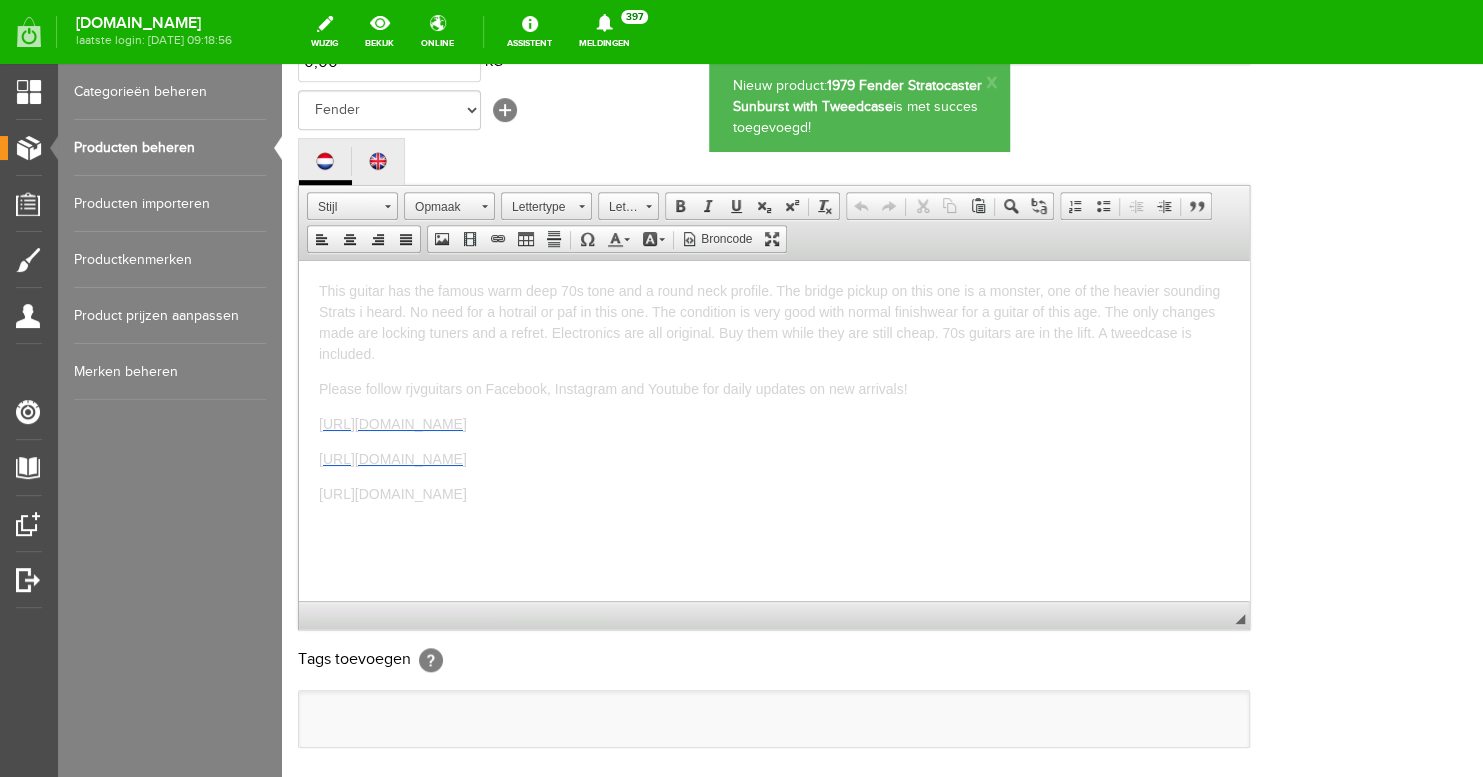 scroll, scrollTop: 0, scrollLeft: 0, axis: both 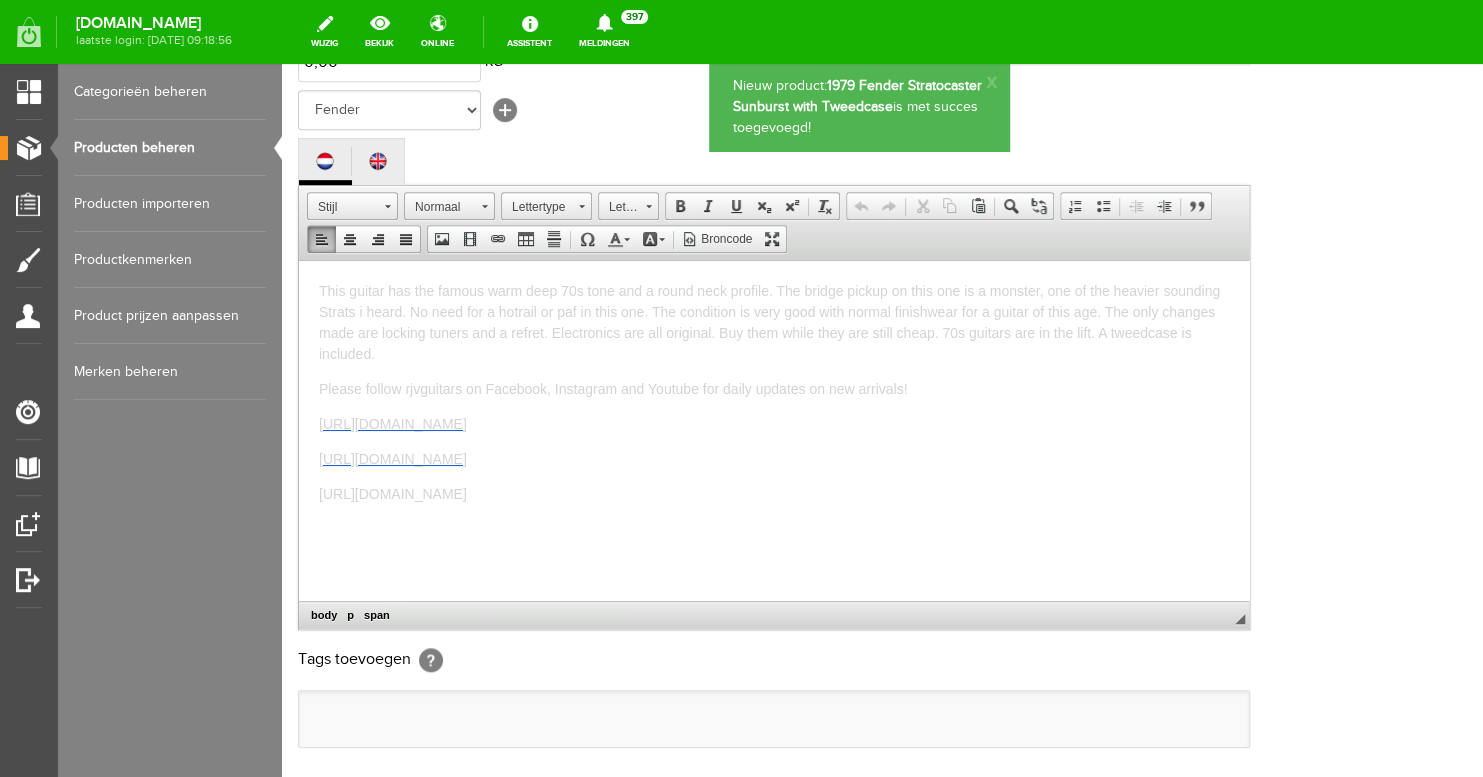 click on "This guitar has the famous warm deep 70s tone and a round neck profile. The bridge pickup on this one is a monster, one of the heavier sounding Strats i heard. No need for a hotrail or paf in this one. The condition is very good with normal finishwear for a guitar of this age. The only changes made are locking tuners and a refret. Electronics are all original. Buy them while they are still cheap. 70s guitars are in the lift. A tweedcase is included." at bounding box center (769, 321) 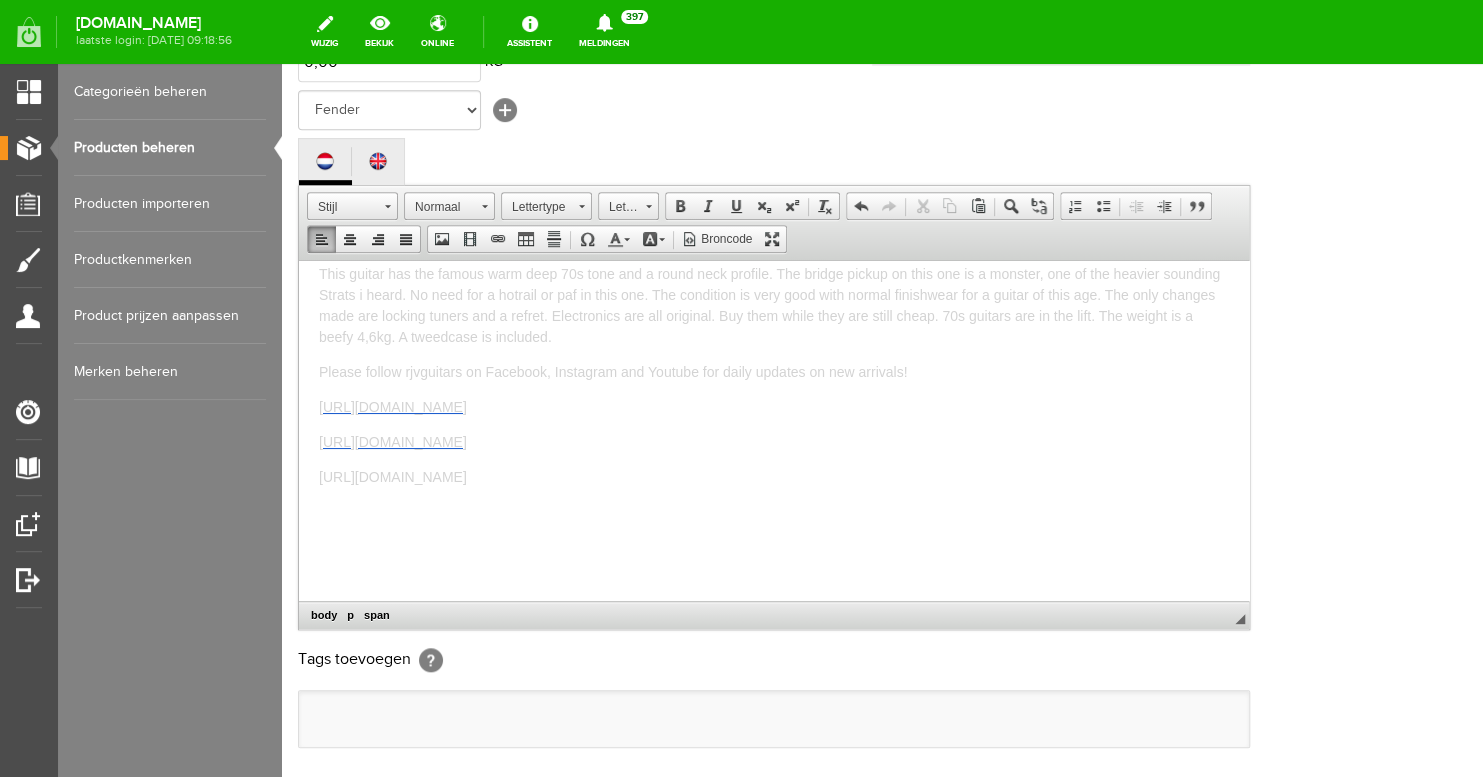 scroll, scrollTop: 20, scrollLeft: 0, axis: vertical 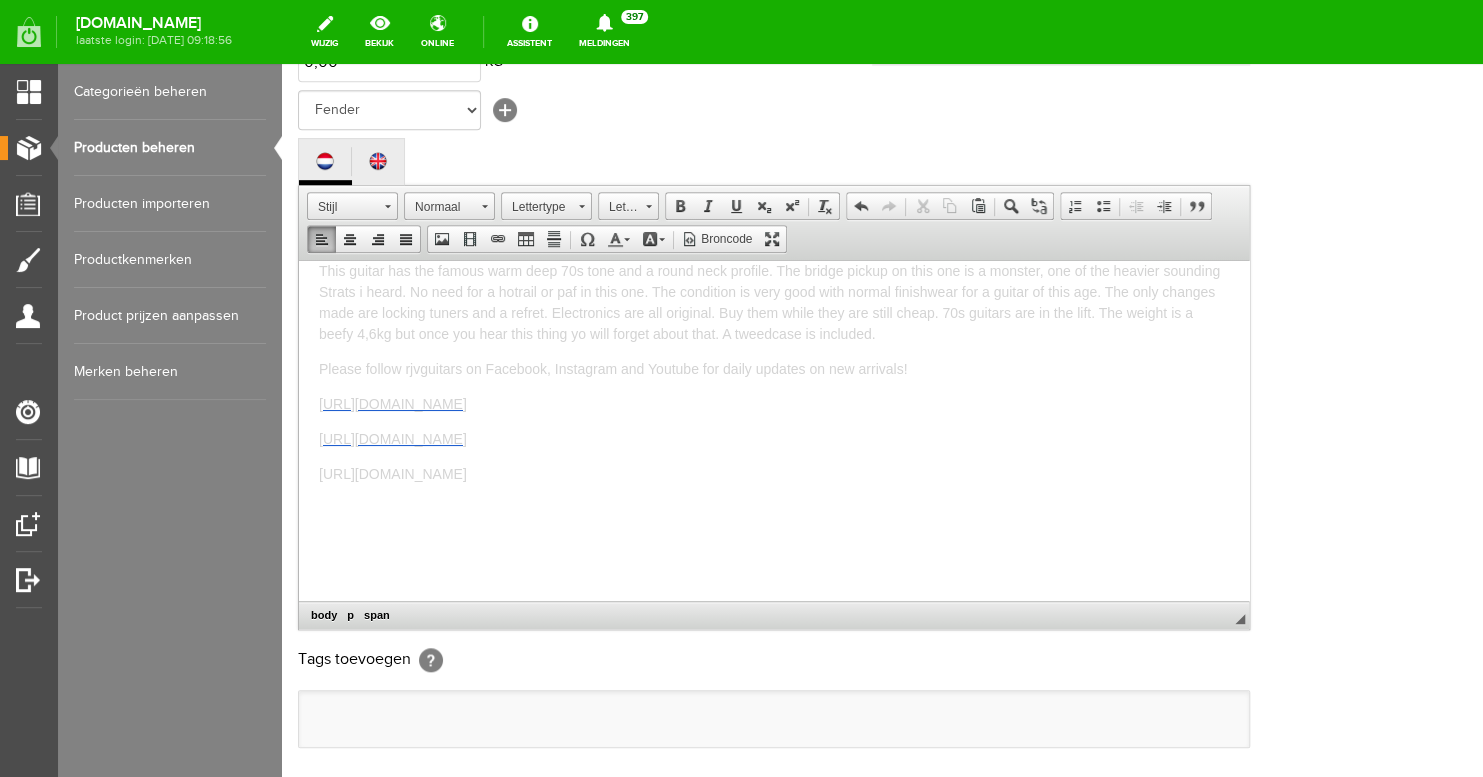 click on "This guitar has the famous warm deep 70s tone and a round neck profile. The bridge pickup on this one is a monster, one of the heavier sounding Strats i heard. No need for a hotrail or paf in this one. The condition is very good with normal finishwear for a guitar of this age. The only changes made are locking tuners and a refret. Electronics are all original. Buy them while they are still cheap. 70s guitars are in the lift. The weight is a beefy 4,6kg but once you hear this thing yo will forget about that. A tweedcase is included." at bounding box center [769, 301] 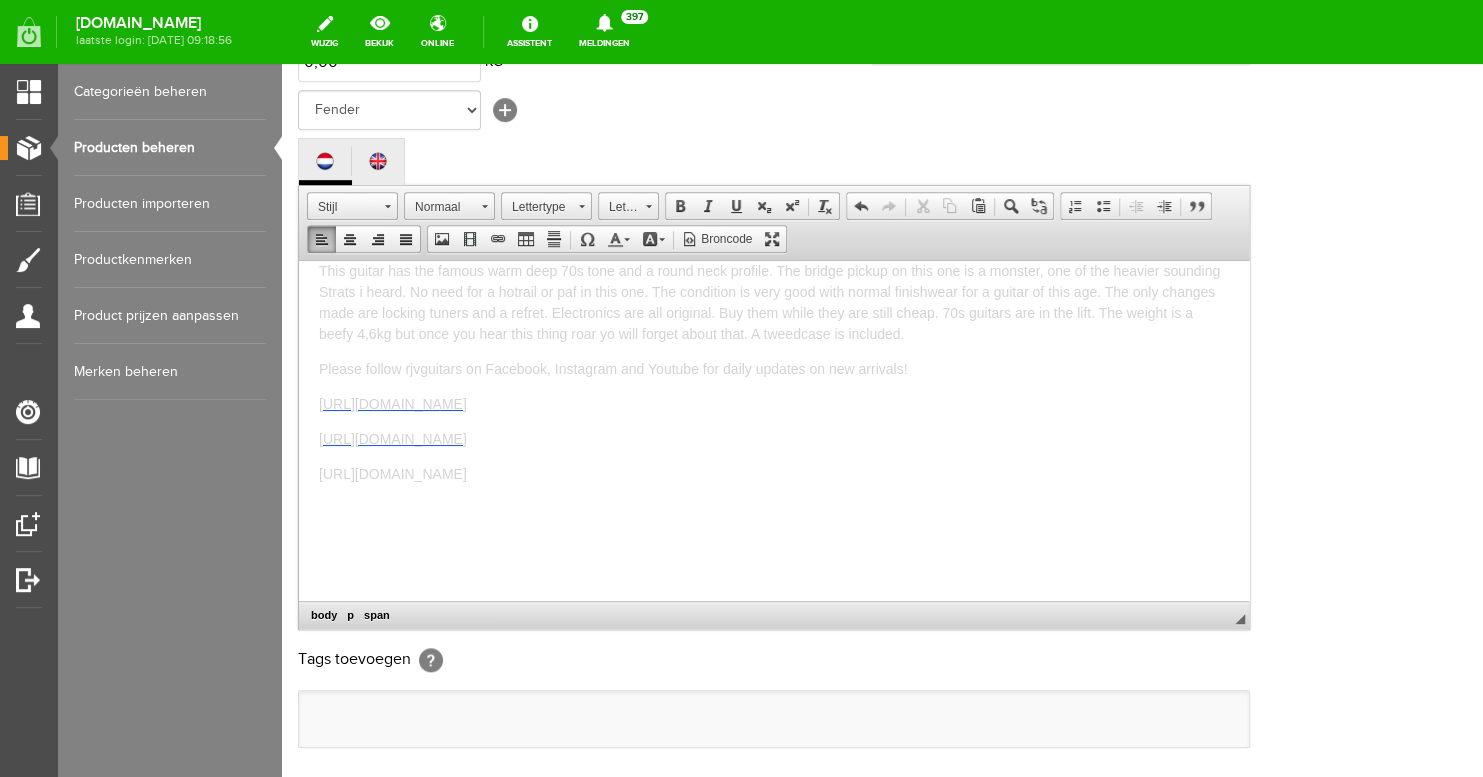click on "This guitar has the famous warm deep 70s tone and a round neck profile. The bridge pickup on this one is a monster, one of the heavier sounding Strats i heard. No need for a hotrail or paf in this one. The condition is very good with normal finishwear for a guitar of this age. The only changes made are locking tuners and a refret. Electronics are all original. Buy them while they are still cheap. 70s guitars are in the lift. The weight is a beefy 4,6kg but once you hear this thing roar yo will forget about that. A tweedcase is included." at bounding box center (769, 301) 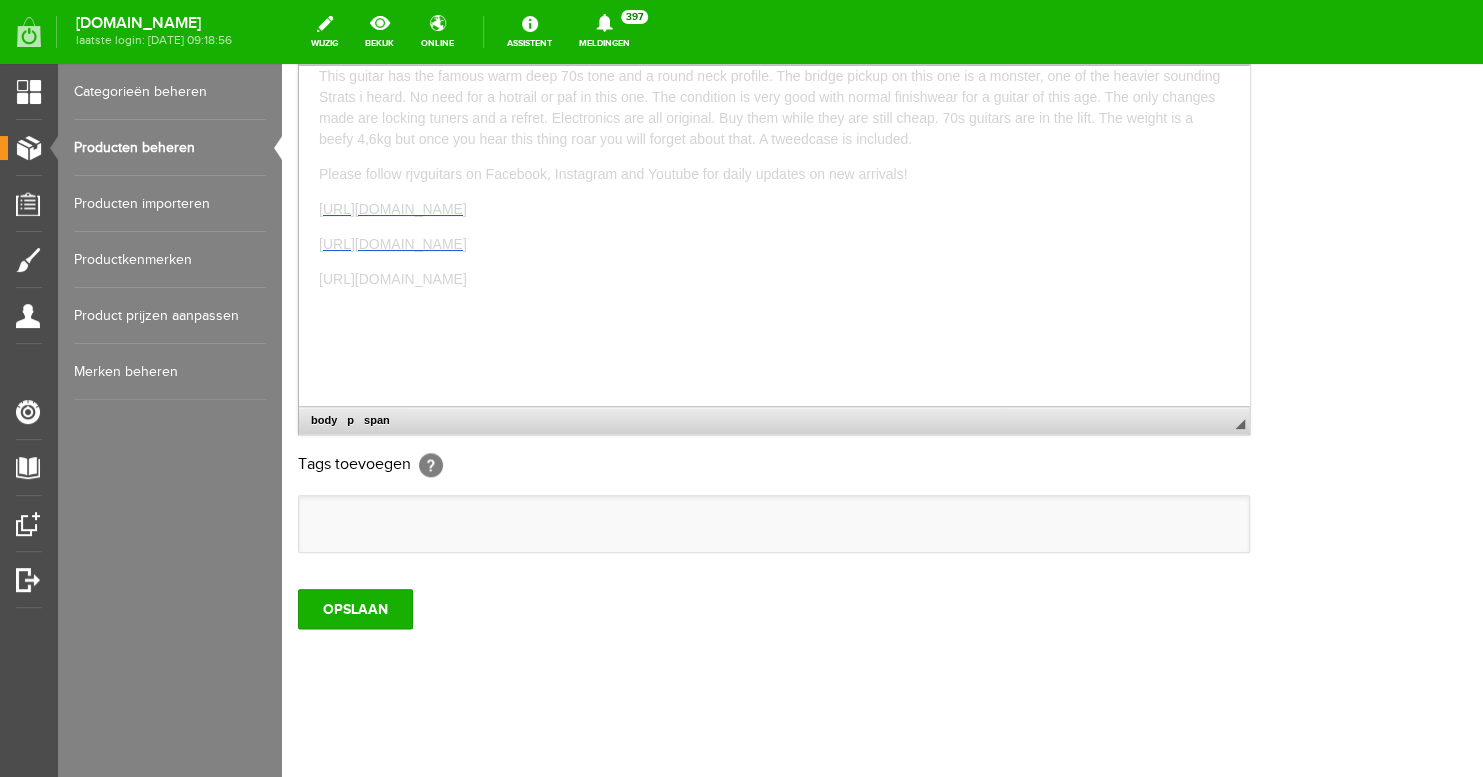 scroll, scrollTop: 625, scrollLeft: 0, axis: vertical 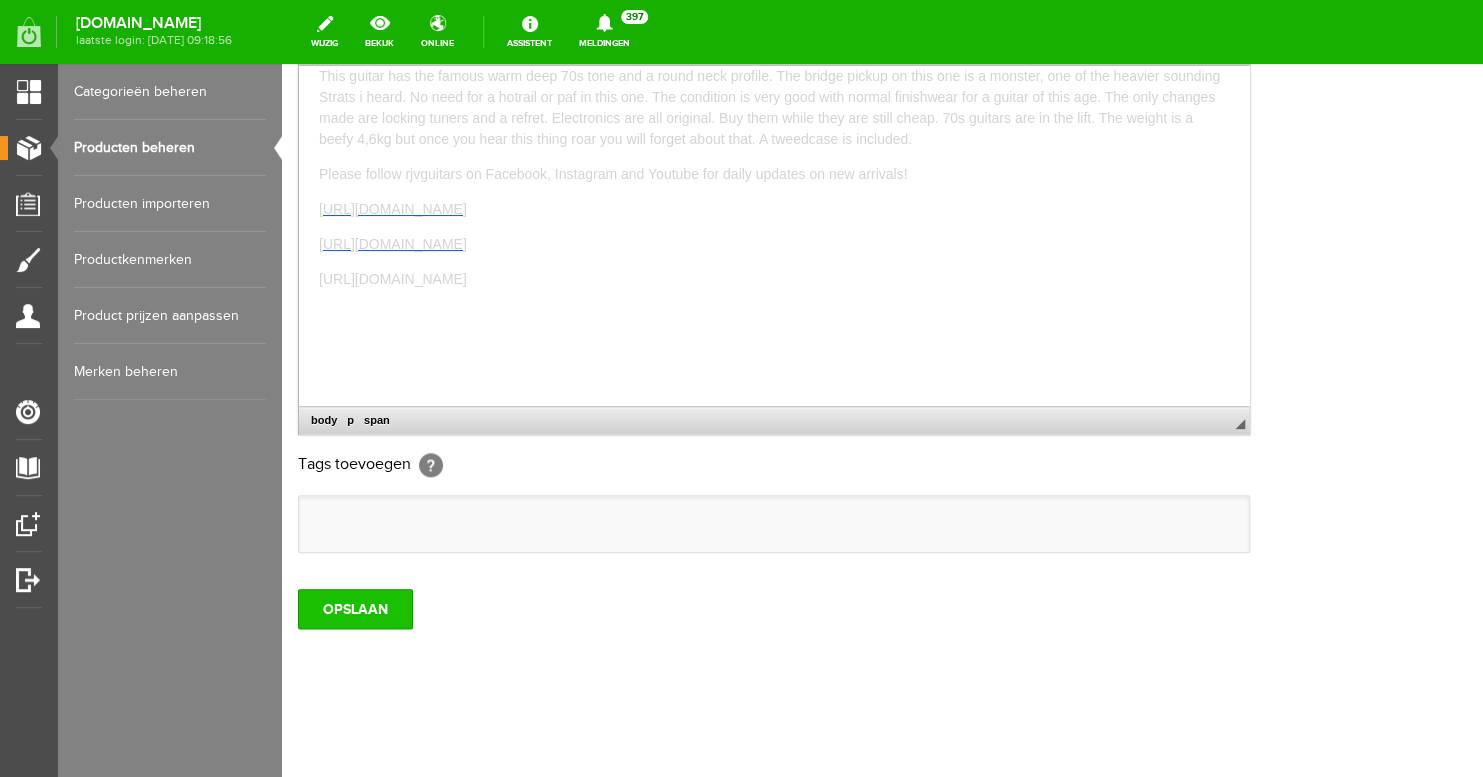 click on "OPSLAAN" at bounding box center [355, 609] 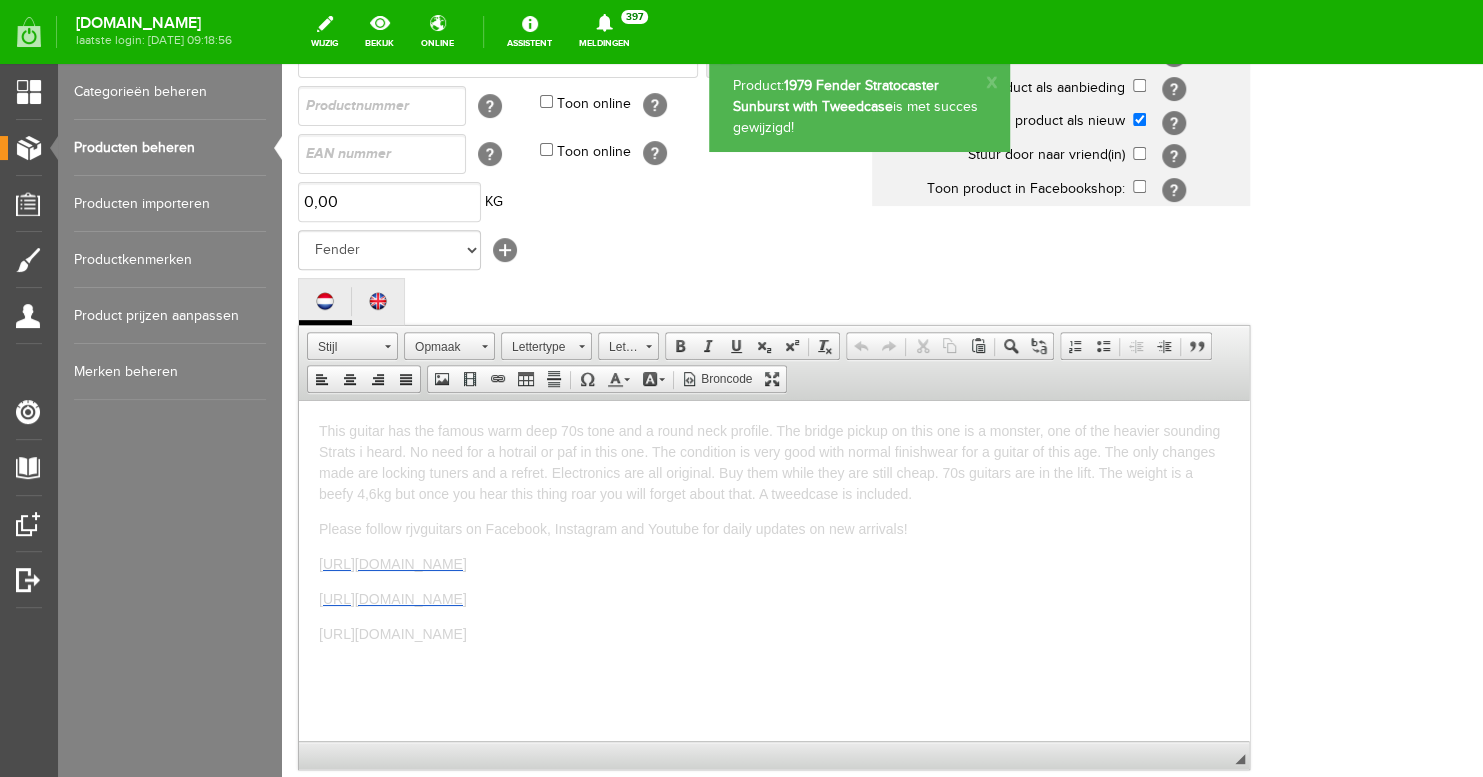 scroll, scrollTop: 0, scrollLeft: 0, axis: both 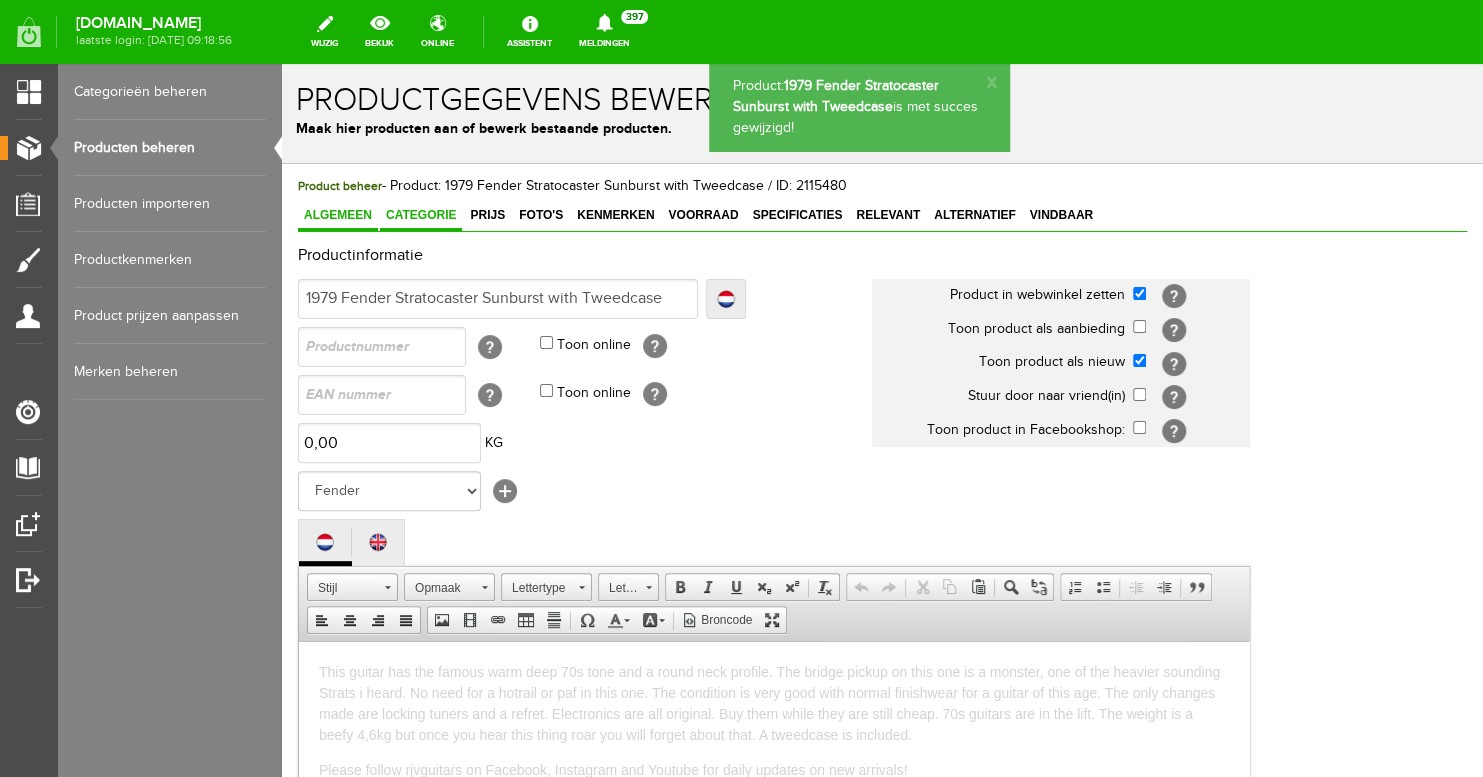 click on "Categorie" at bounding box center [421, 216] 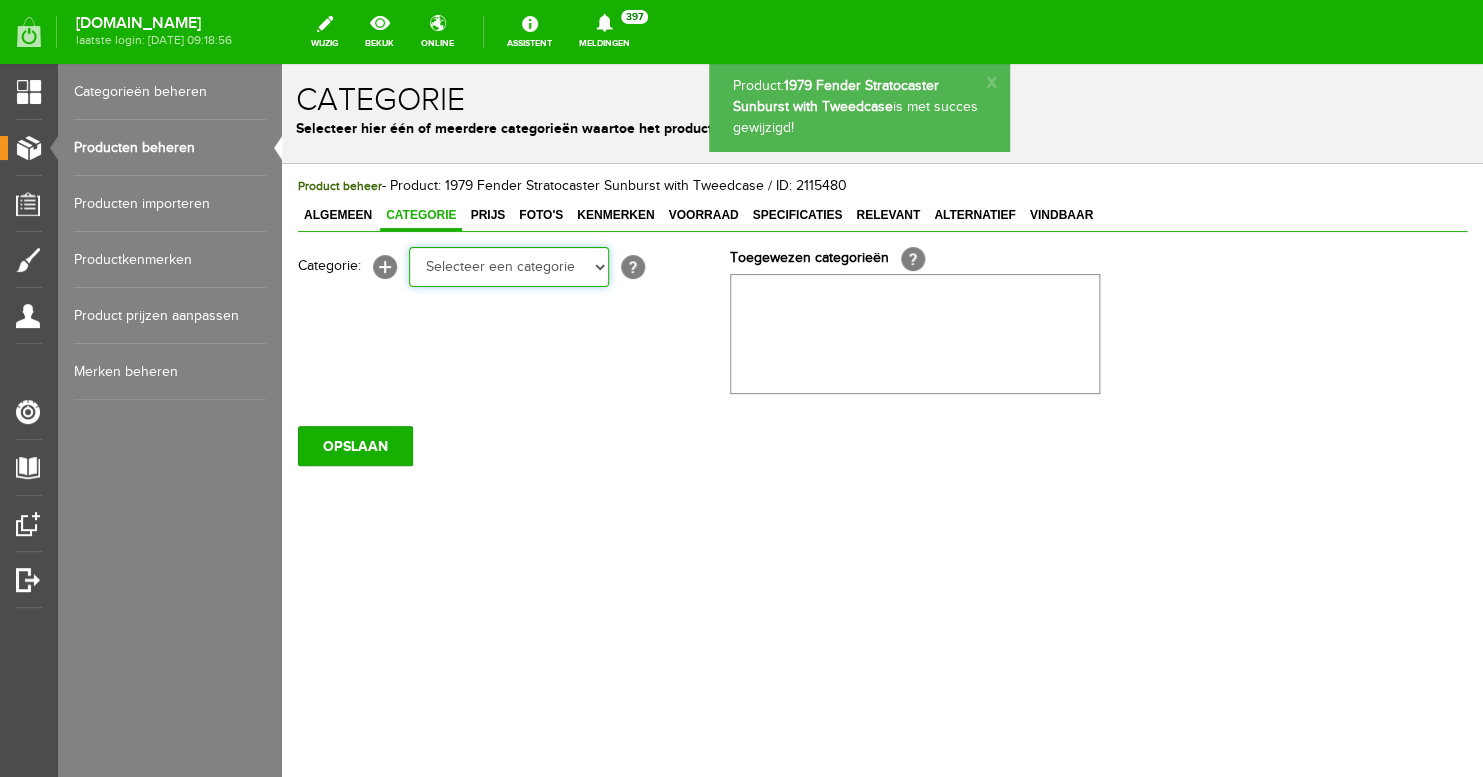 select on "87687" 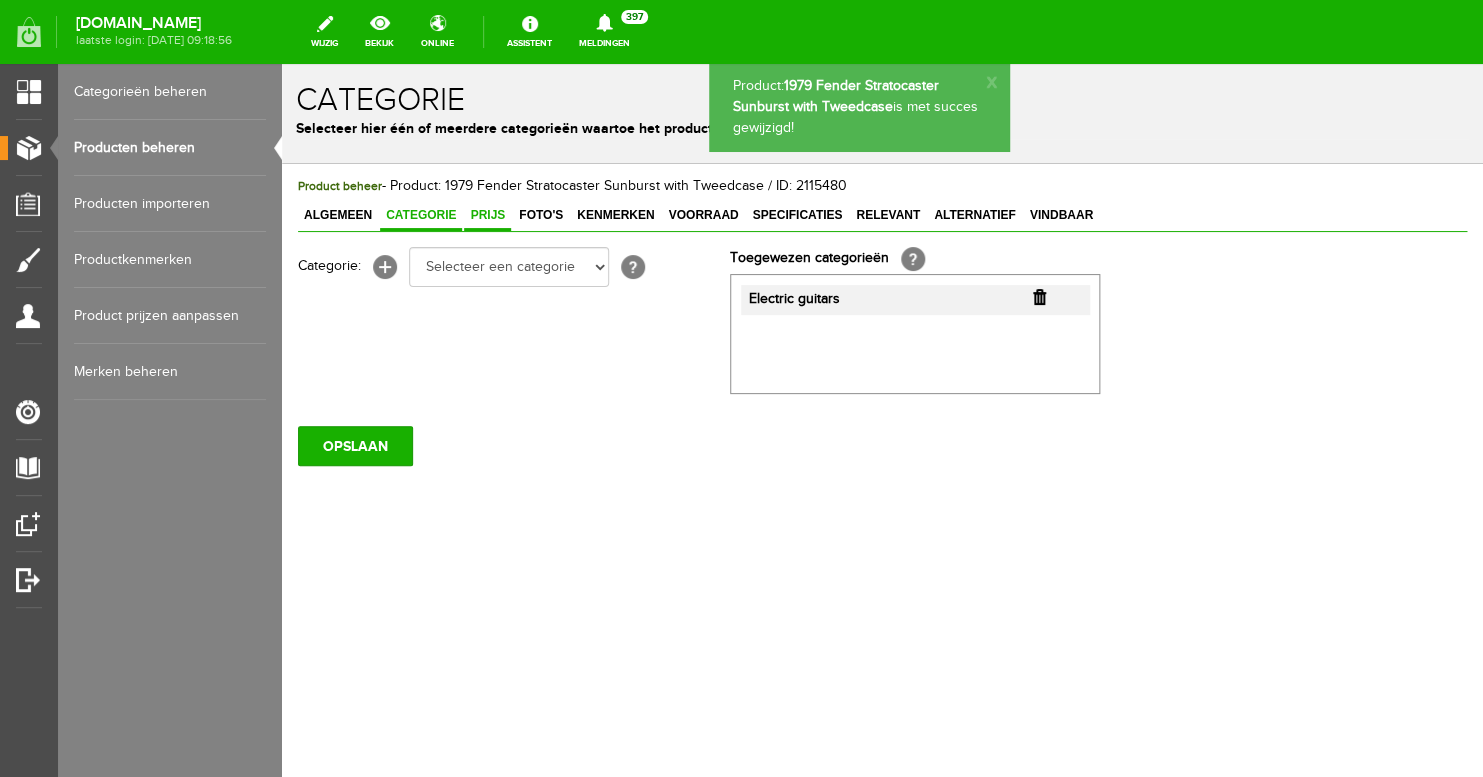 click on "Prijs" at bounding box center [487, 216] 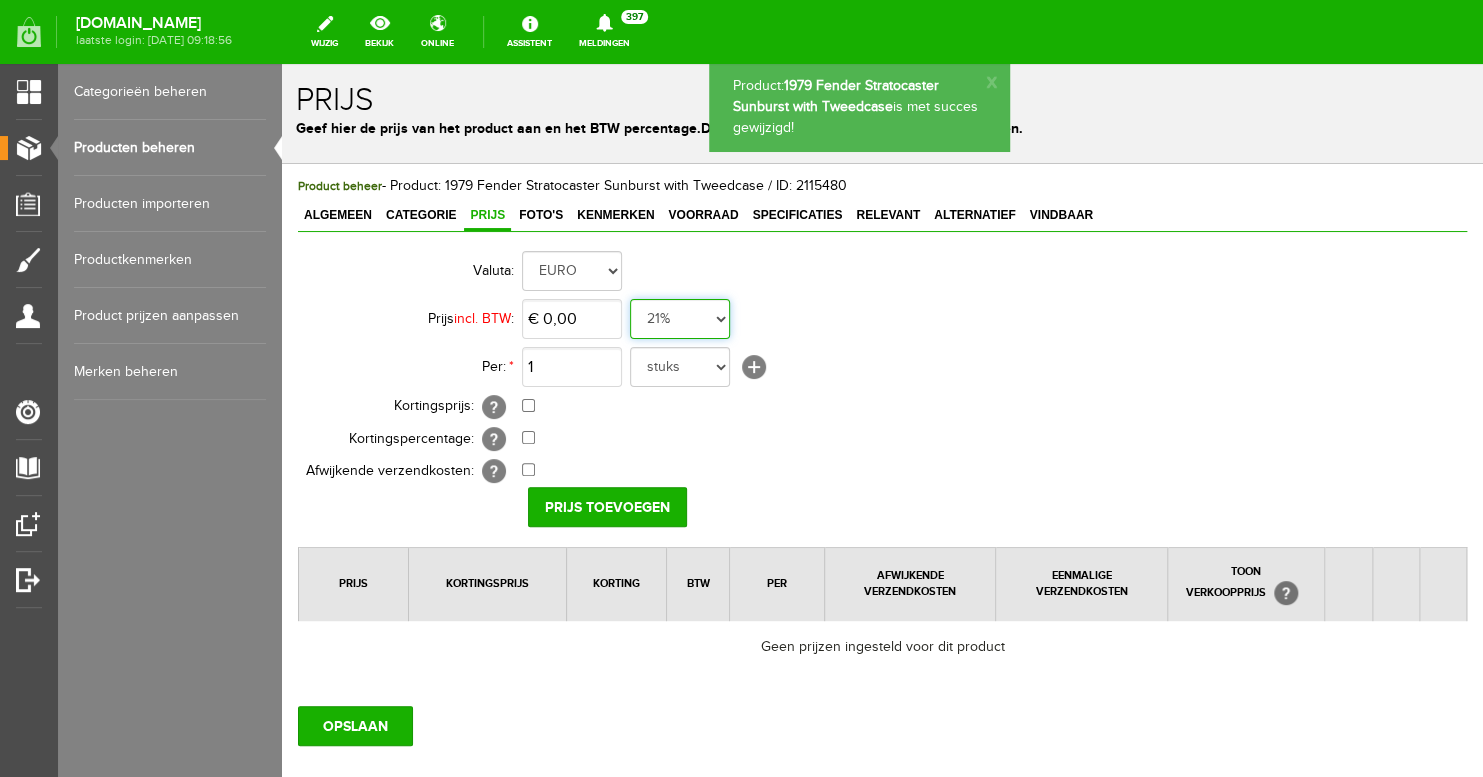 select on "0,00" 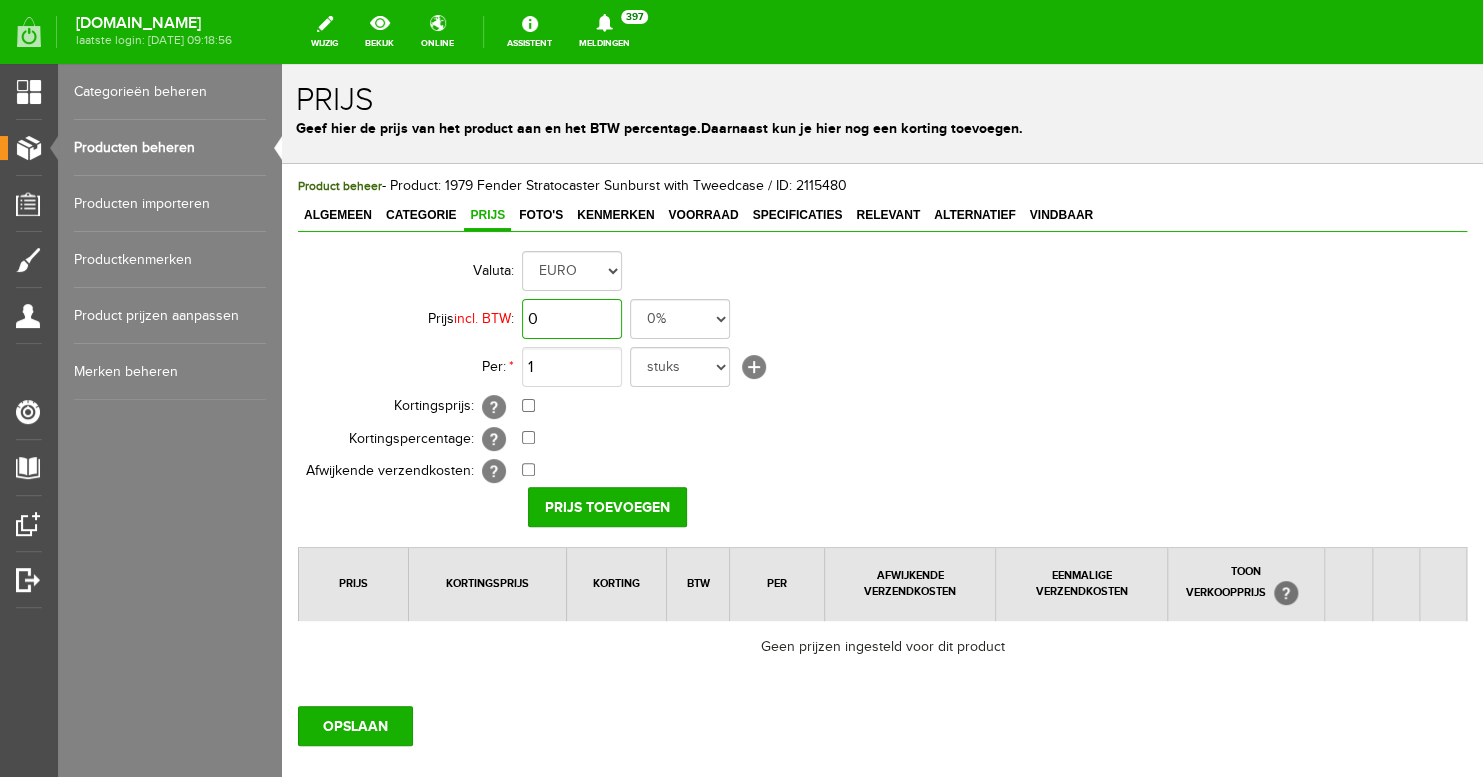 click on "0" at bounding box center [572, 319] 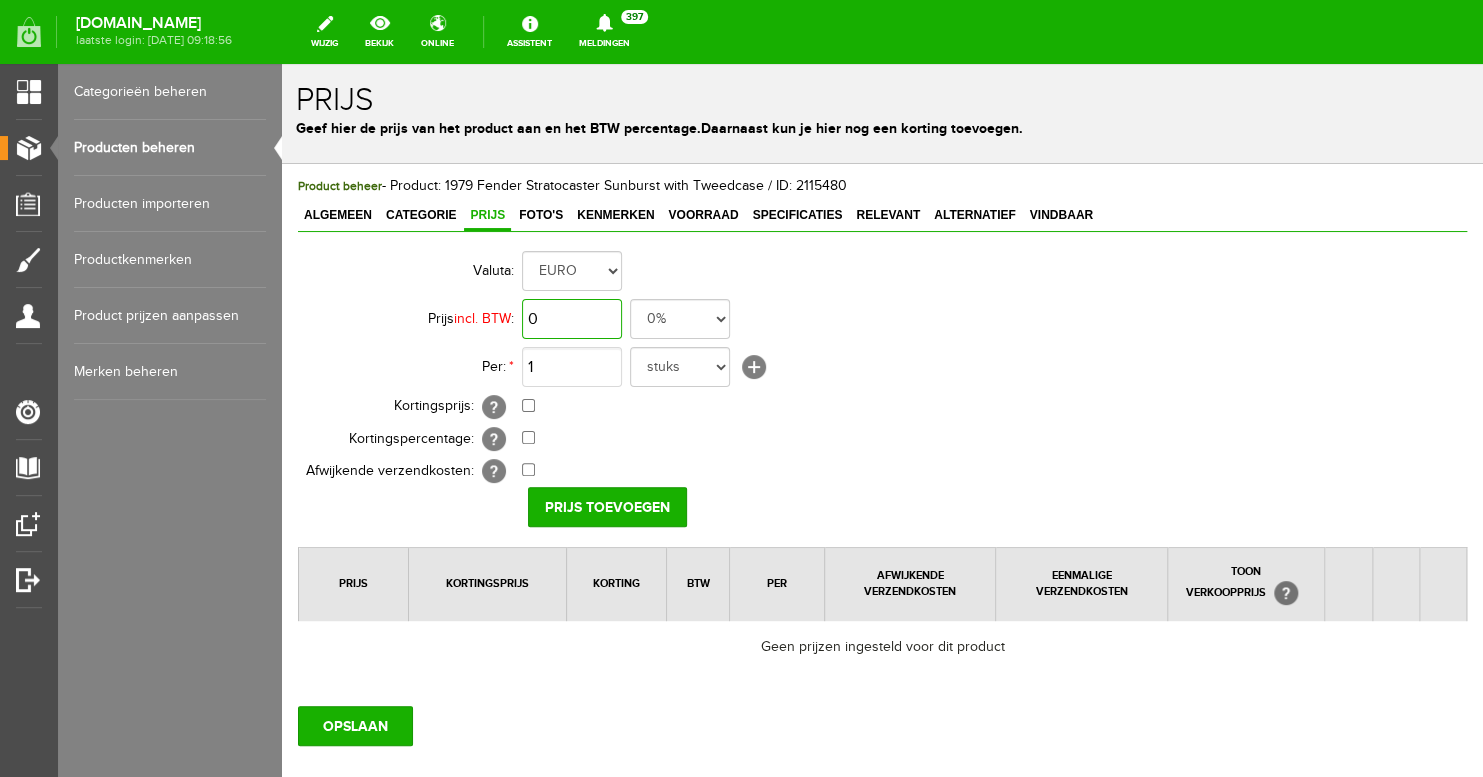 drag, startPoint x: 604, startPoint y: 323, endPoint x: 476, endPoint y: 312, distance: 128.47179 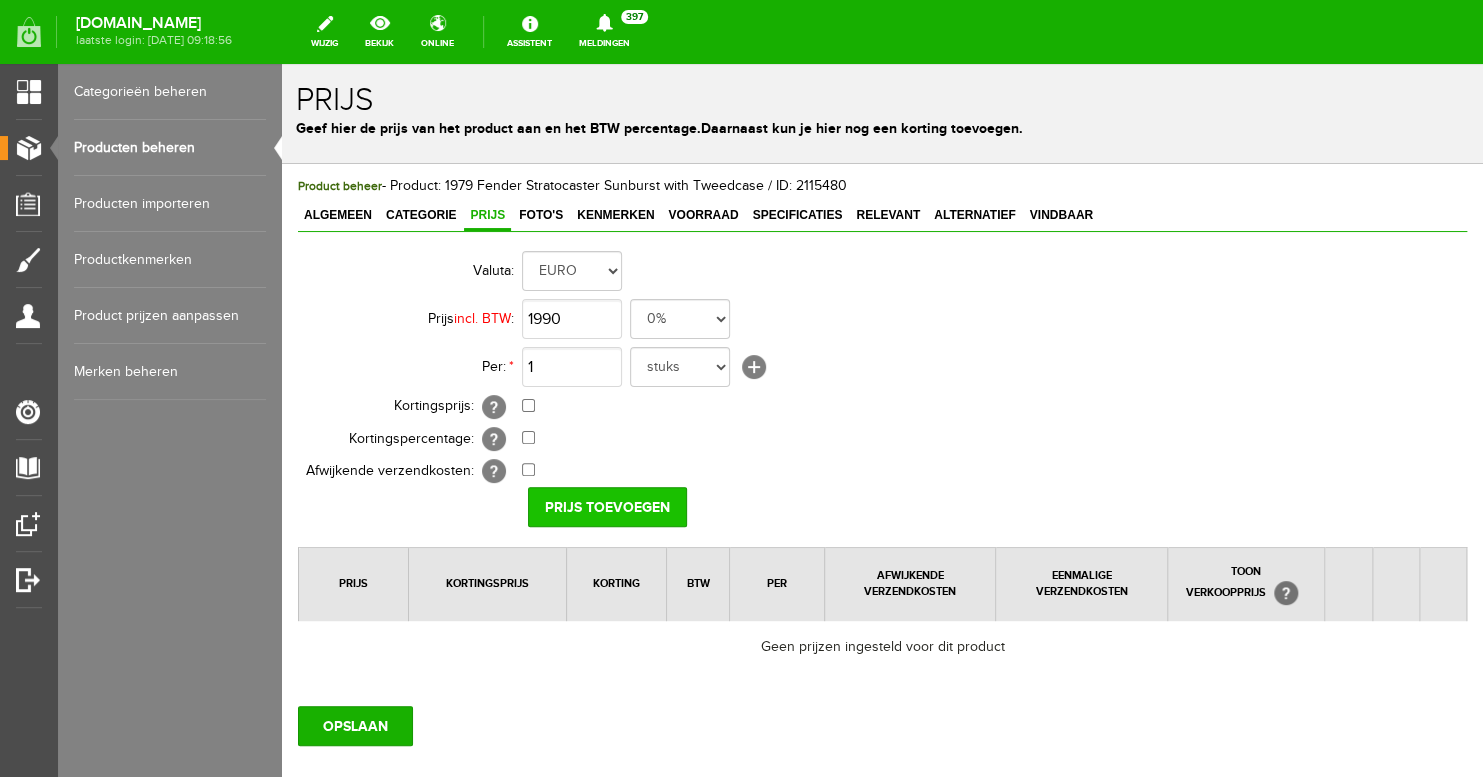 type on "€ 1.990,00" 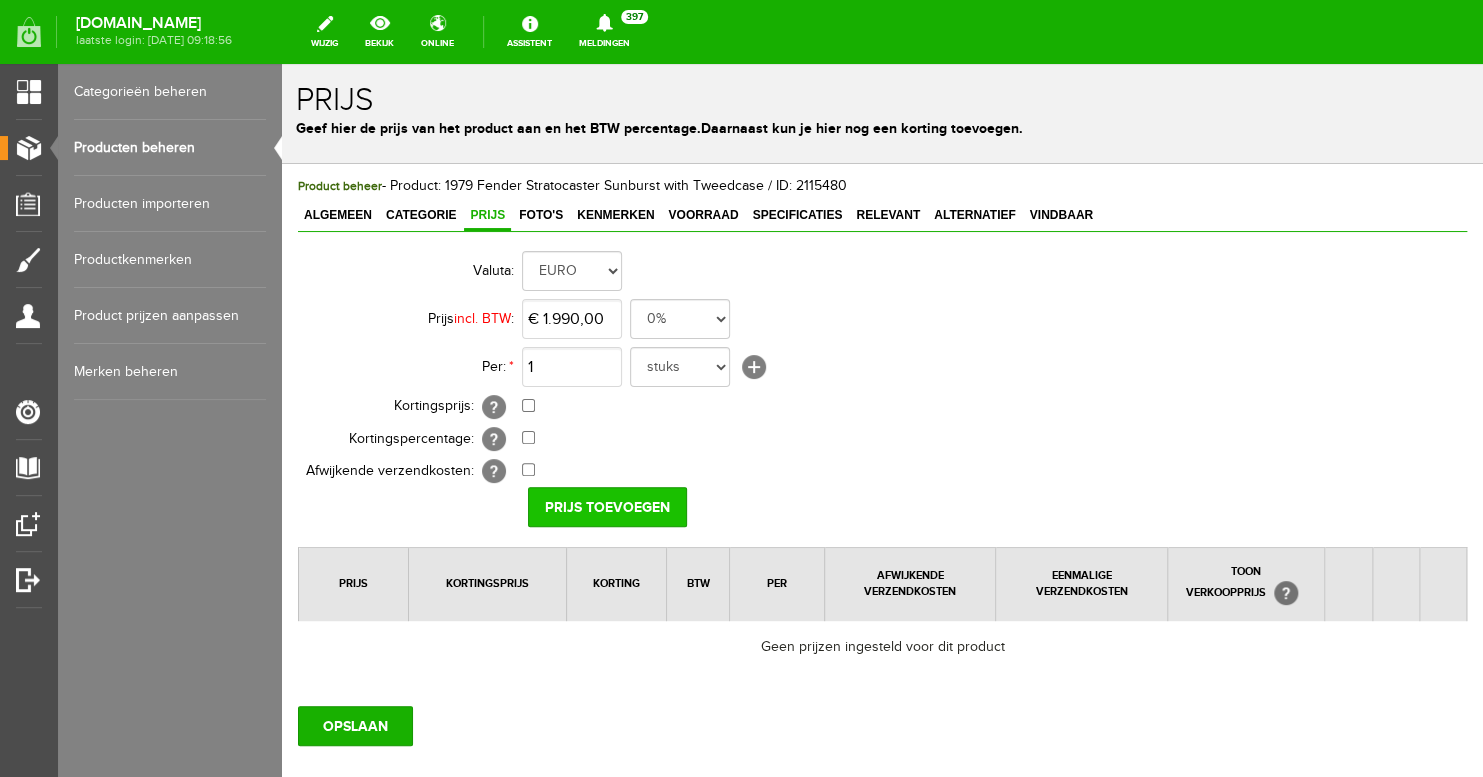 click on "Prijs toevoegen" at bounding box center (607, 507) 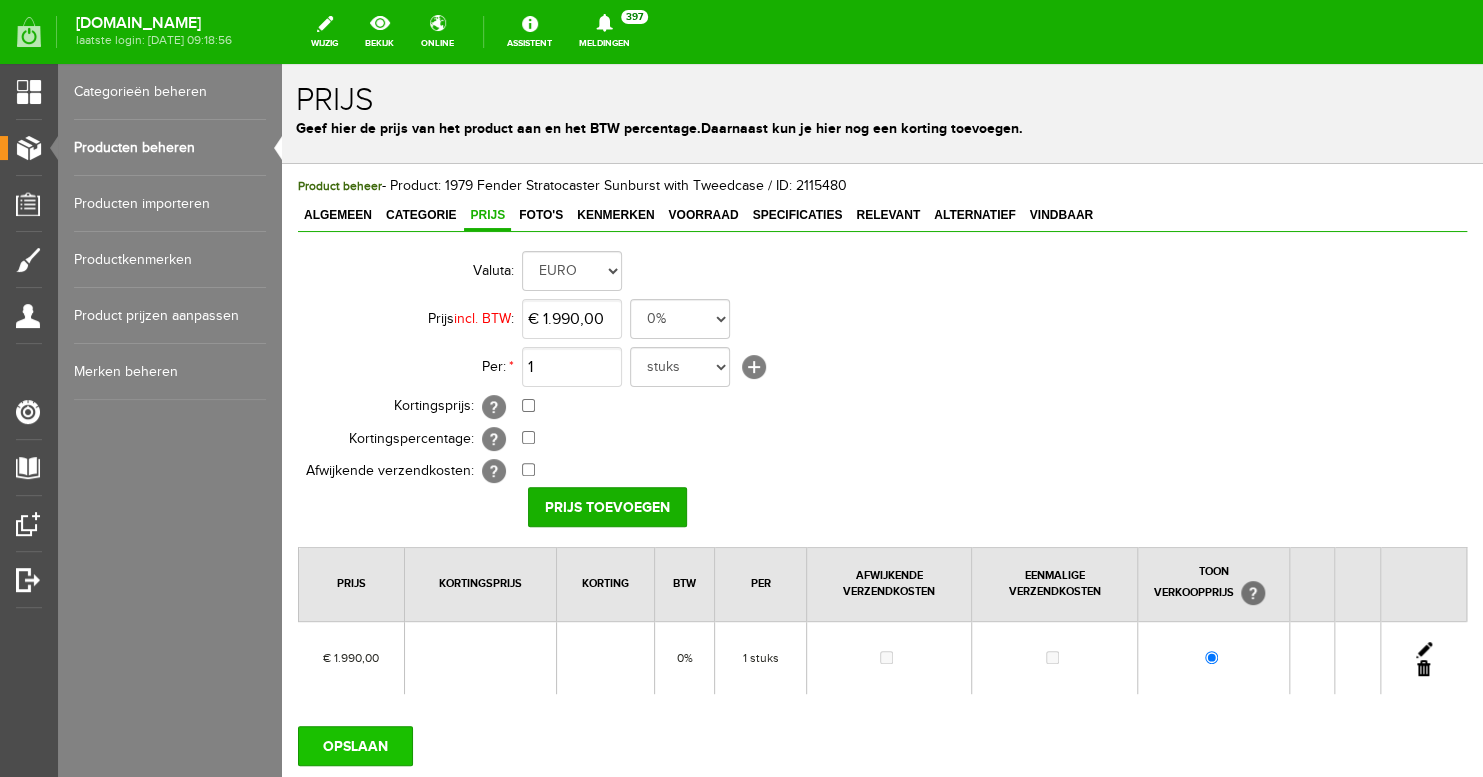 click on "OPSLAAN" at bounding box center (355, 746) 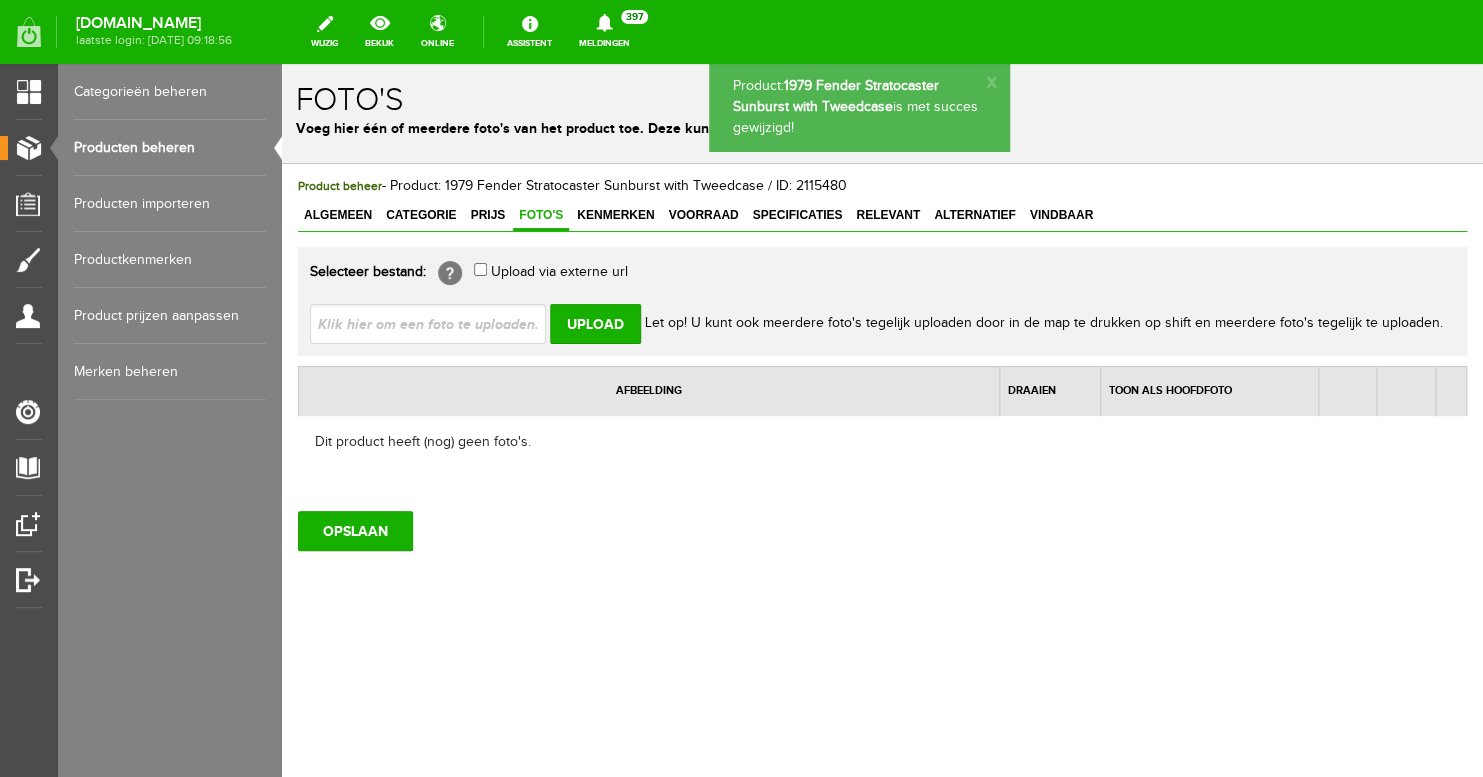 click at bounding box center (436, 323) 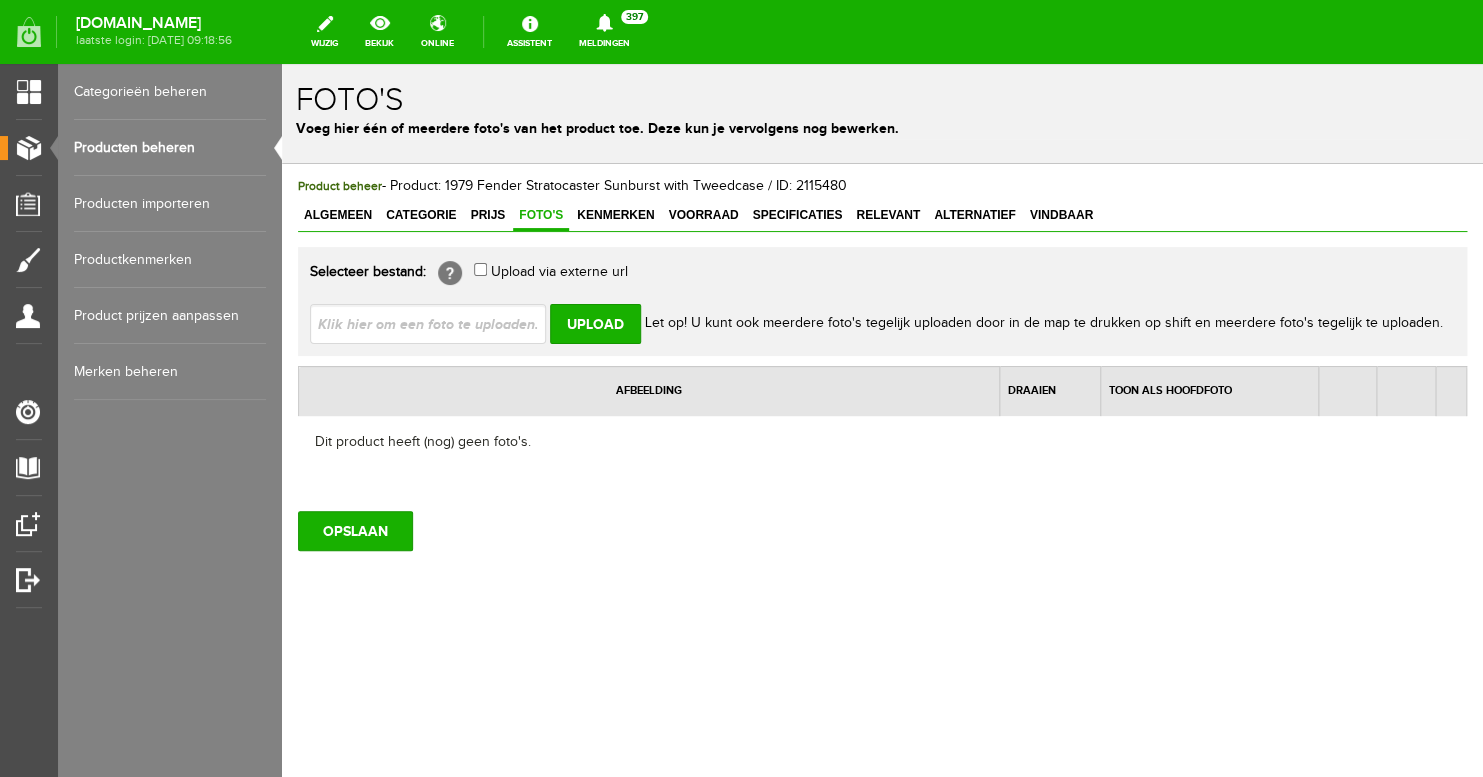 type on "C:\fakepath\IMG_1949.JPG" 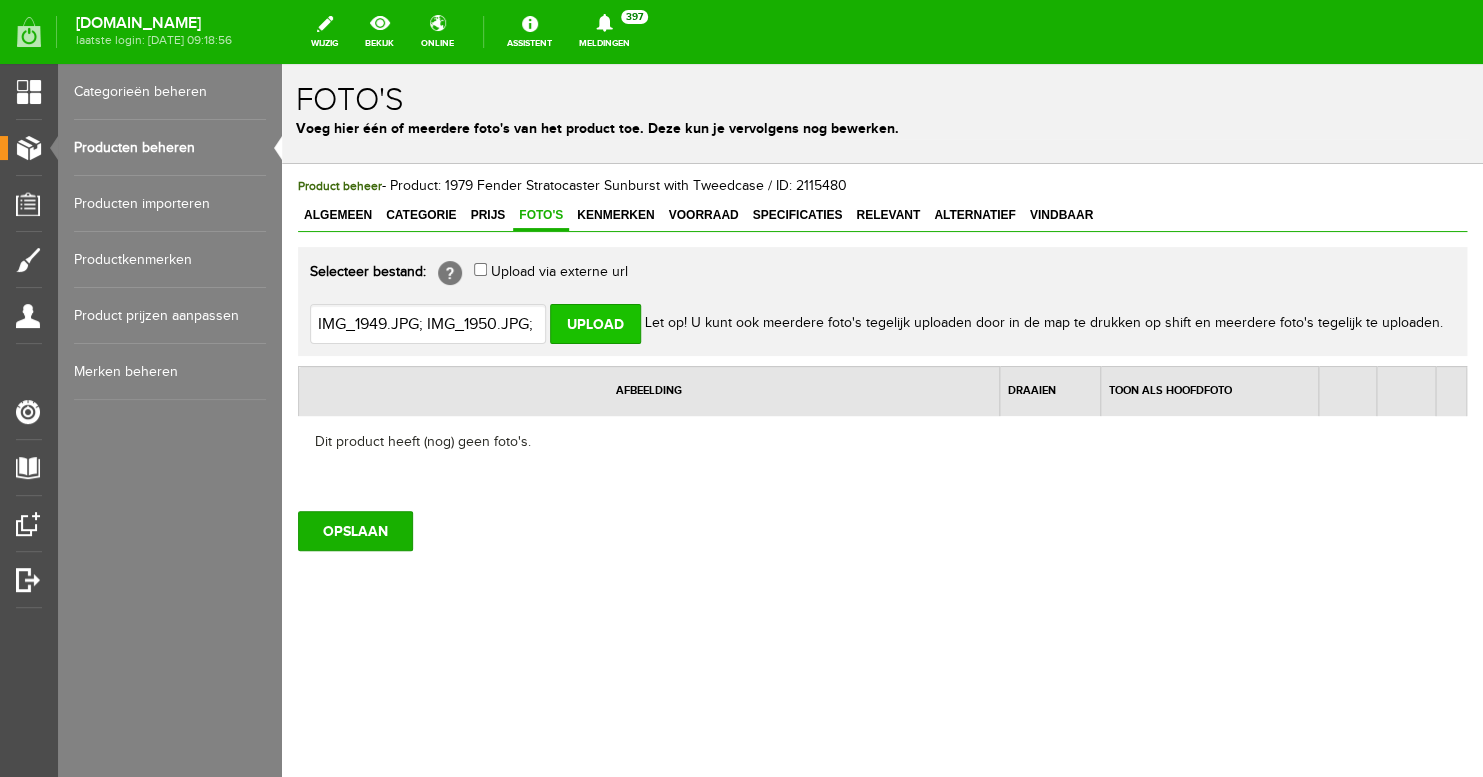 click on "Upload" at bounding box center (595, 324) 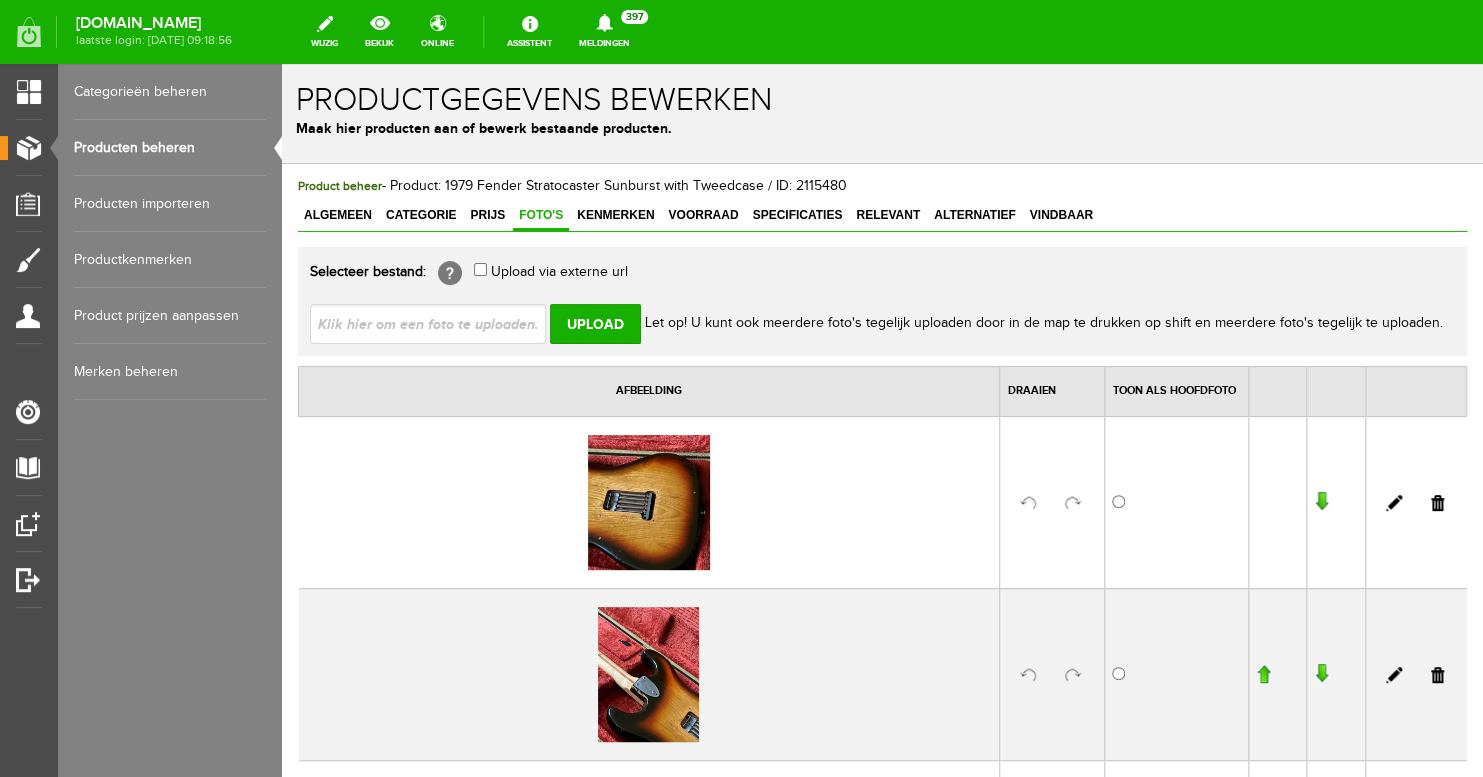 scroll, scrollTop: 0, scrollLeft: 0, axis: both 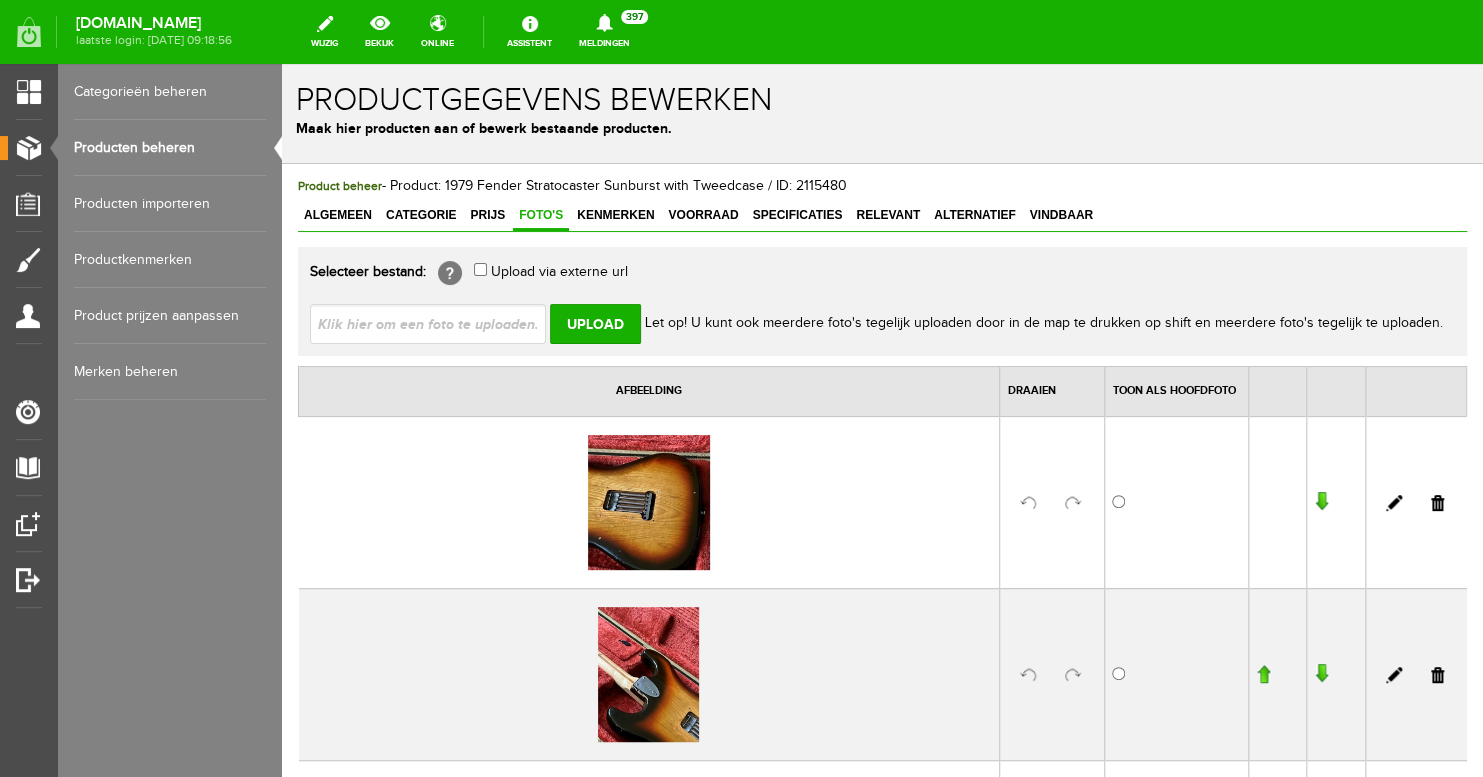 click at bounding box center [436, 323] 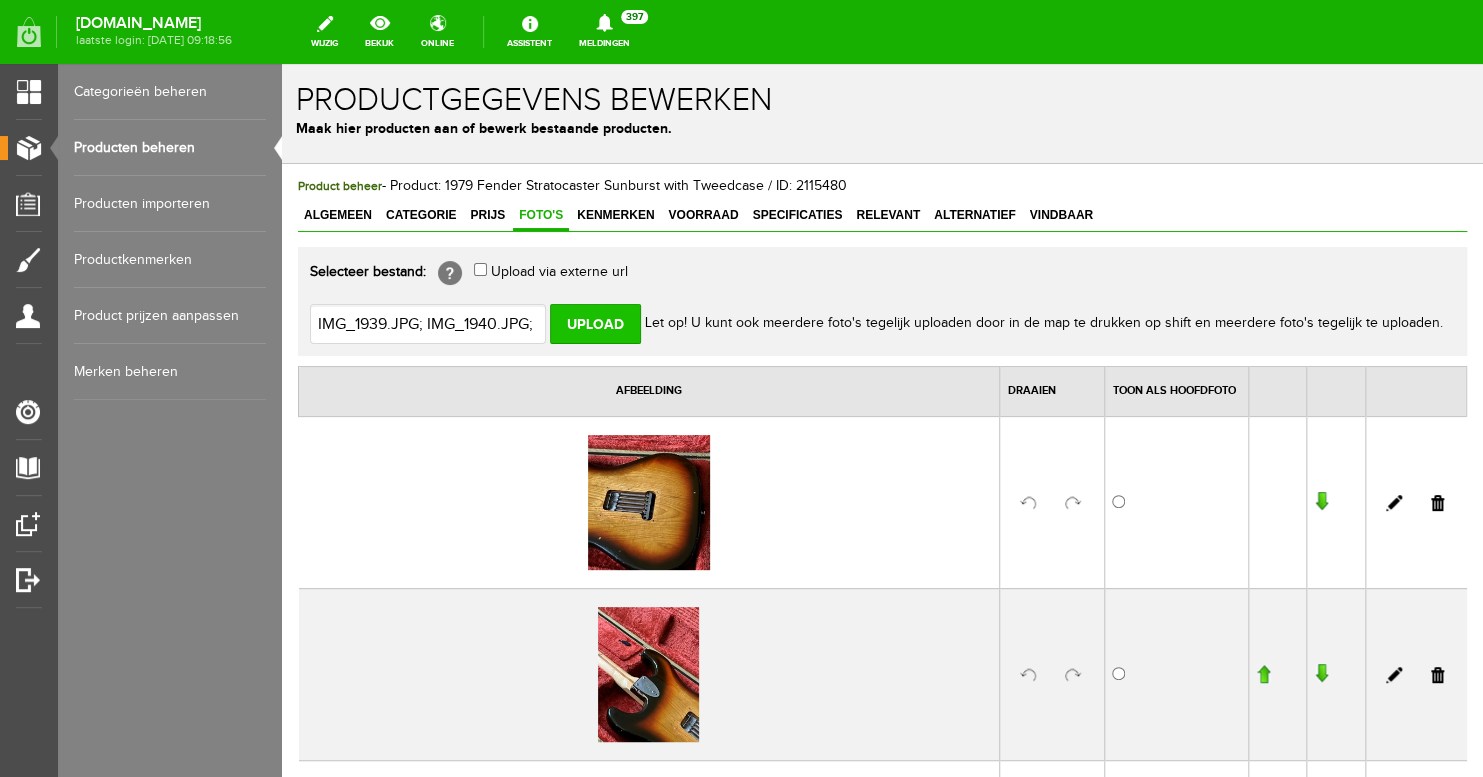 click on "Upload" at bounding box center (595, 324) 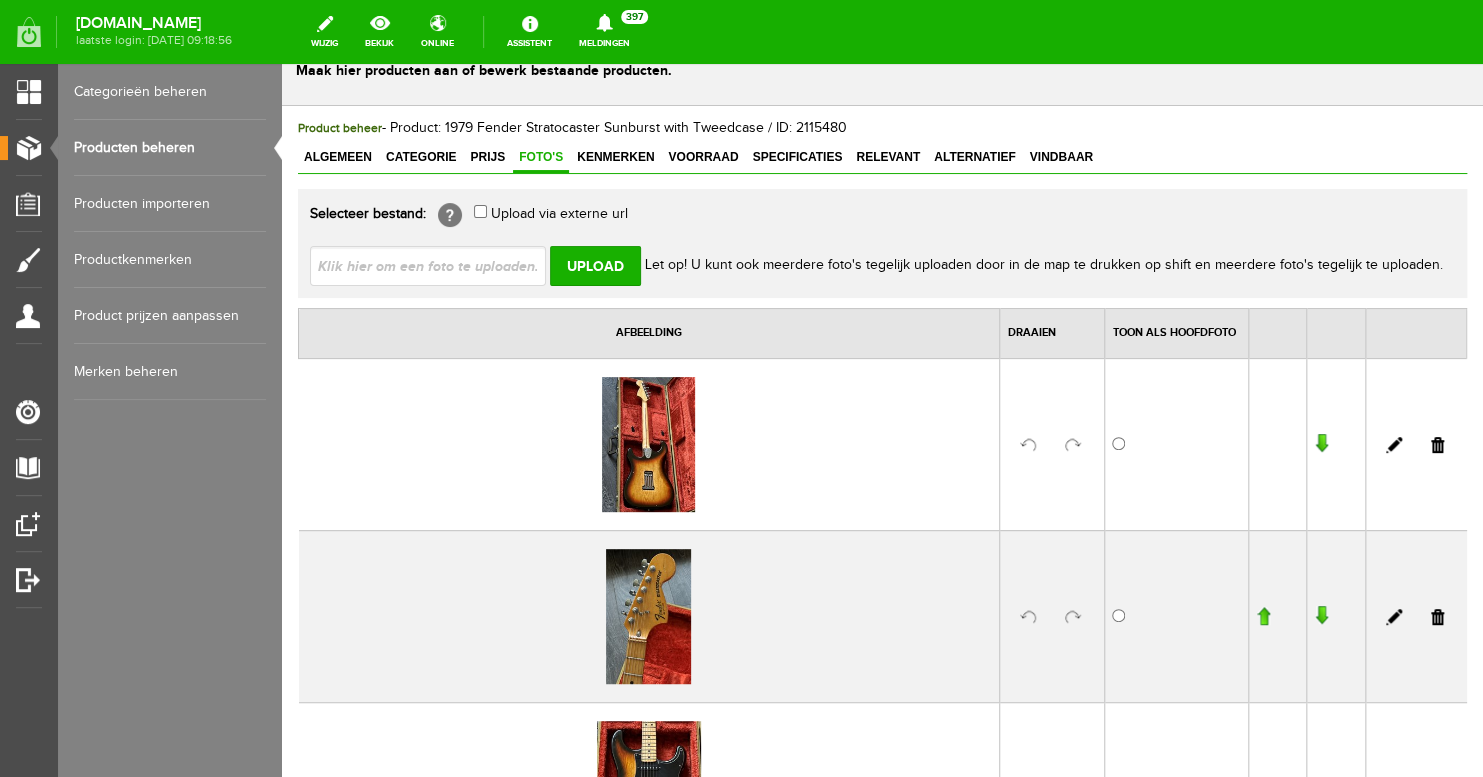 scroll, scrollTop: 0, scrollLeft: 0, axis: both 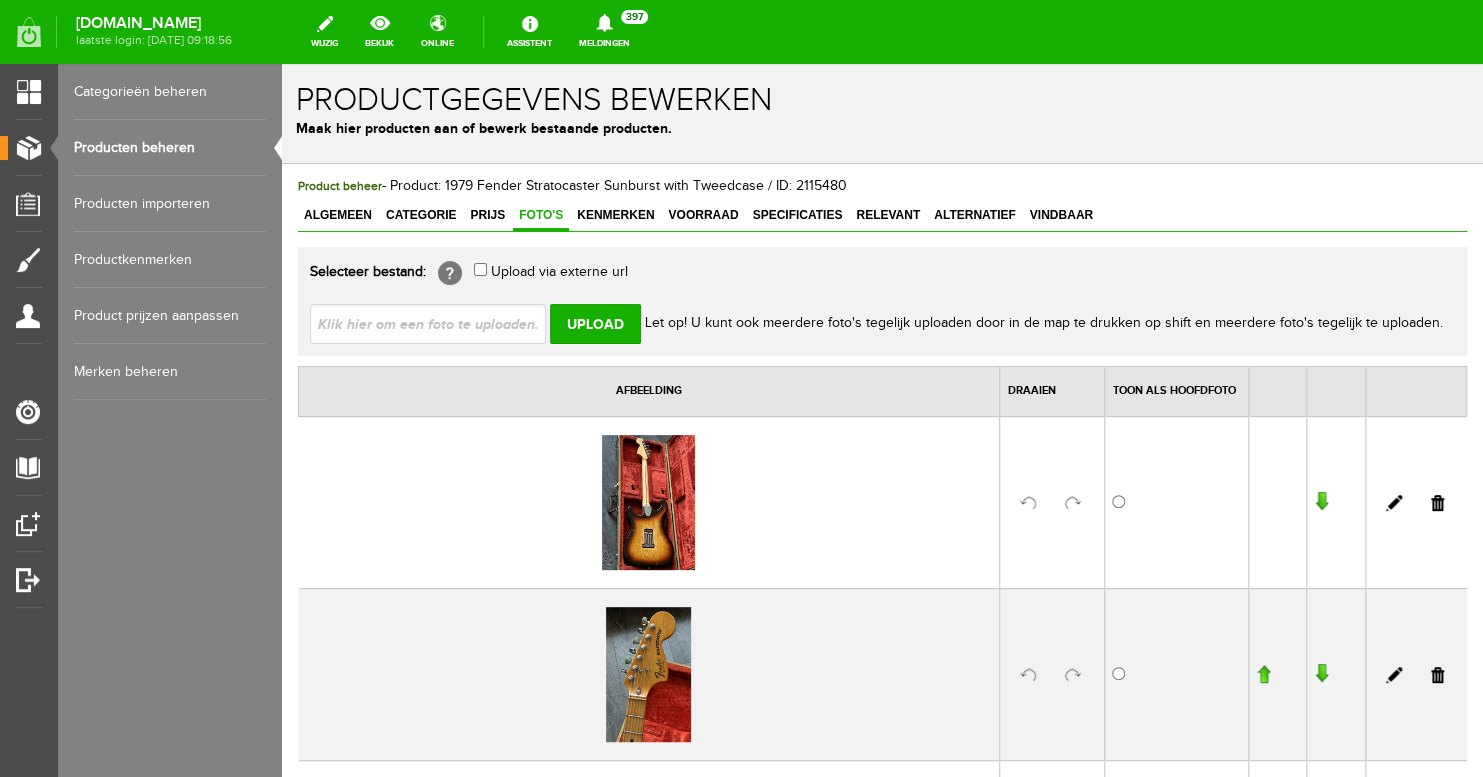 click at bounding box center (436, 323) 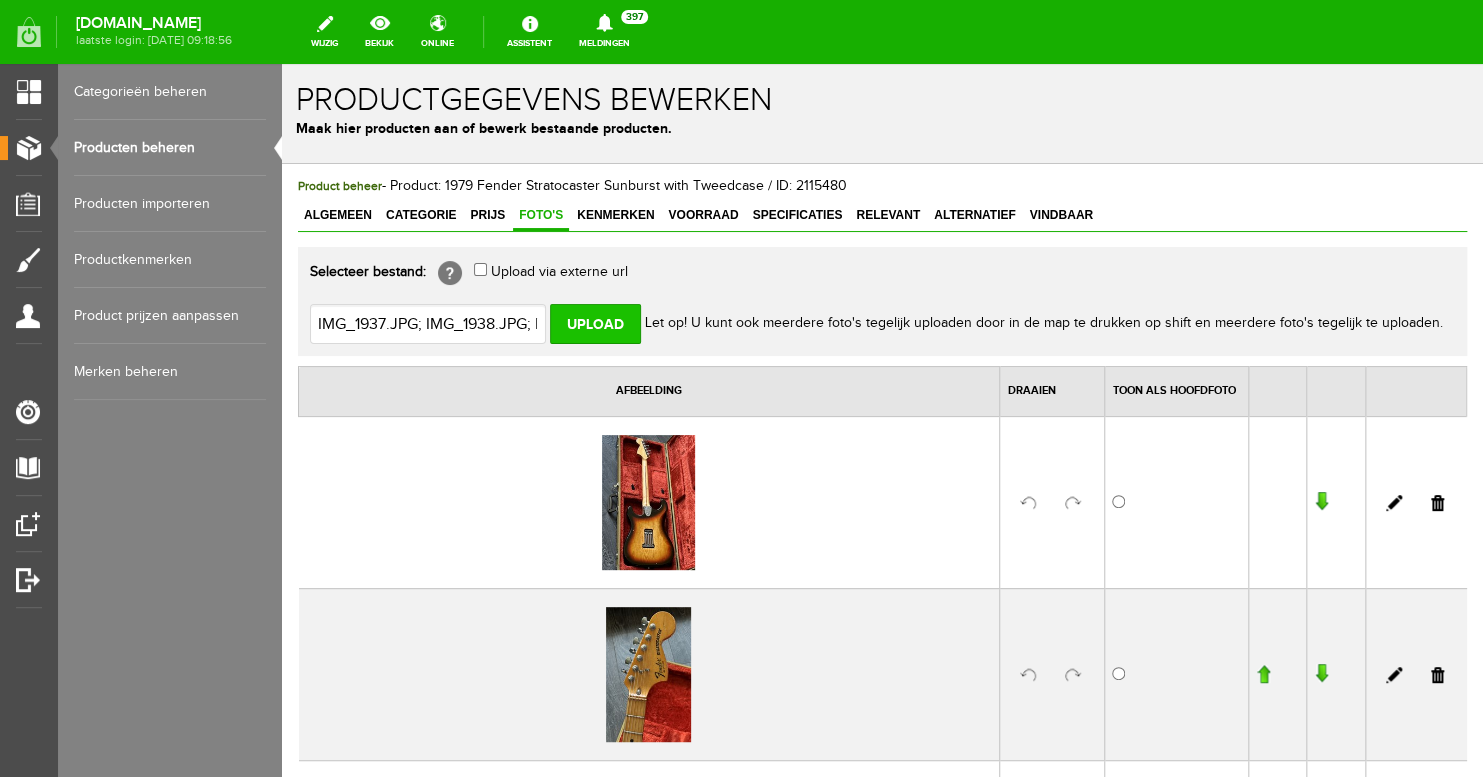 click on "Upload" at bounding box center (595, 324) 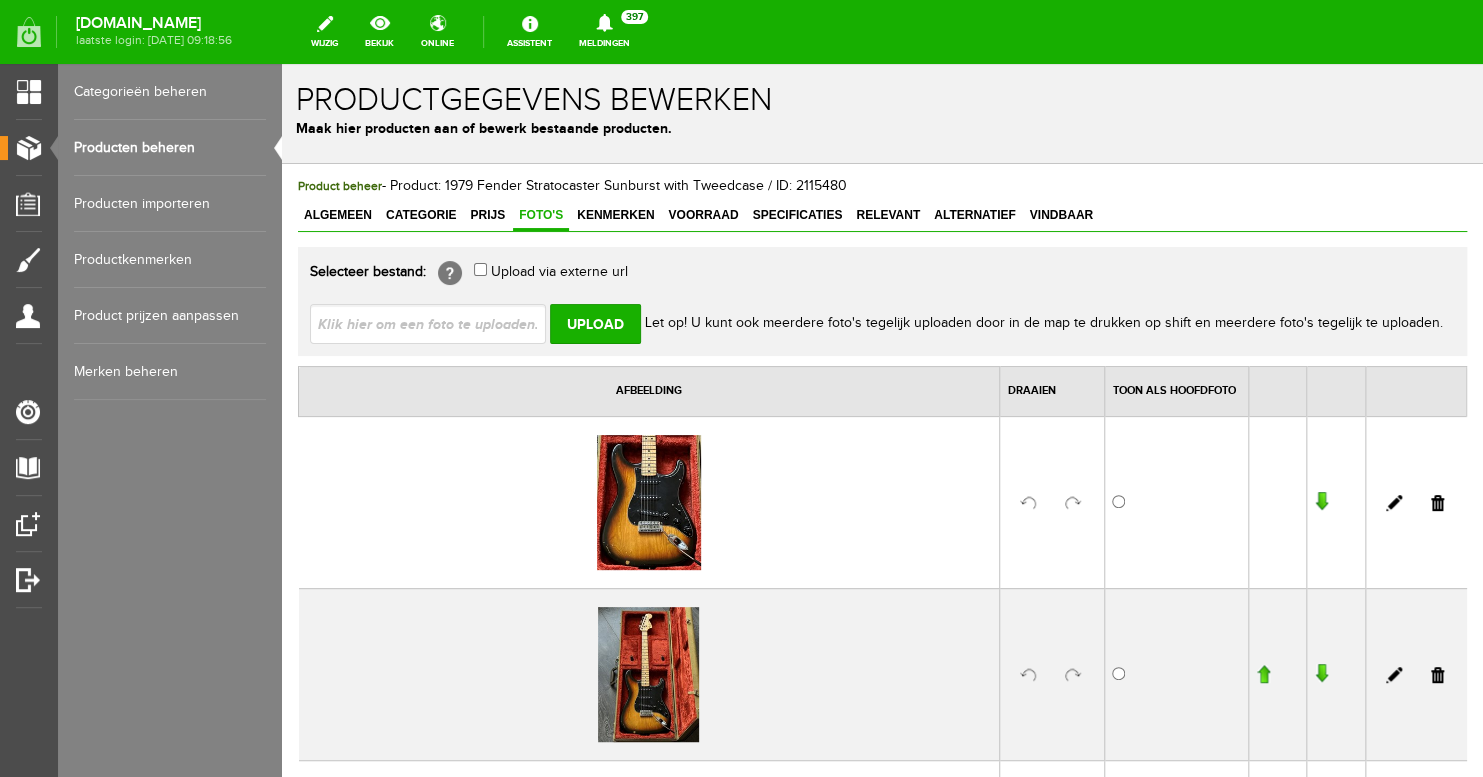 scroll, scrollTop: 0, scrollLeft: 0, axis: both 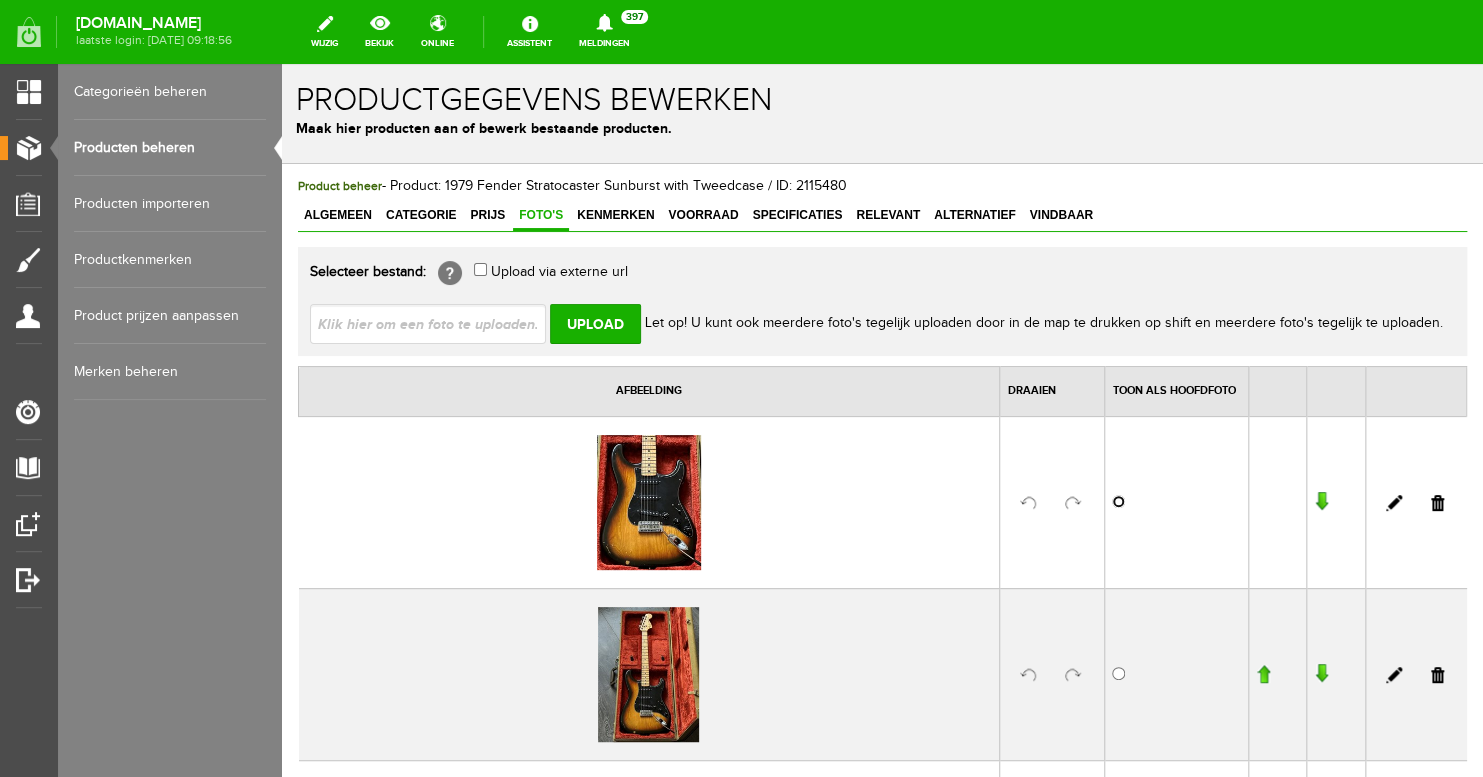 click at bounding box center [1118, 501] 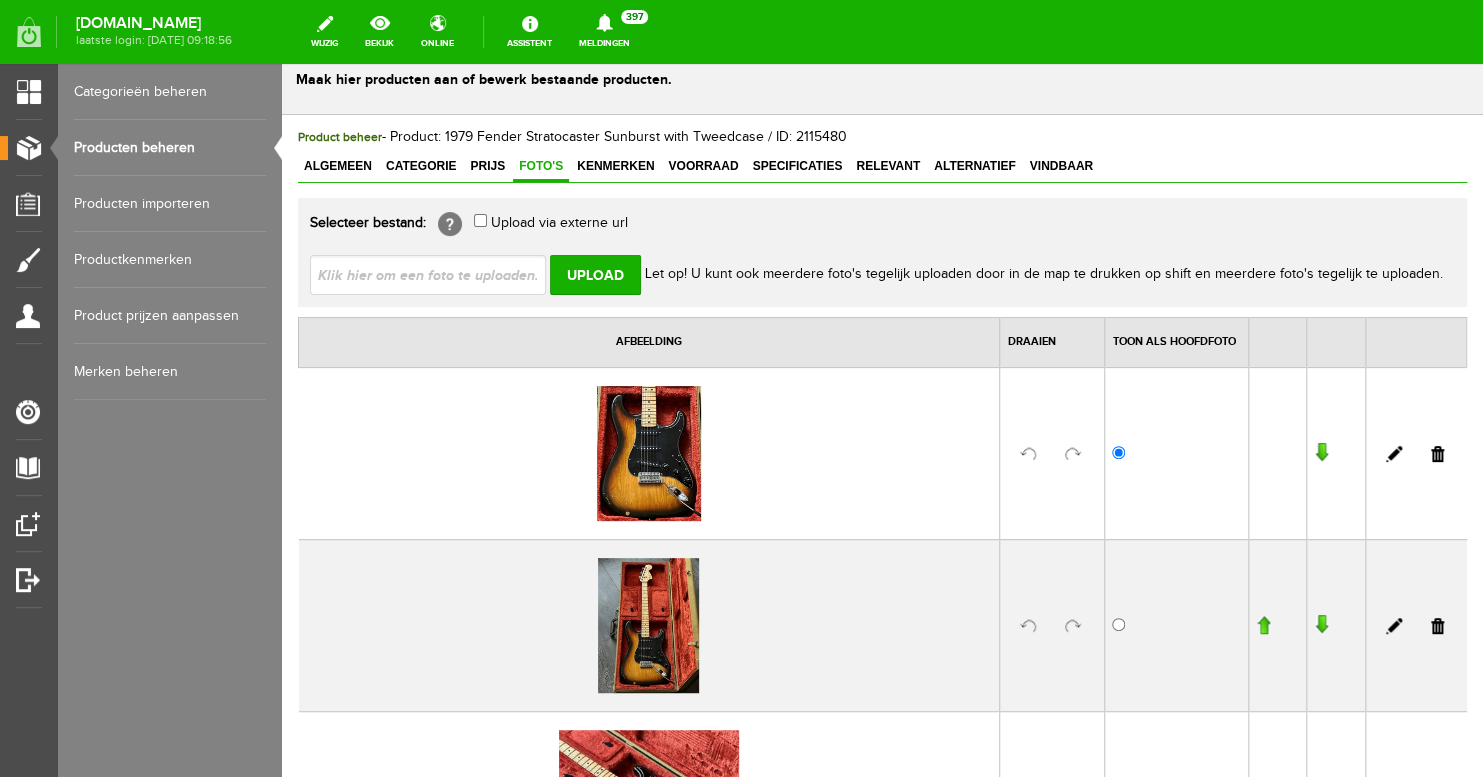 scroll, scrollTop: 208, scrollLeft: 0, axis: vertical 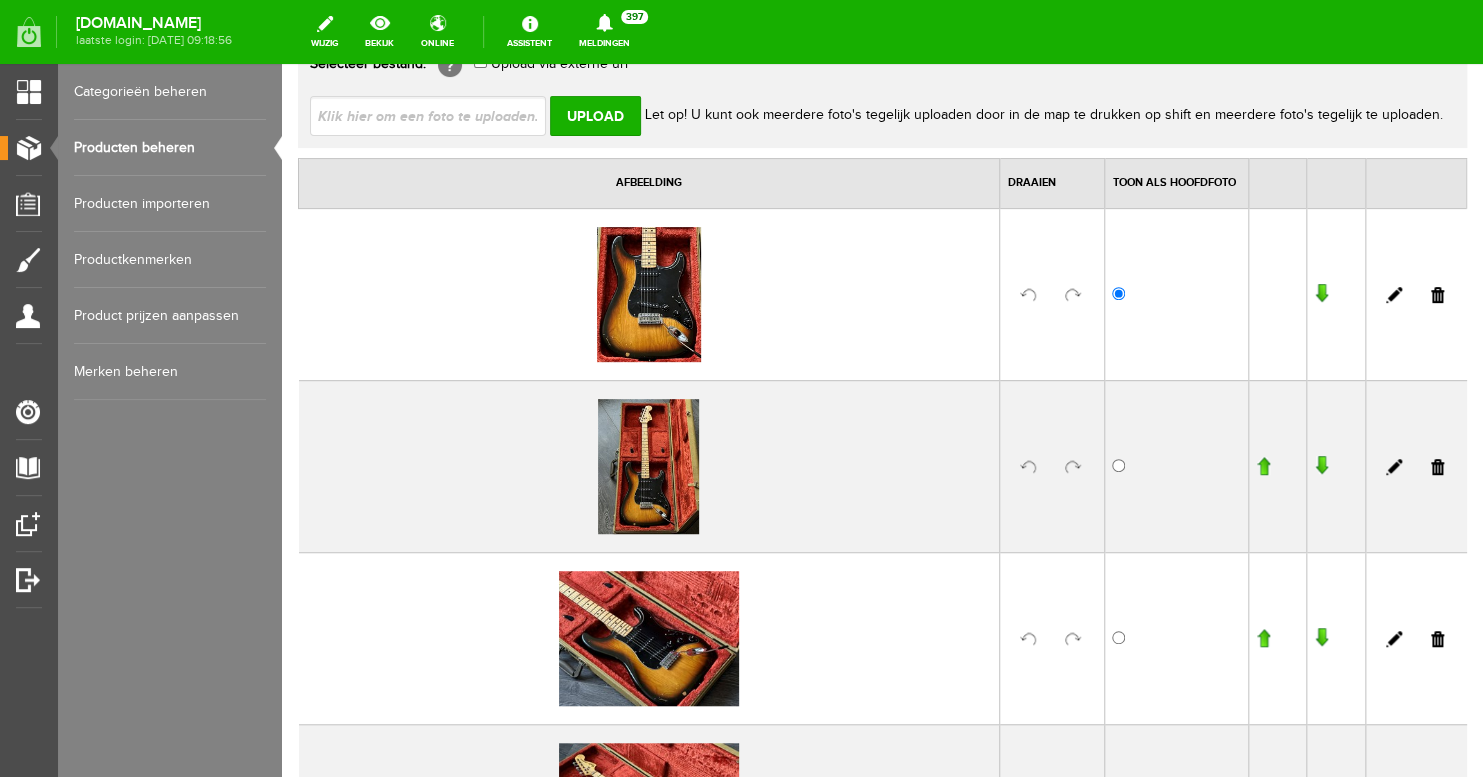 click at bounding box center (1073, 467) 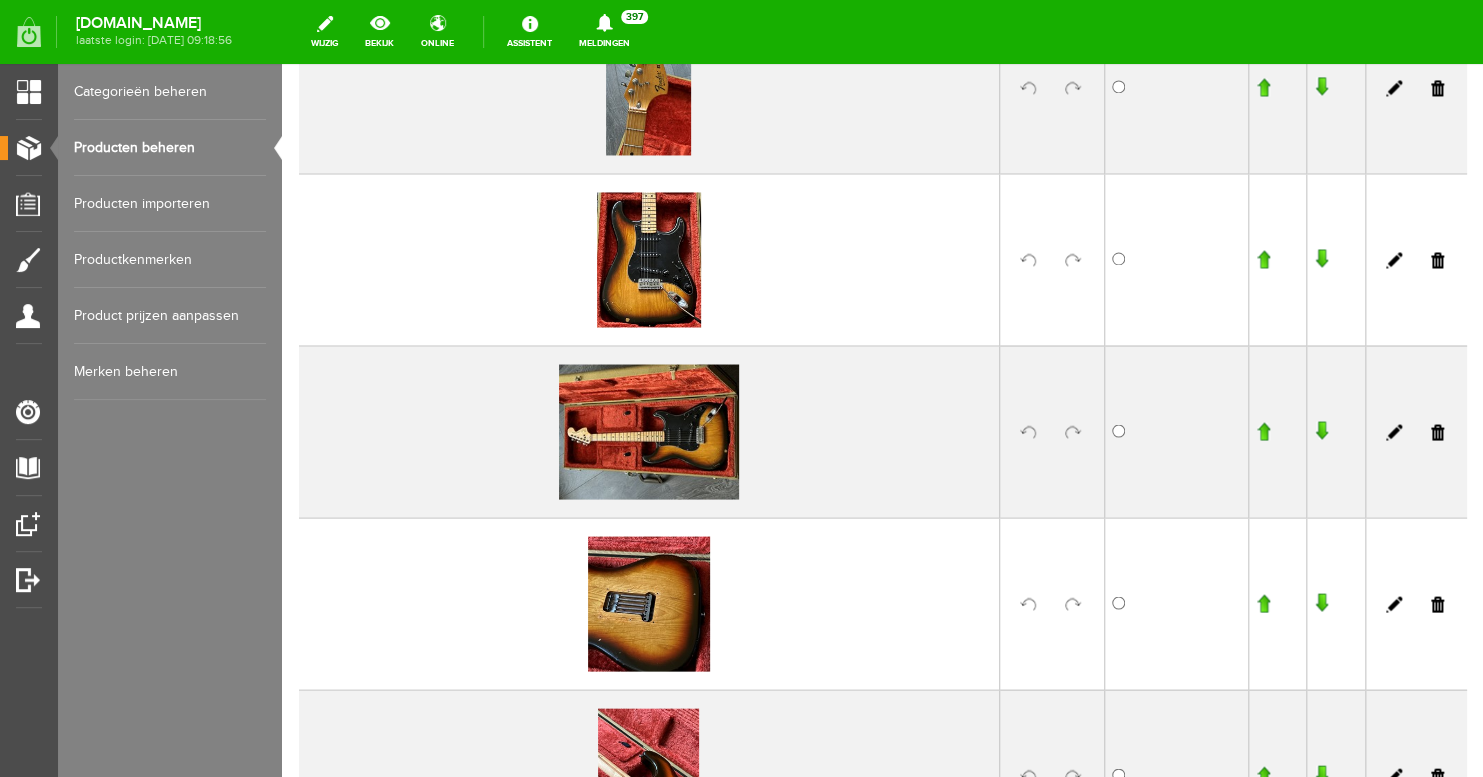scroll, scrollTop: 1296, scrollLeft: 0, axis: vertical 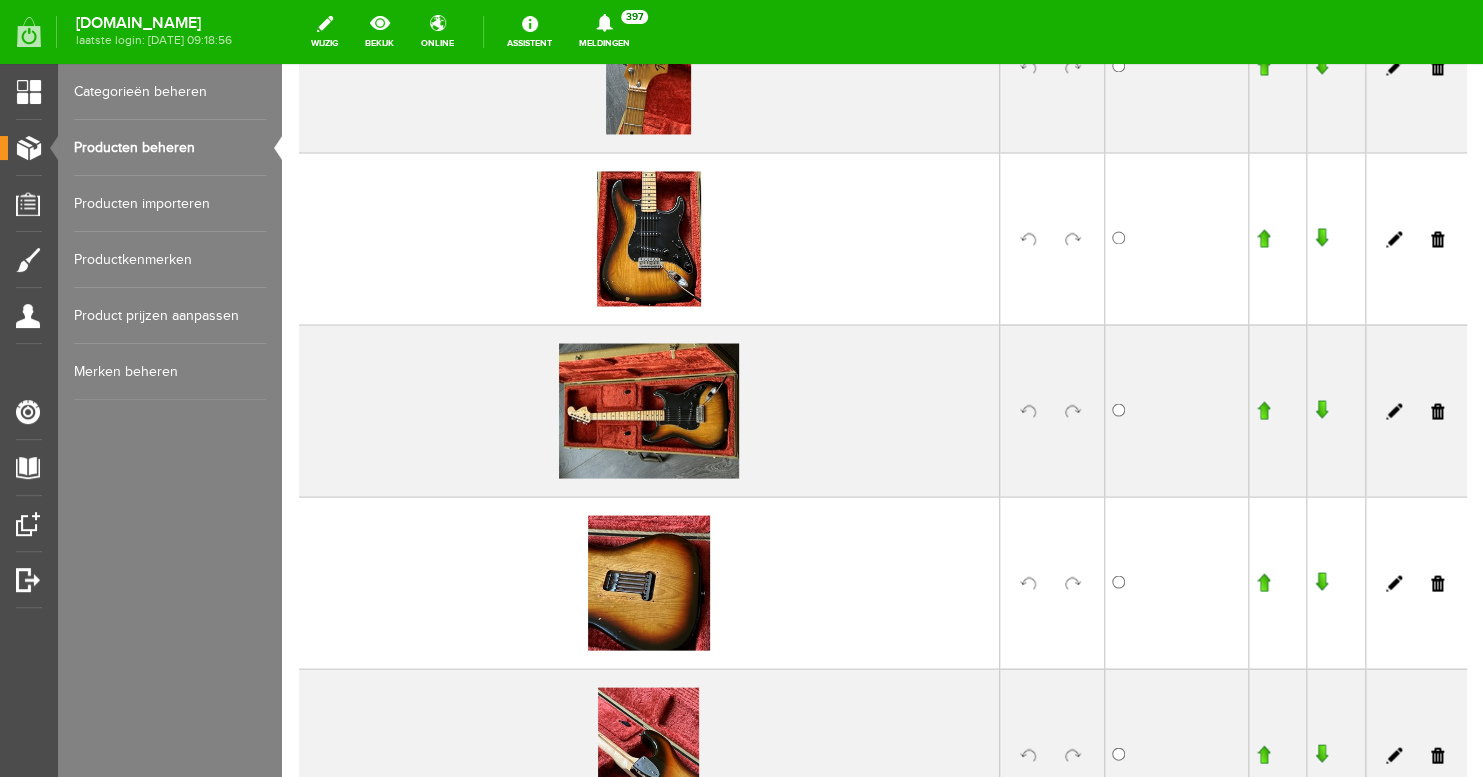 click at bounding box center [1437, 239] 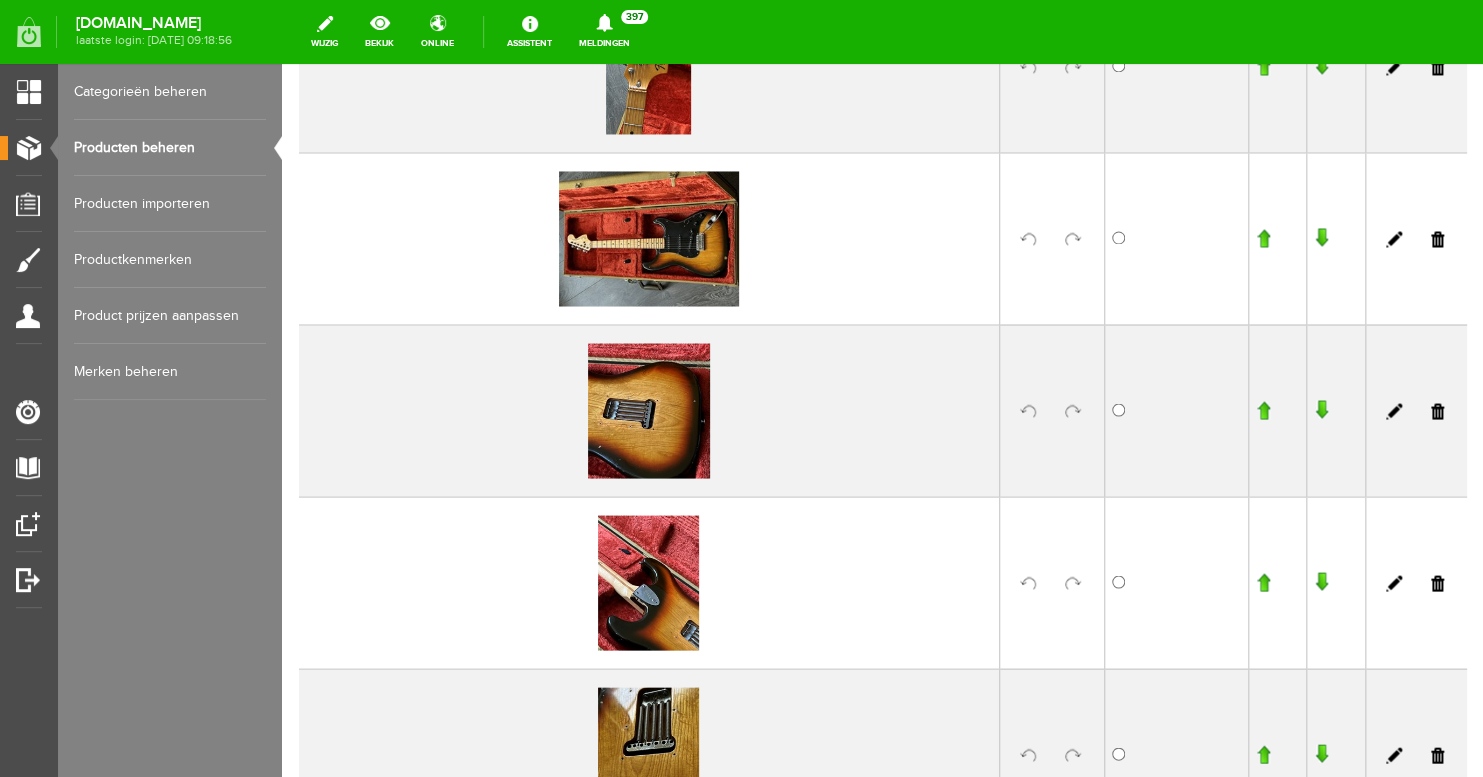 scroll, scrollTop: 1296, scrollLeft: 0, axis: vertical 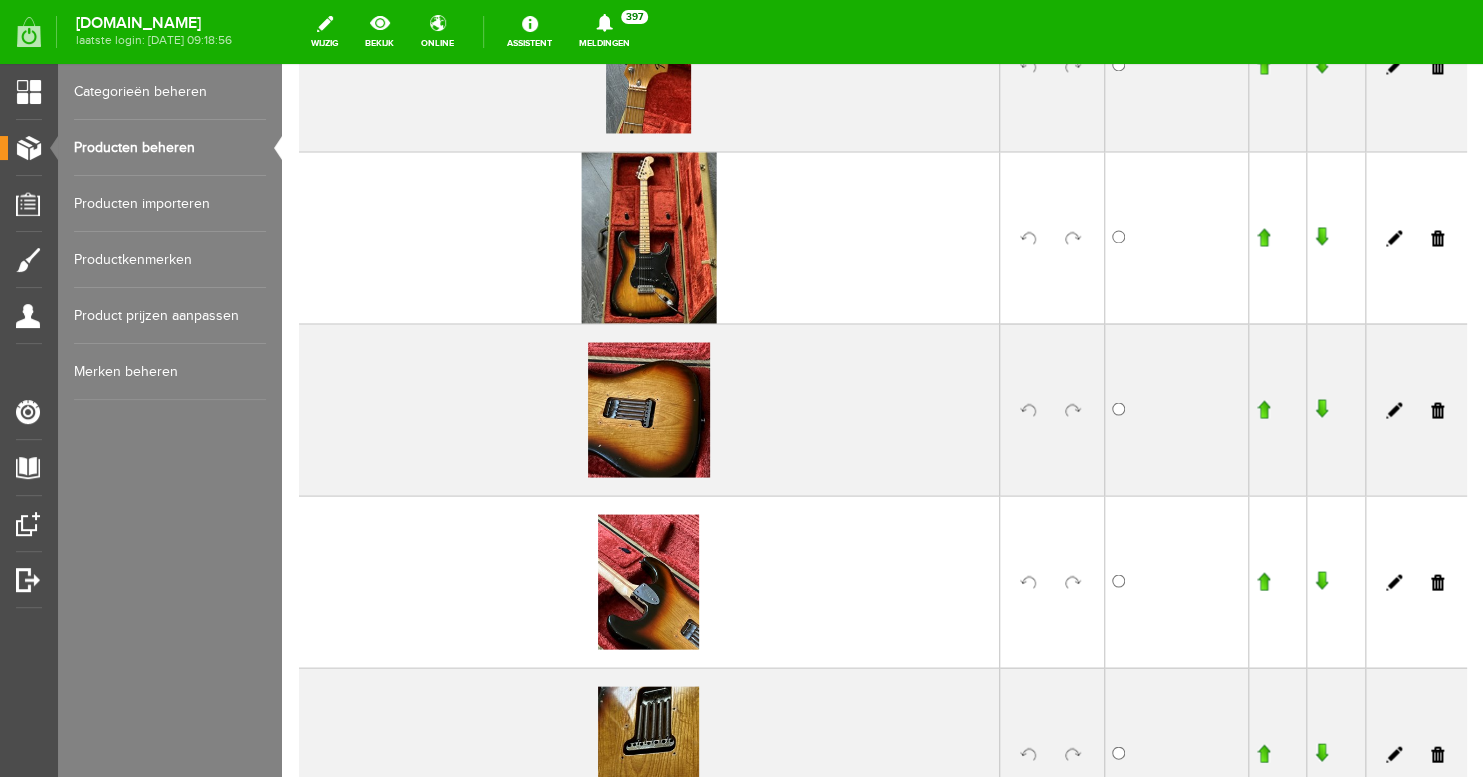 click at bounding box center (1073, 582) 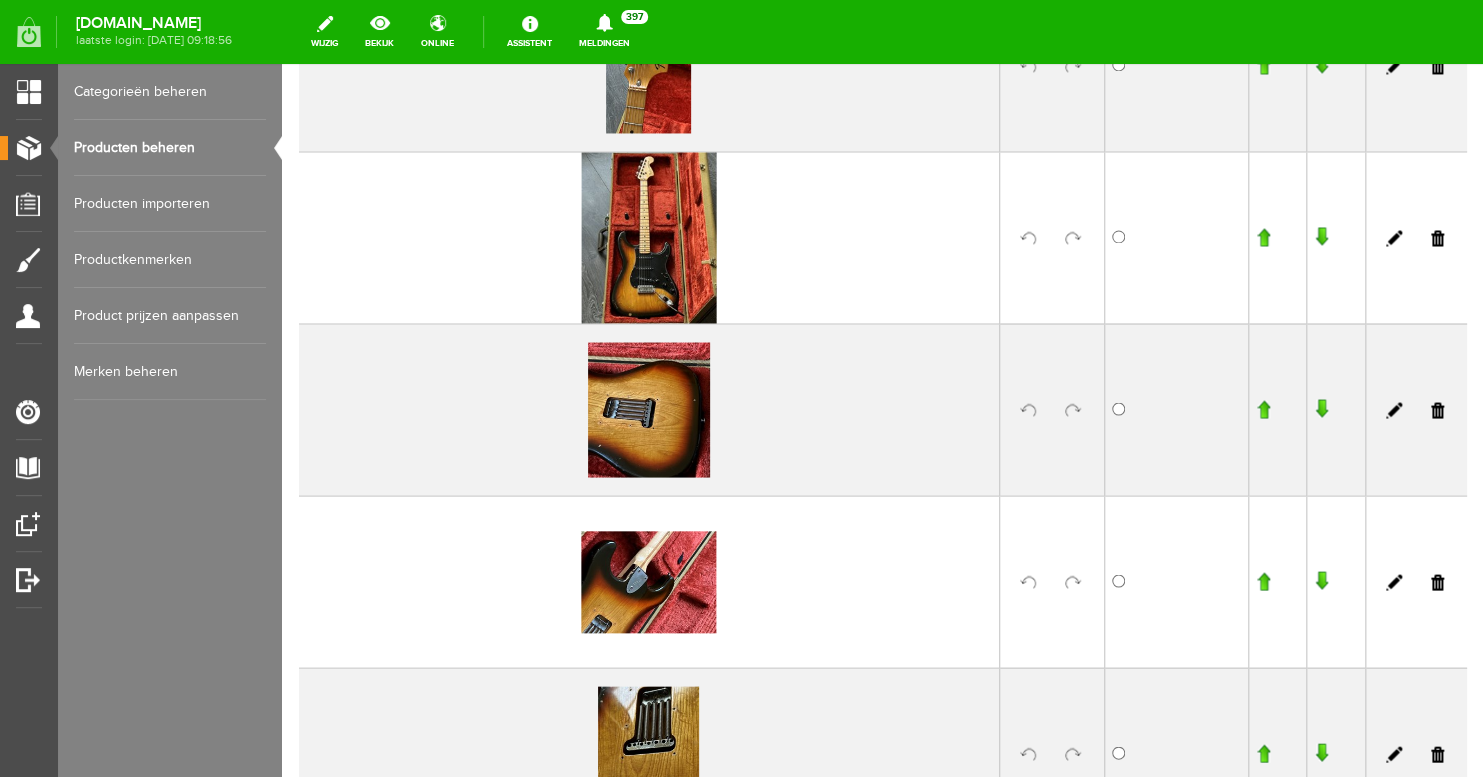 click at bounding box center [1073, 754] 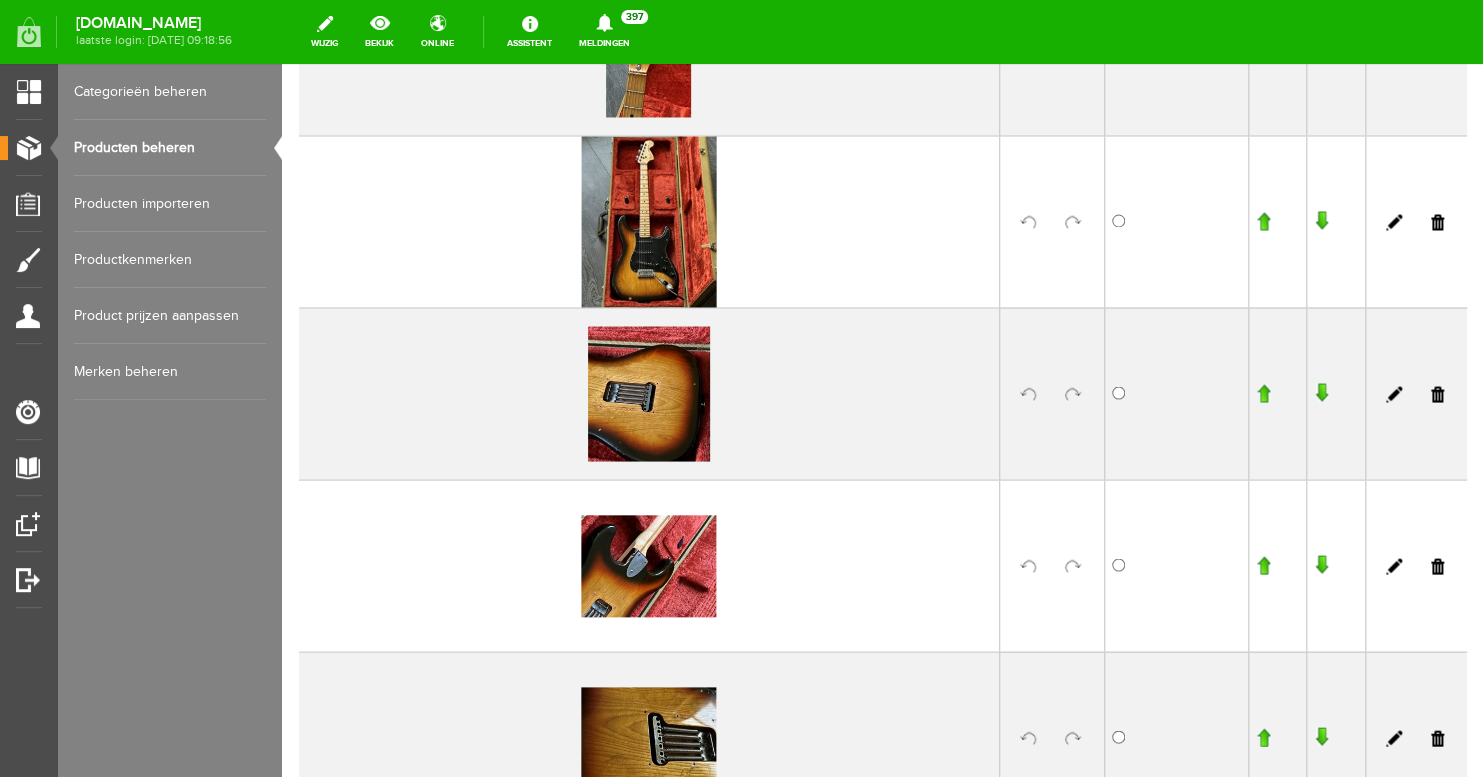 scroll, scrollTop: 1314, scrollLeft: 0, axis: vertical 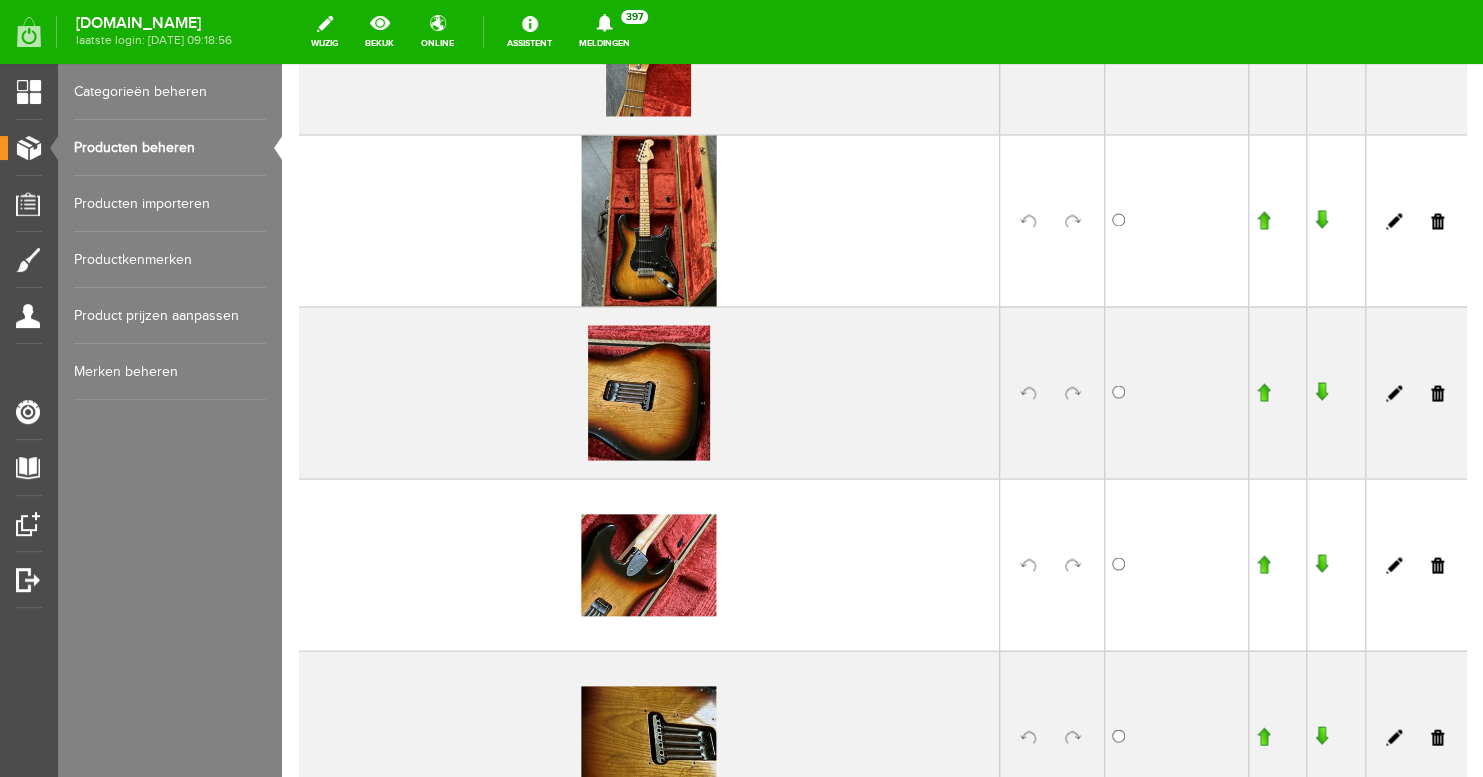 click at bounding box center (1437, 221) 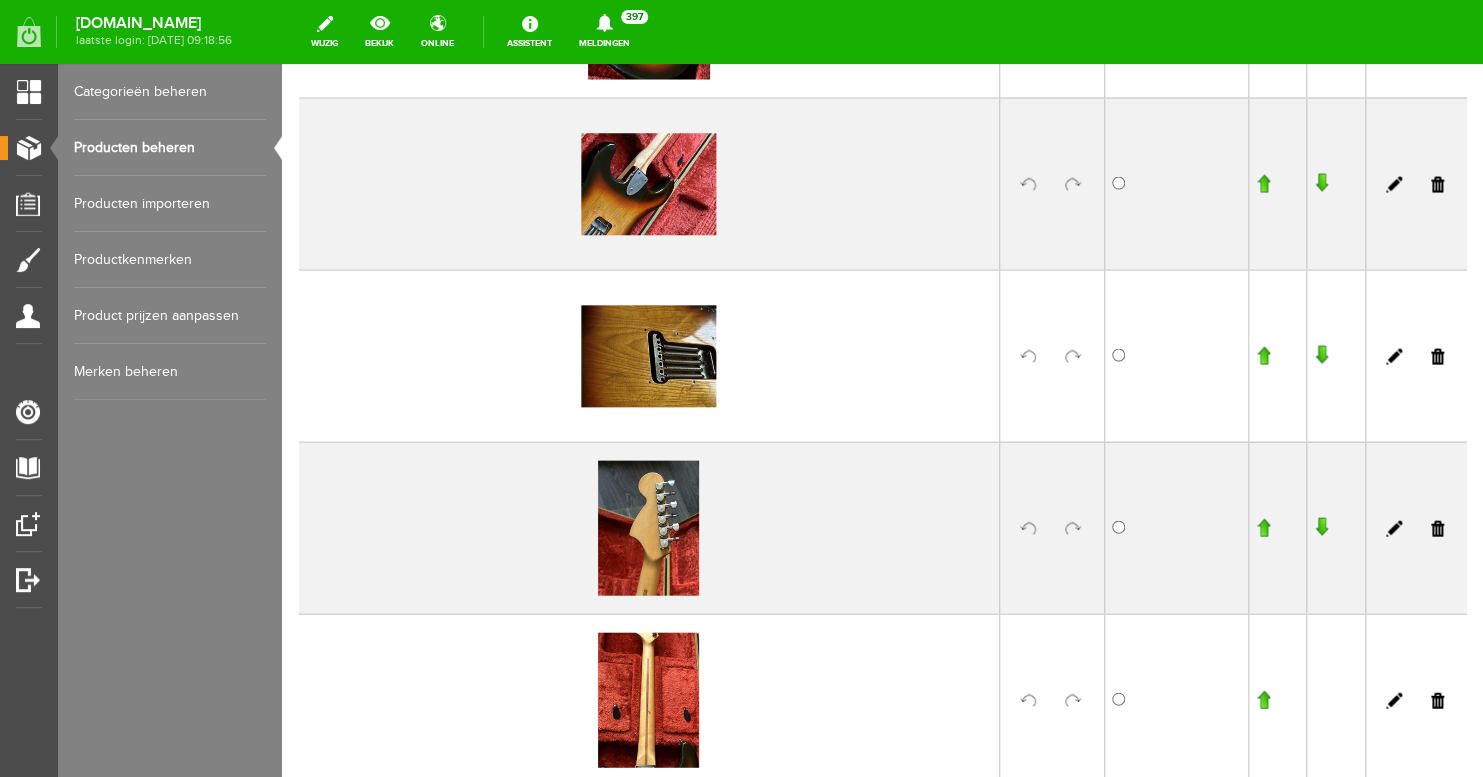 scroll, scrollTop: 1761, scrollLeft: 0, axis: vertical 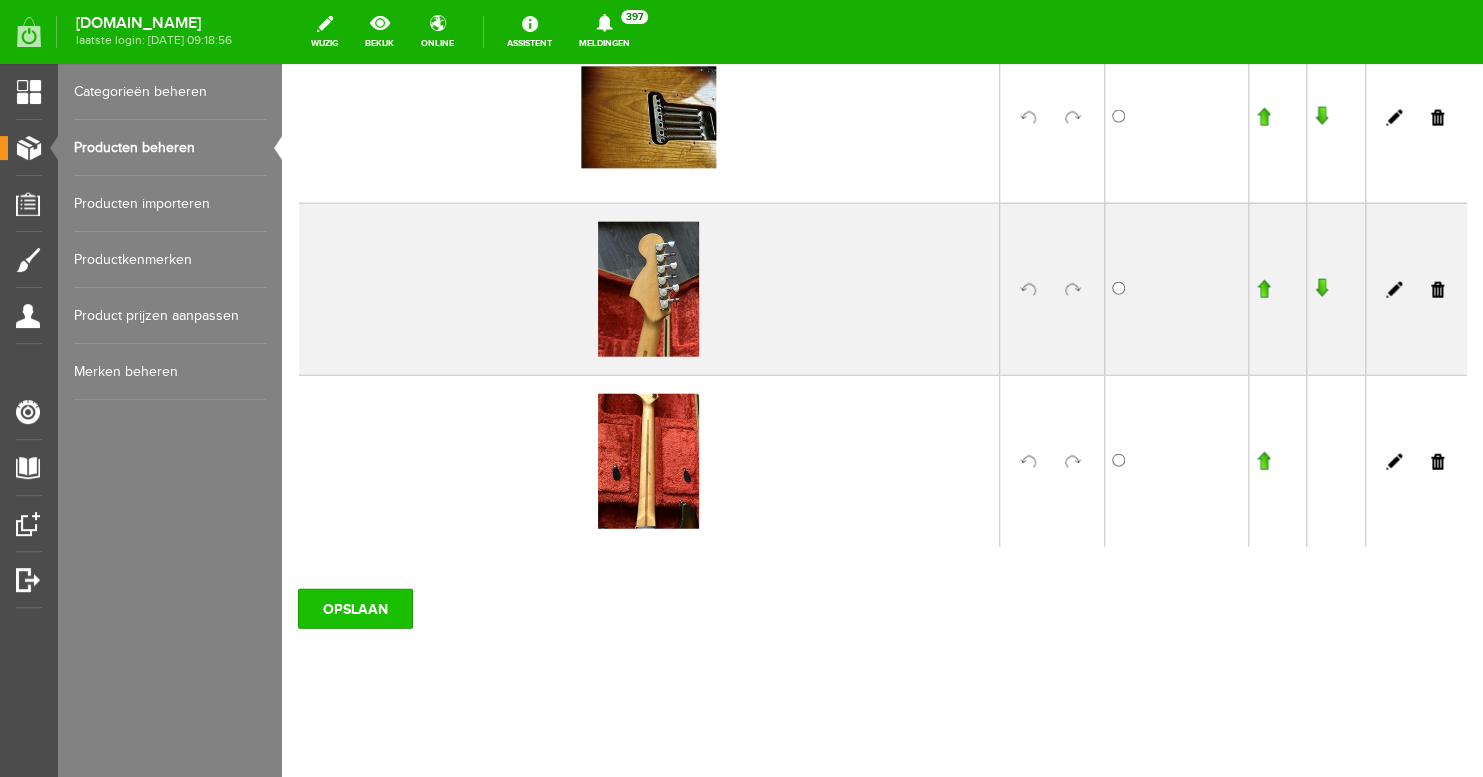 click on "OPSLAAN" at bounding box center (355, 609) 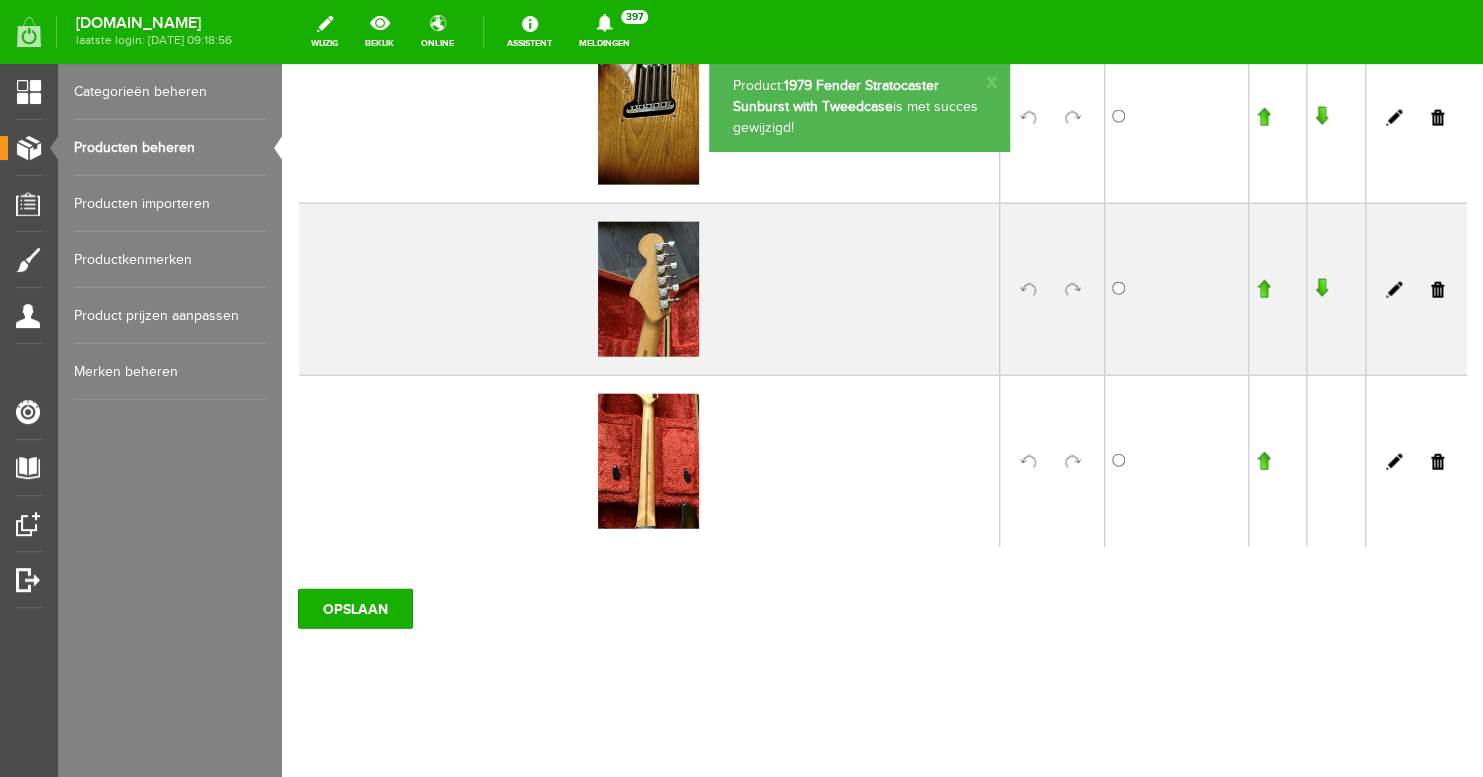 scroll, scrollTop: 1535, scrollLeft: 0, axis: vertical 